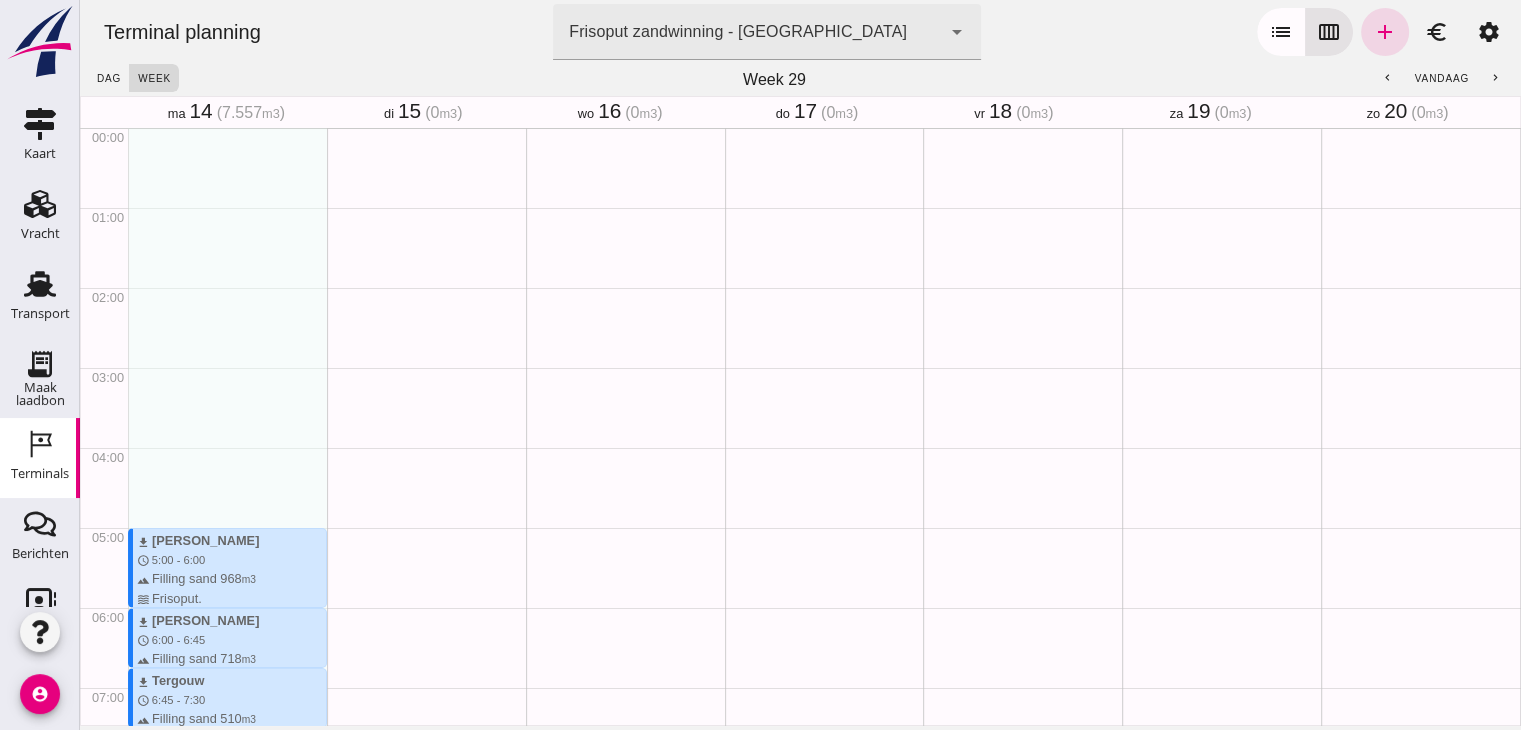 scroll, scrollTop: 0, scrollLeft: 0, axis: both 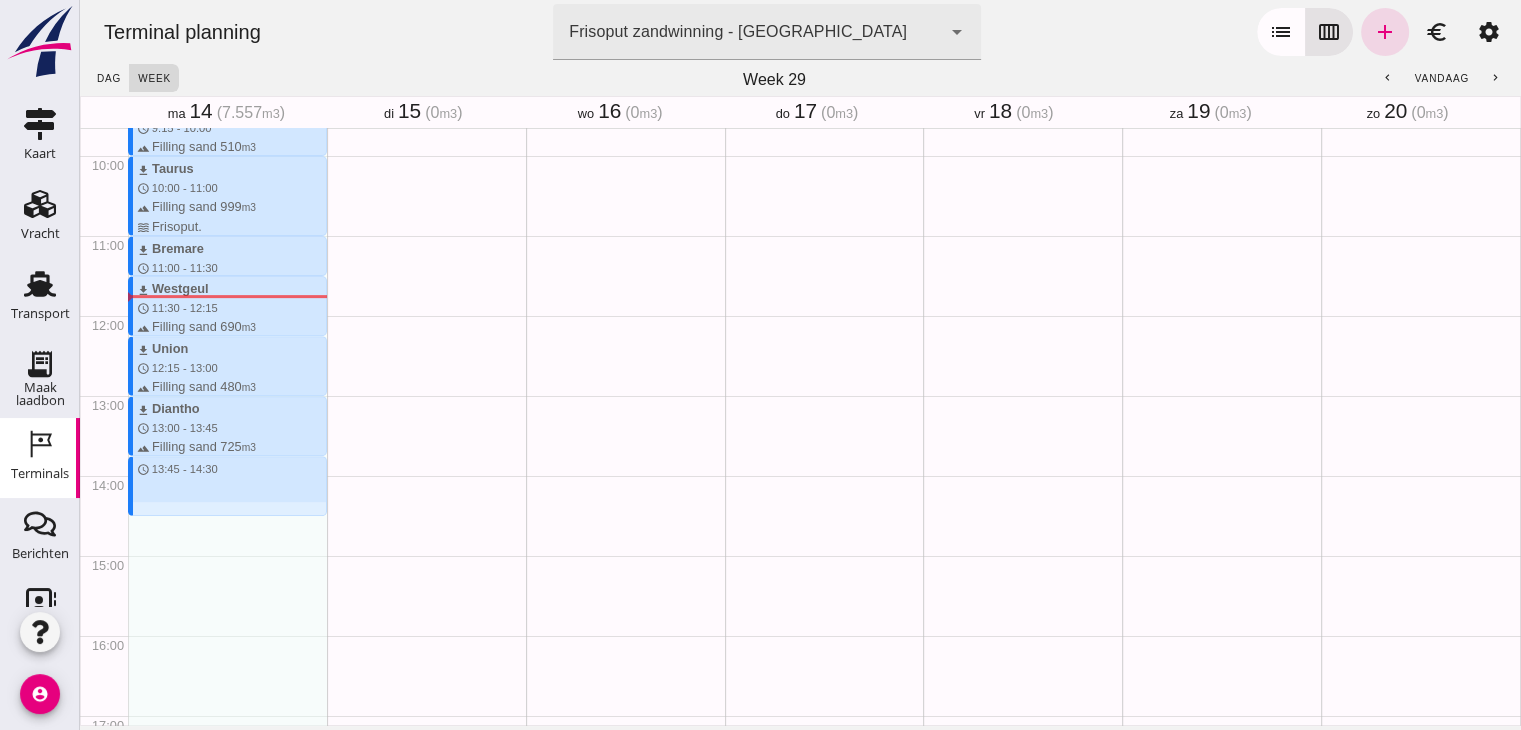 drag, startPoint x: 176, startPoint y: 461, endPoint x: 176, endPoint y: 512, distance: 51 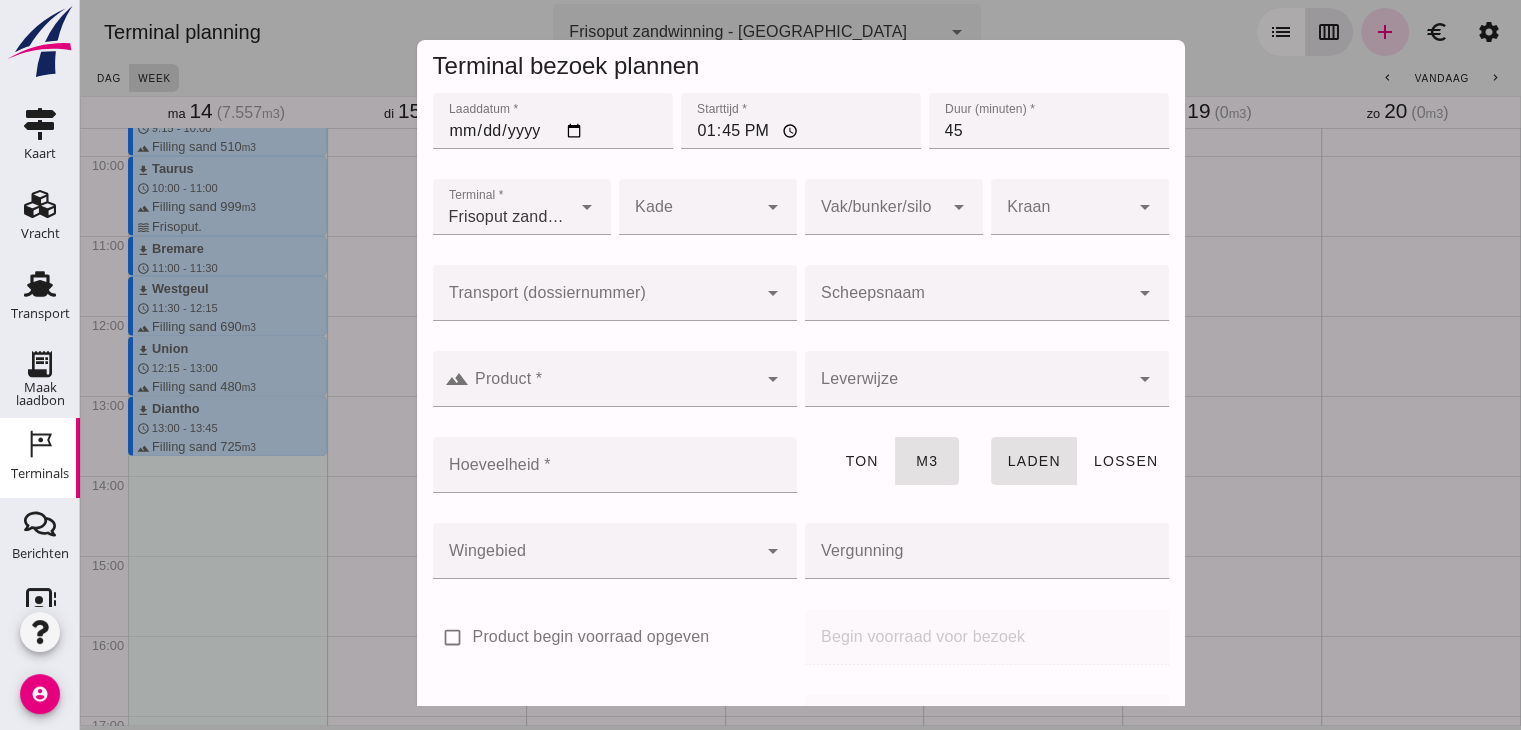 click 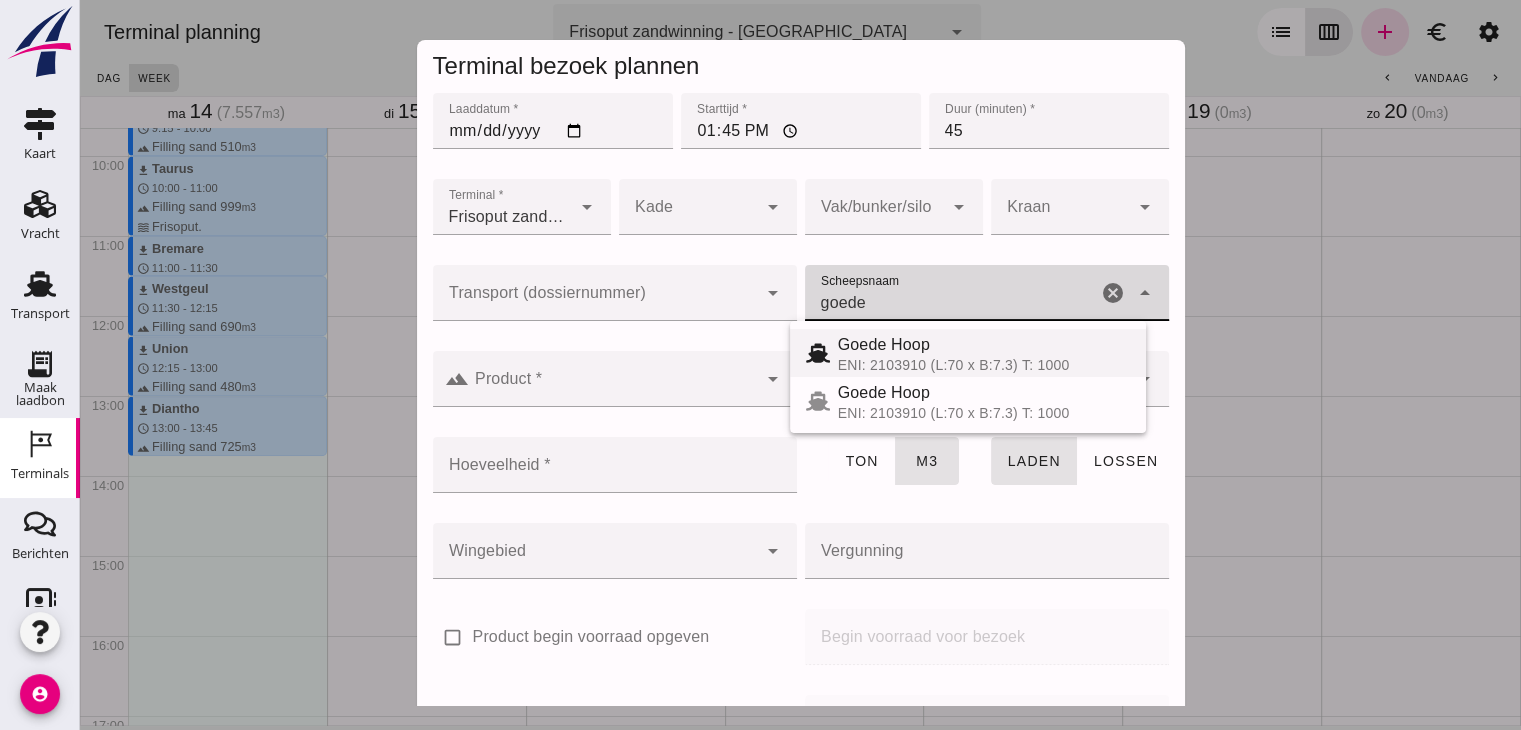click on "Goede Hoop" at bounding box center (984, 345) 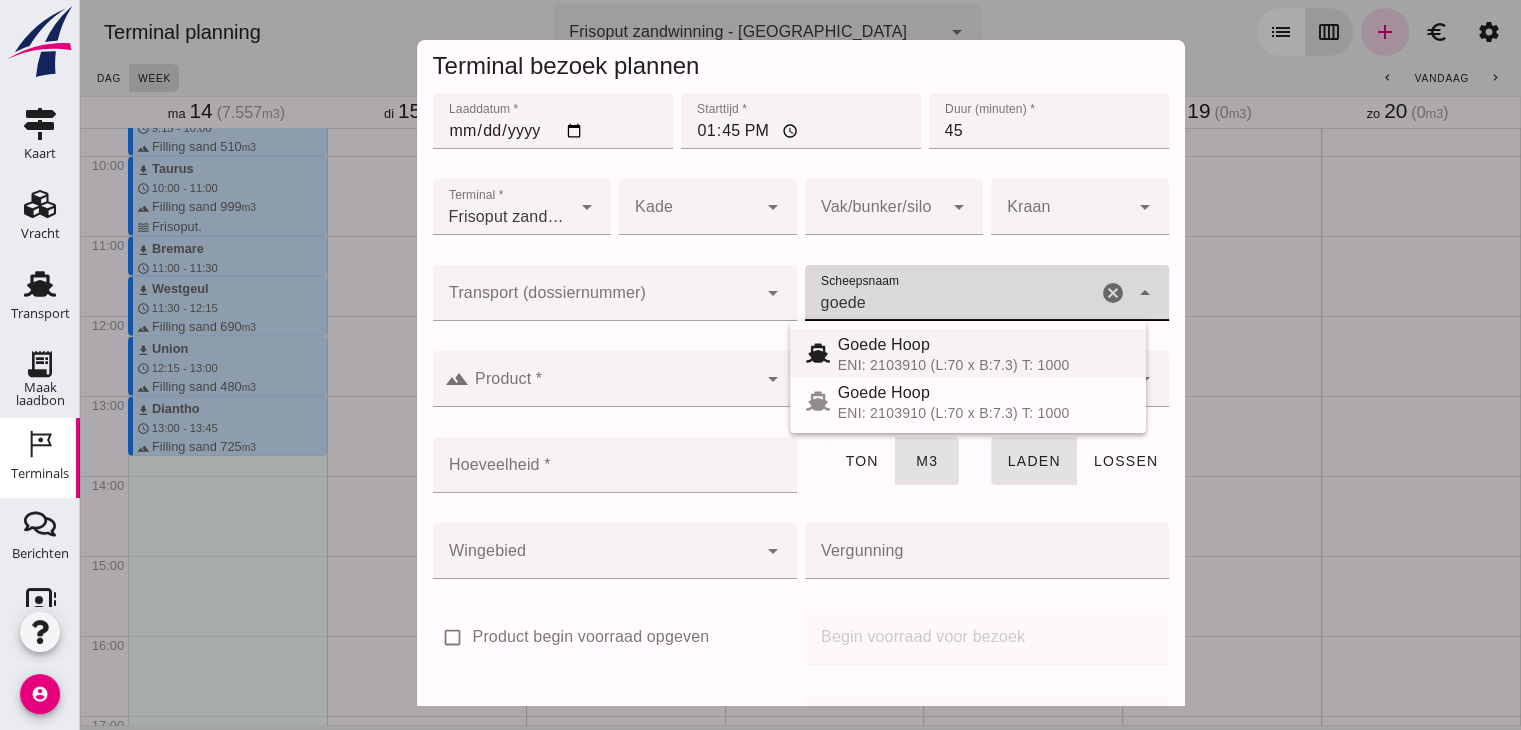 type on "Goede Hoop" 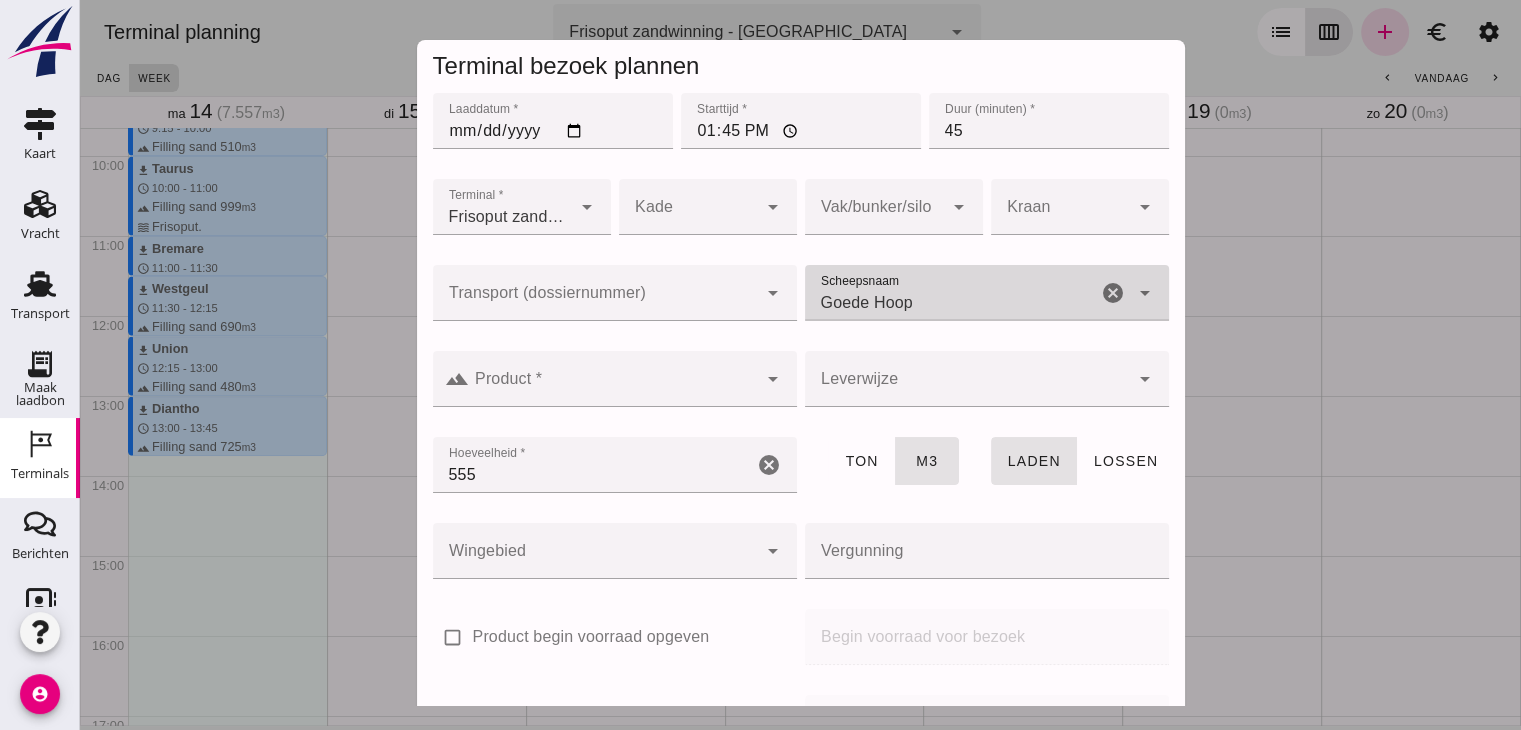 type on "Goede Hoop" 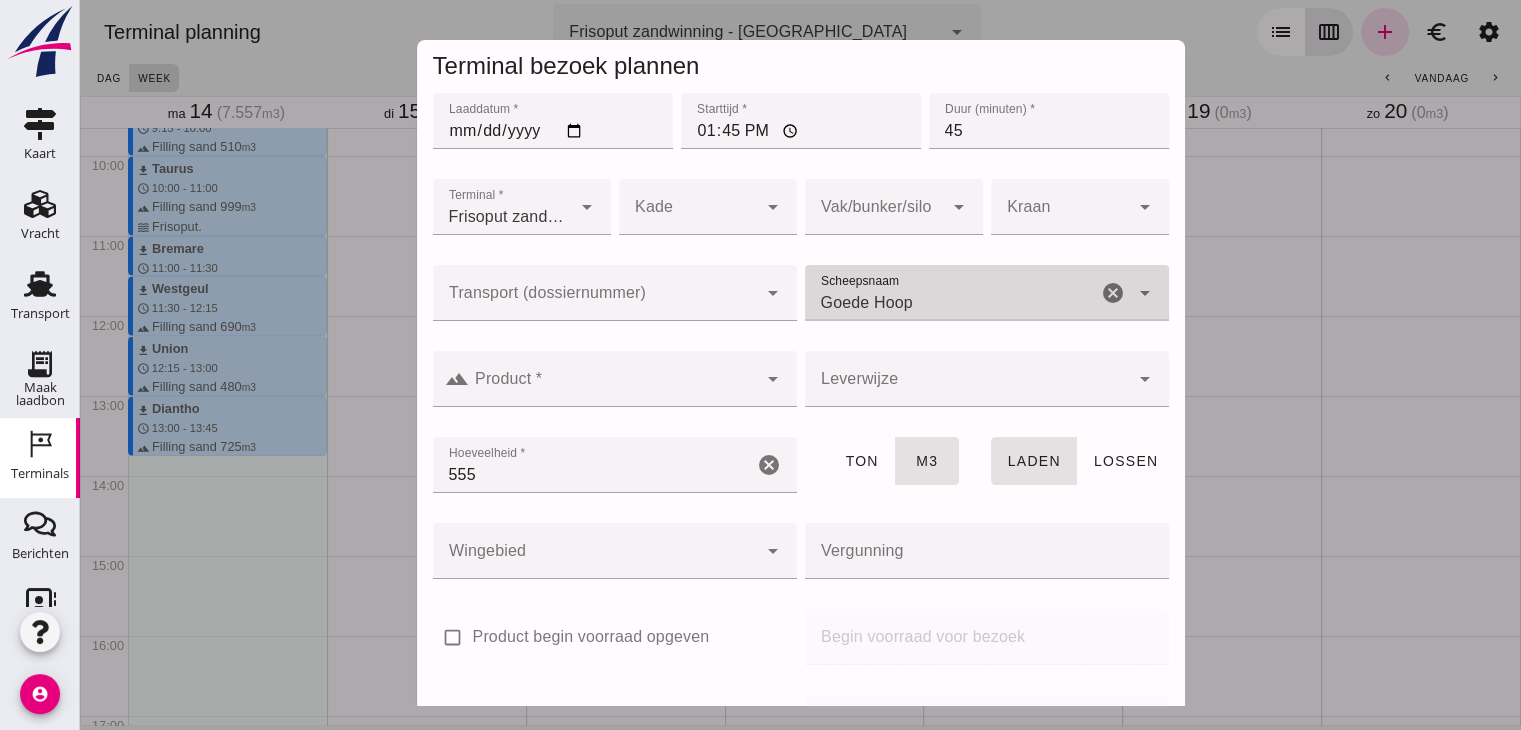 click 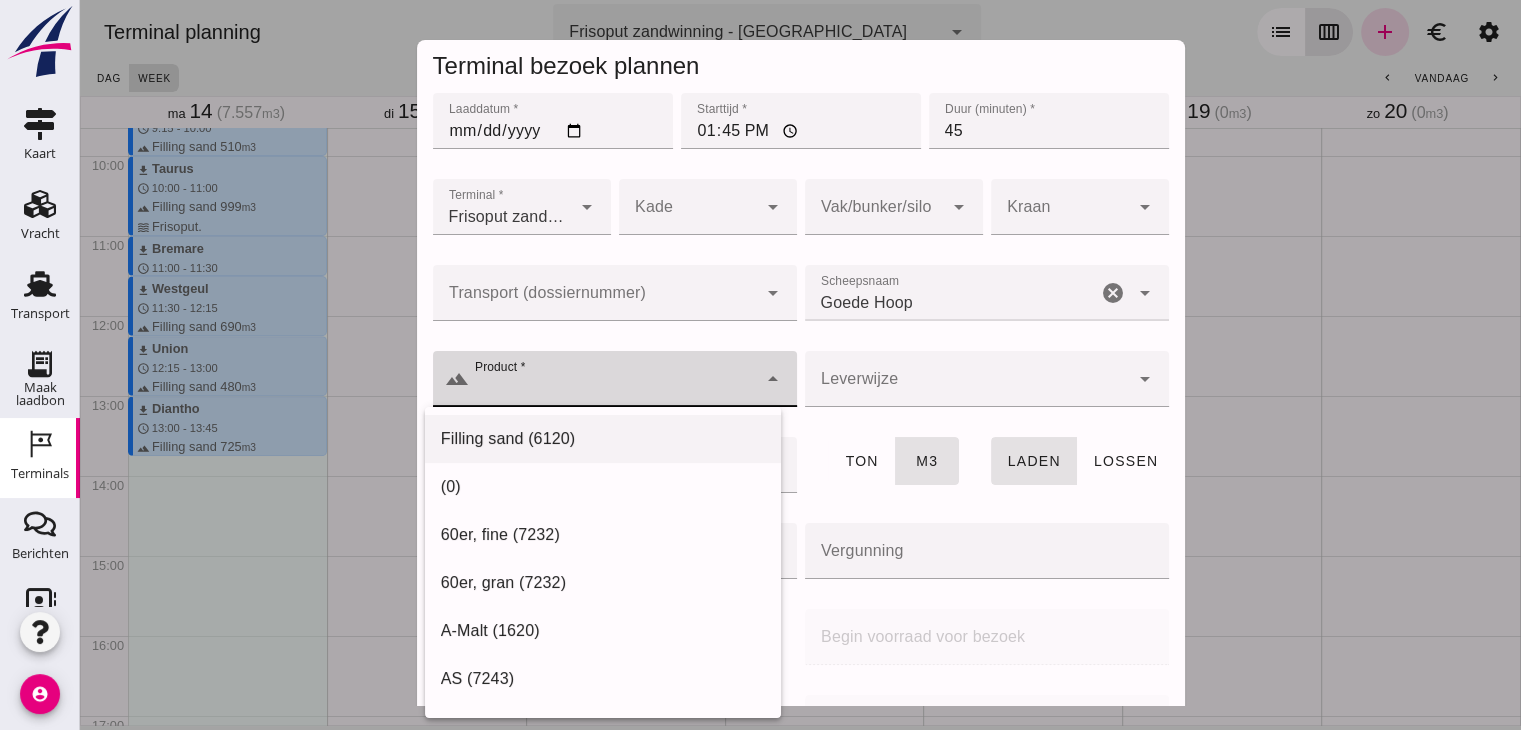 click on "Filling sand (6120)" 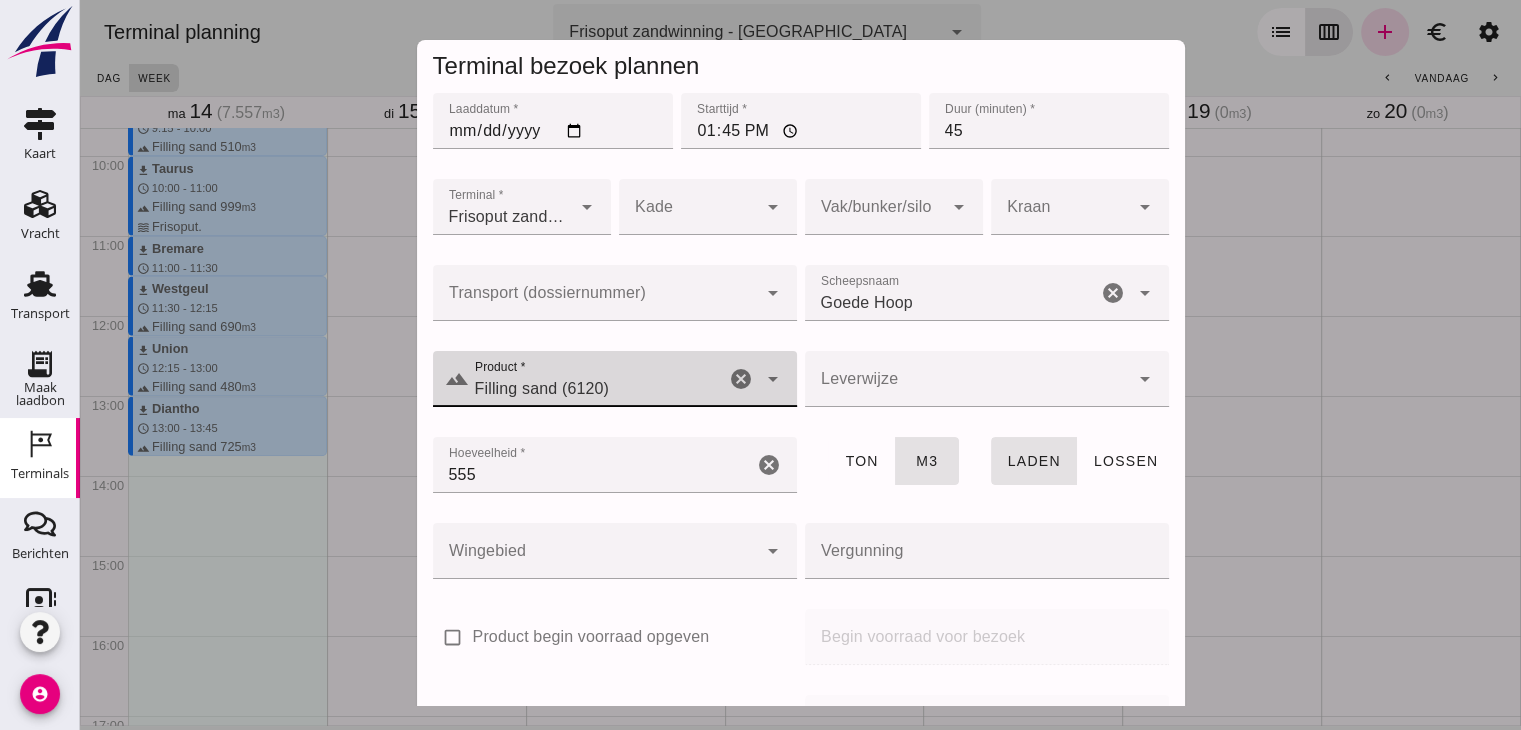 type on "Filling sand (6120)" 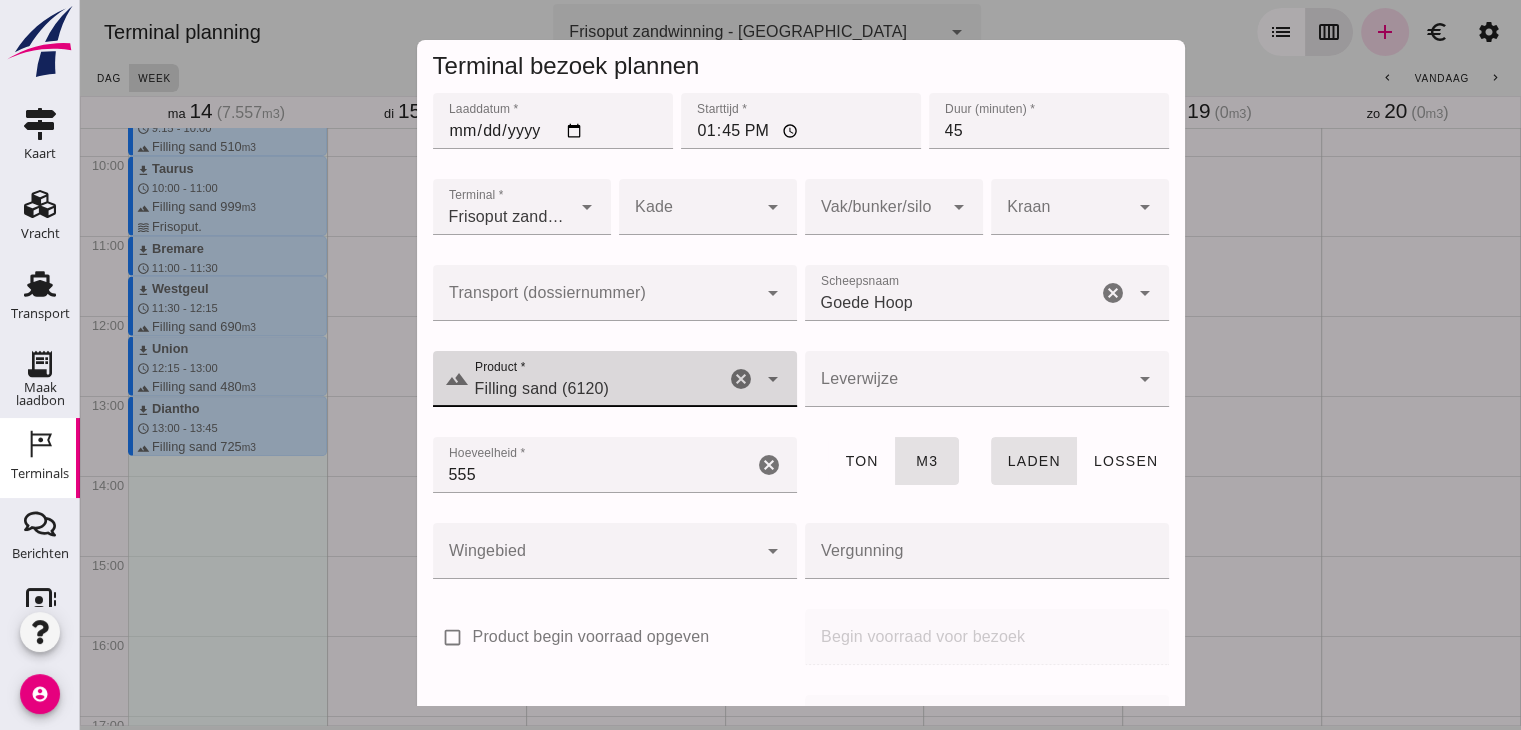 click 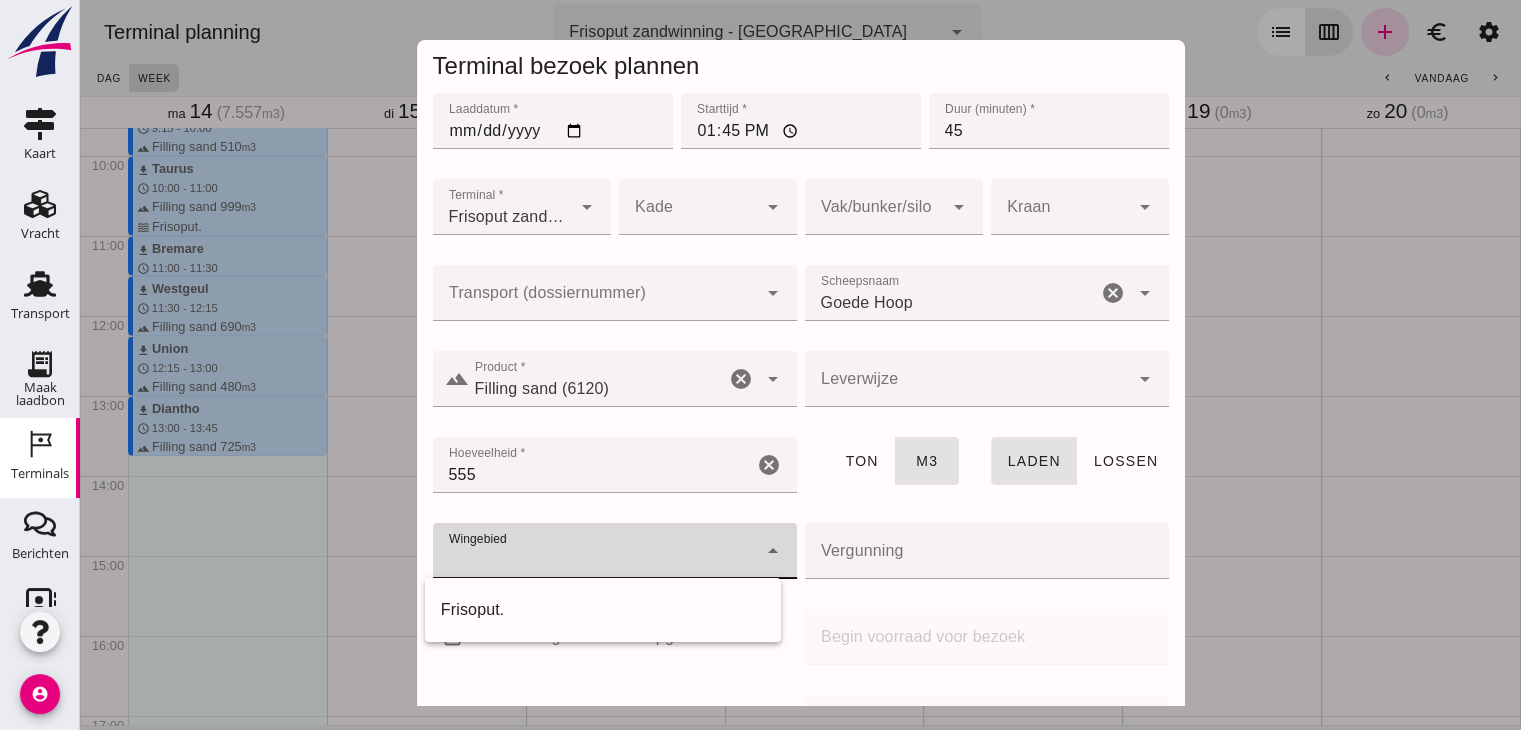click on "Frisoput." 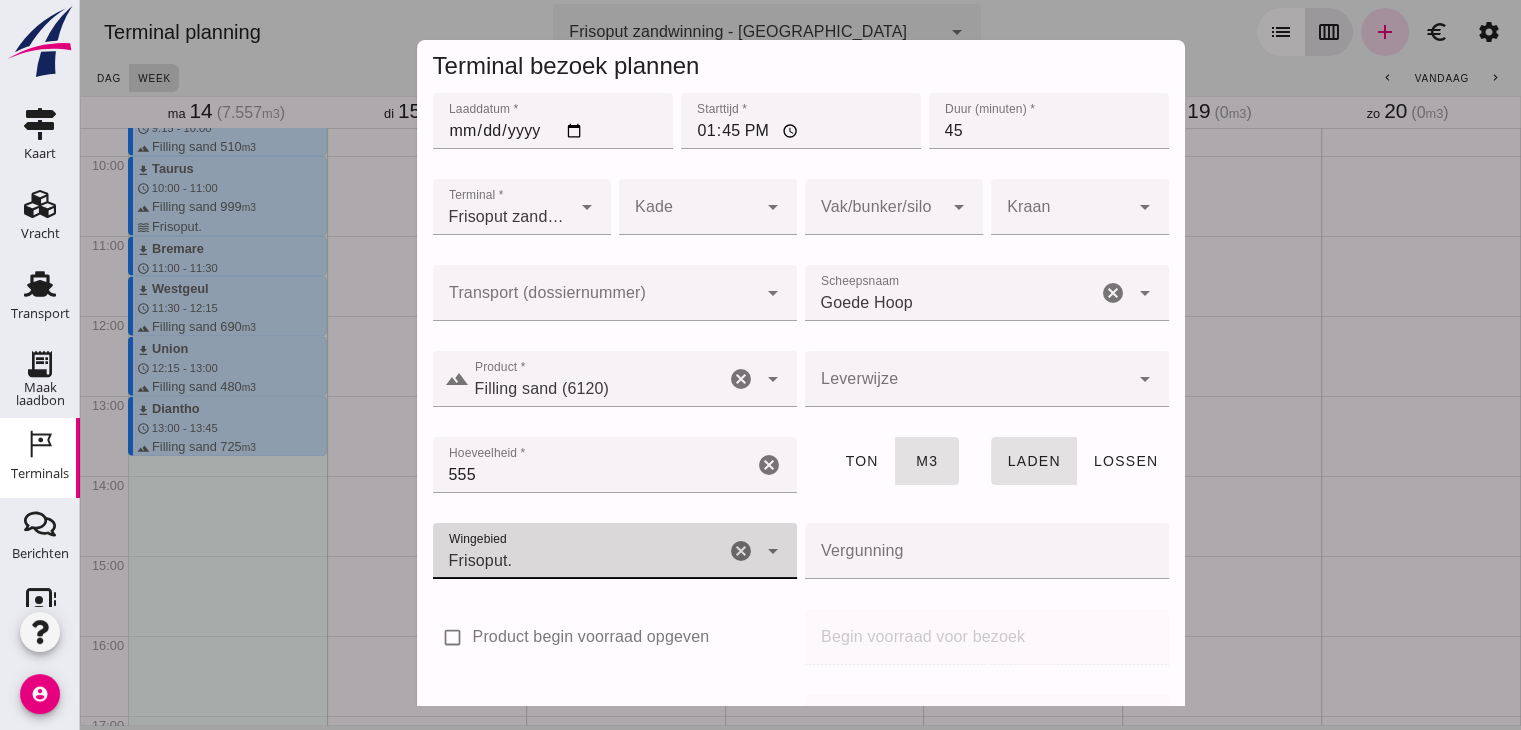 scroll, scrollTop: 237, scrollLeft: 0, axis: vertical 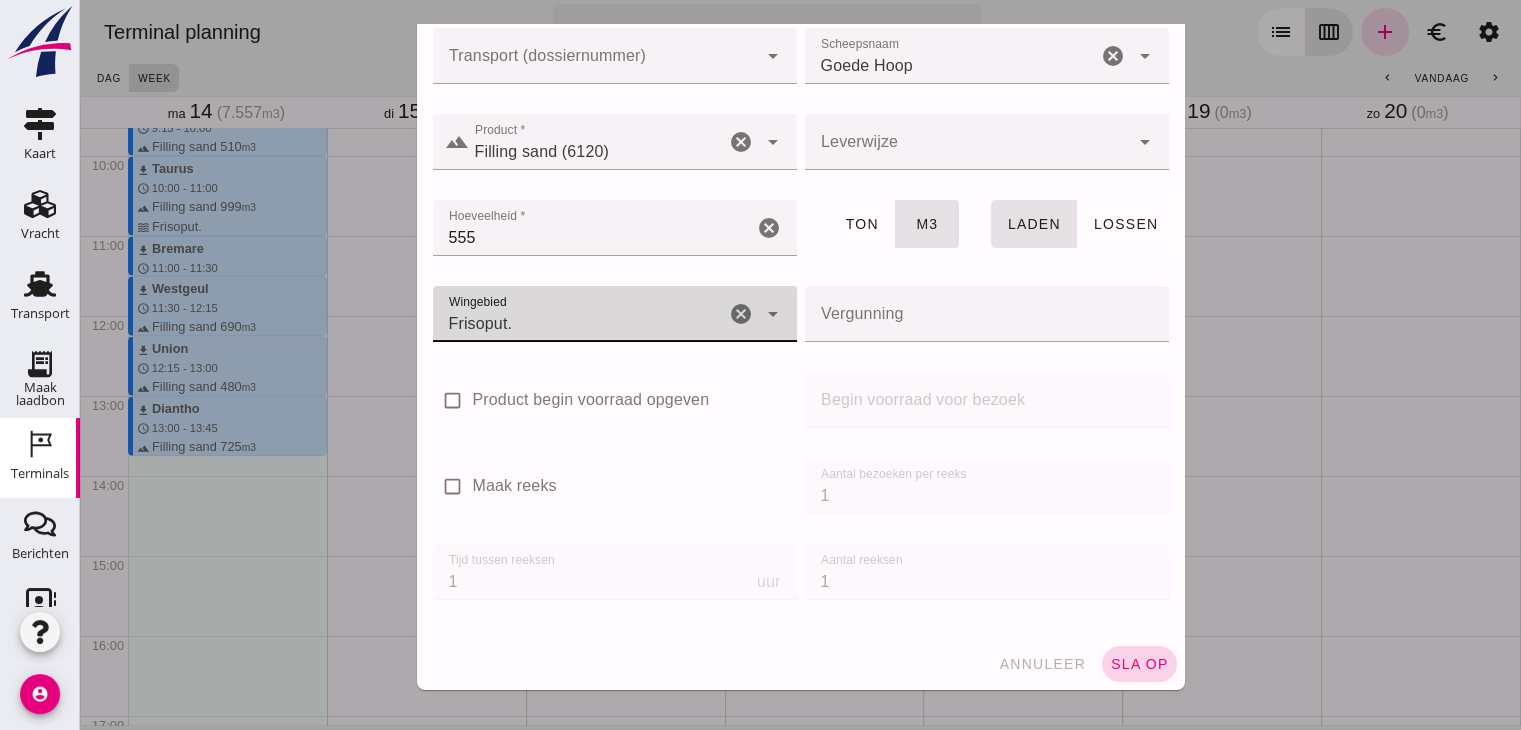 click on "sla op" 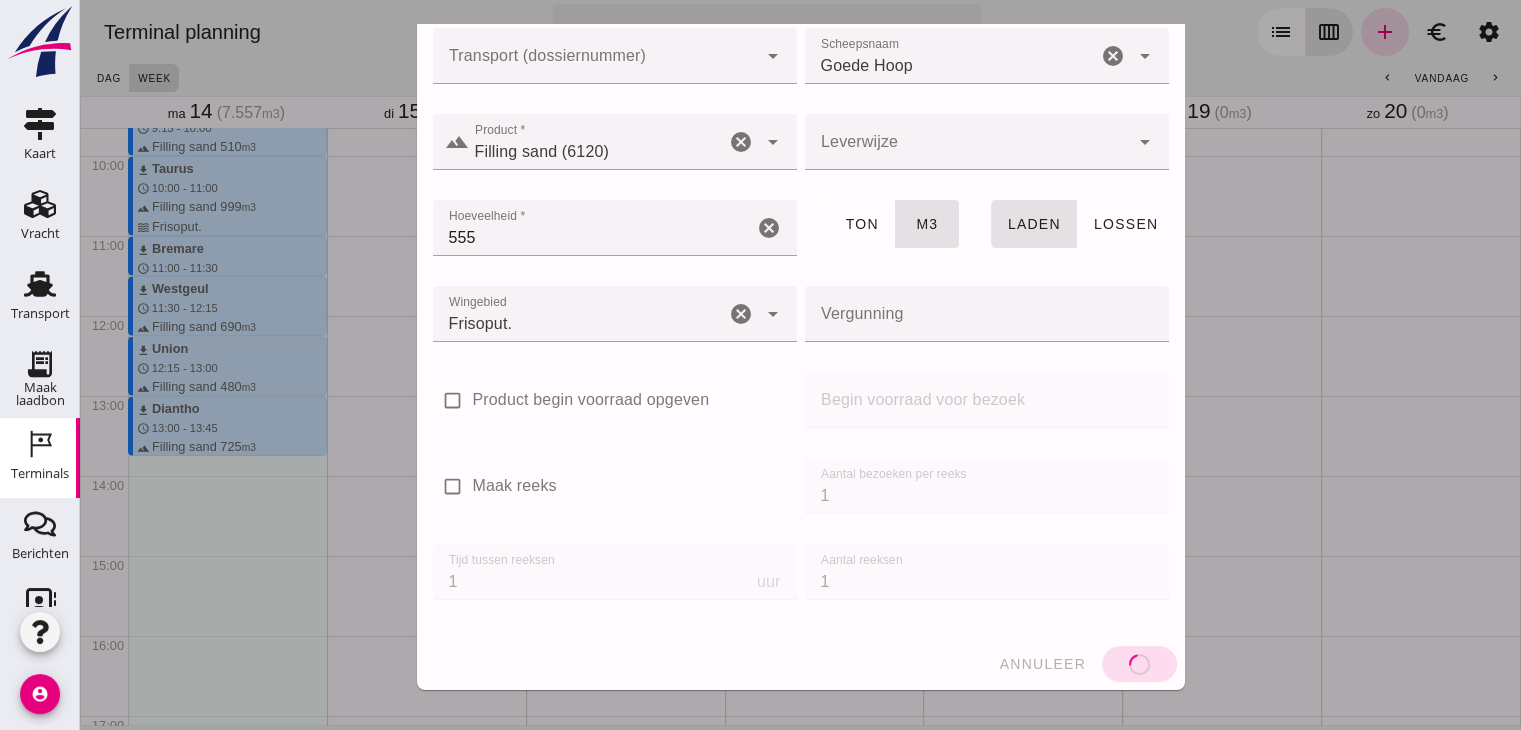 type 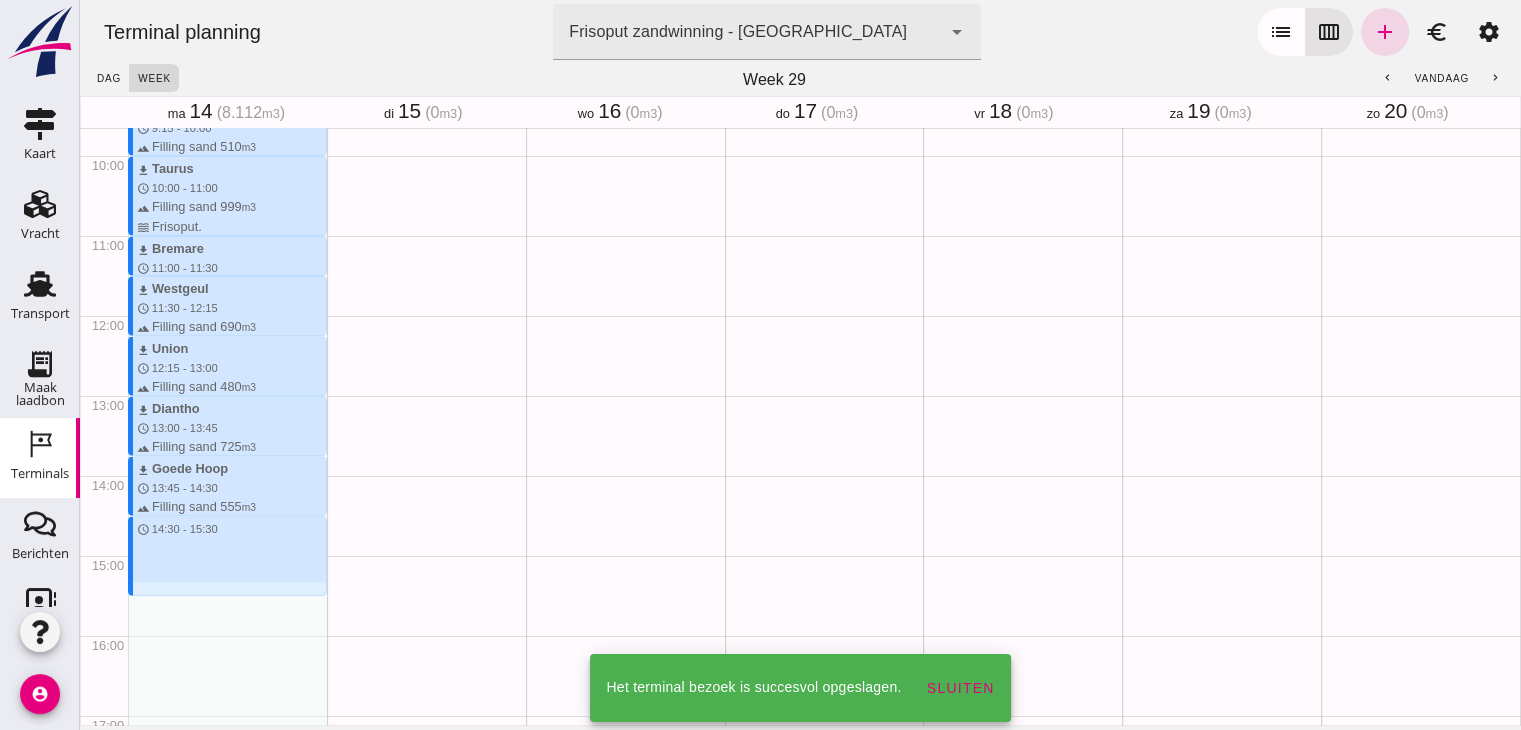 drag, startPoint x: 218, startPoint y: 520, endPoint x: 214, endPoint y: 589, distance: 69.115845 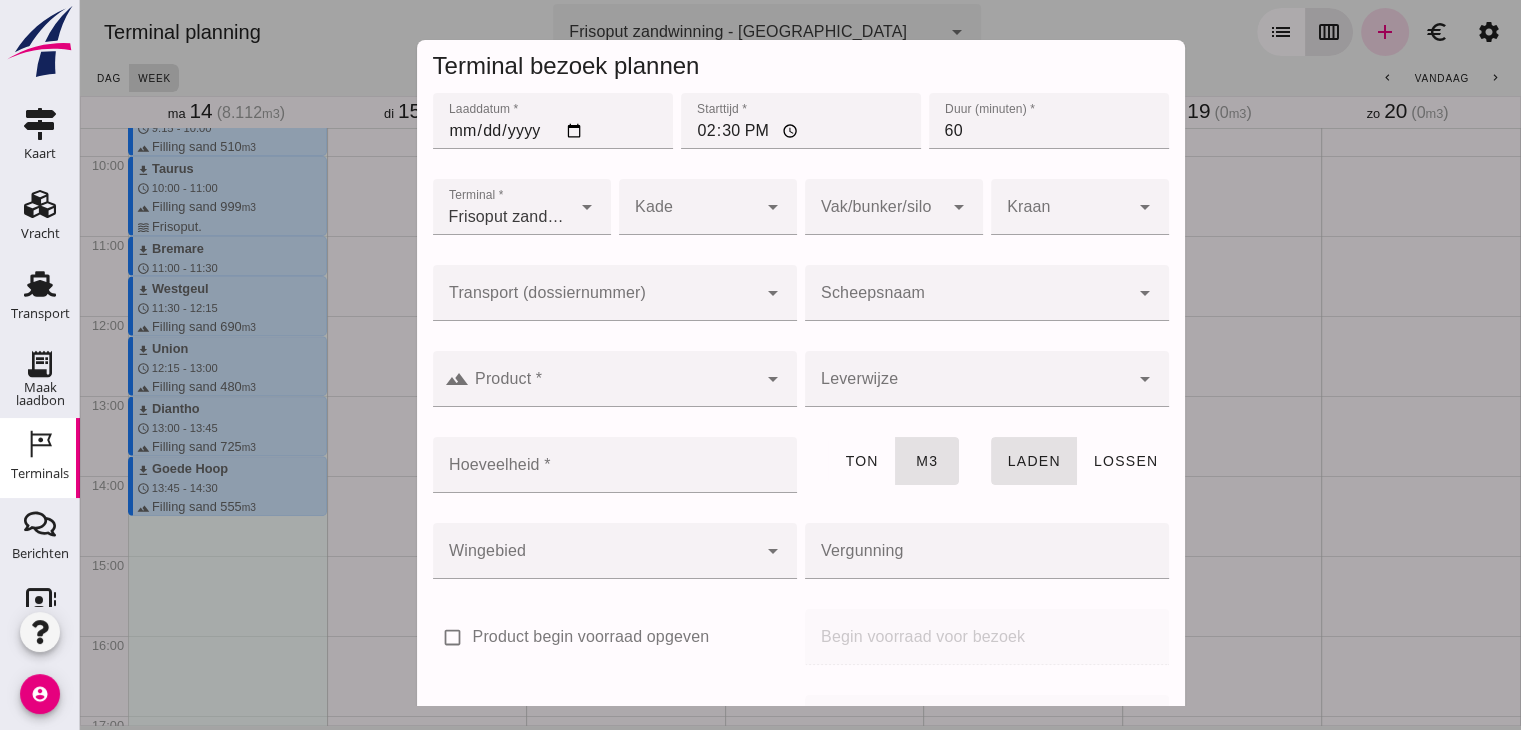 click 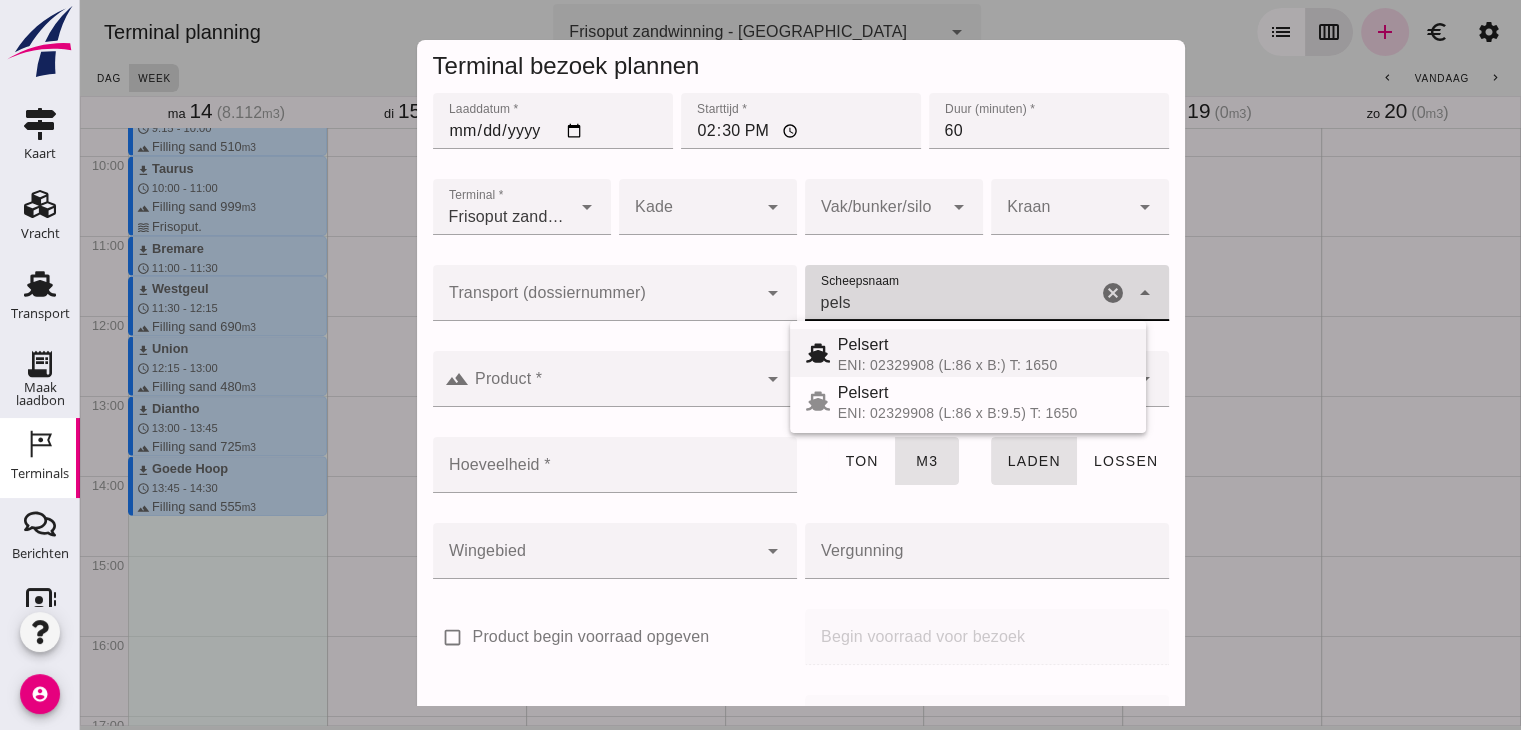 click on "Pelsert" at bounding box center (984, 345) 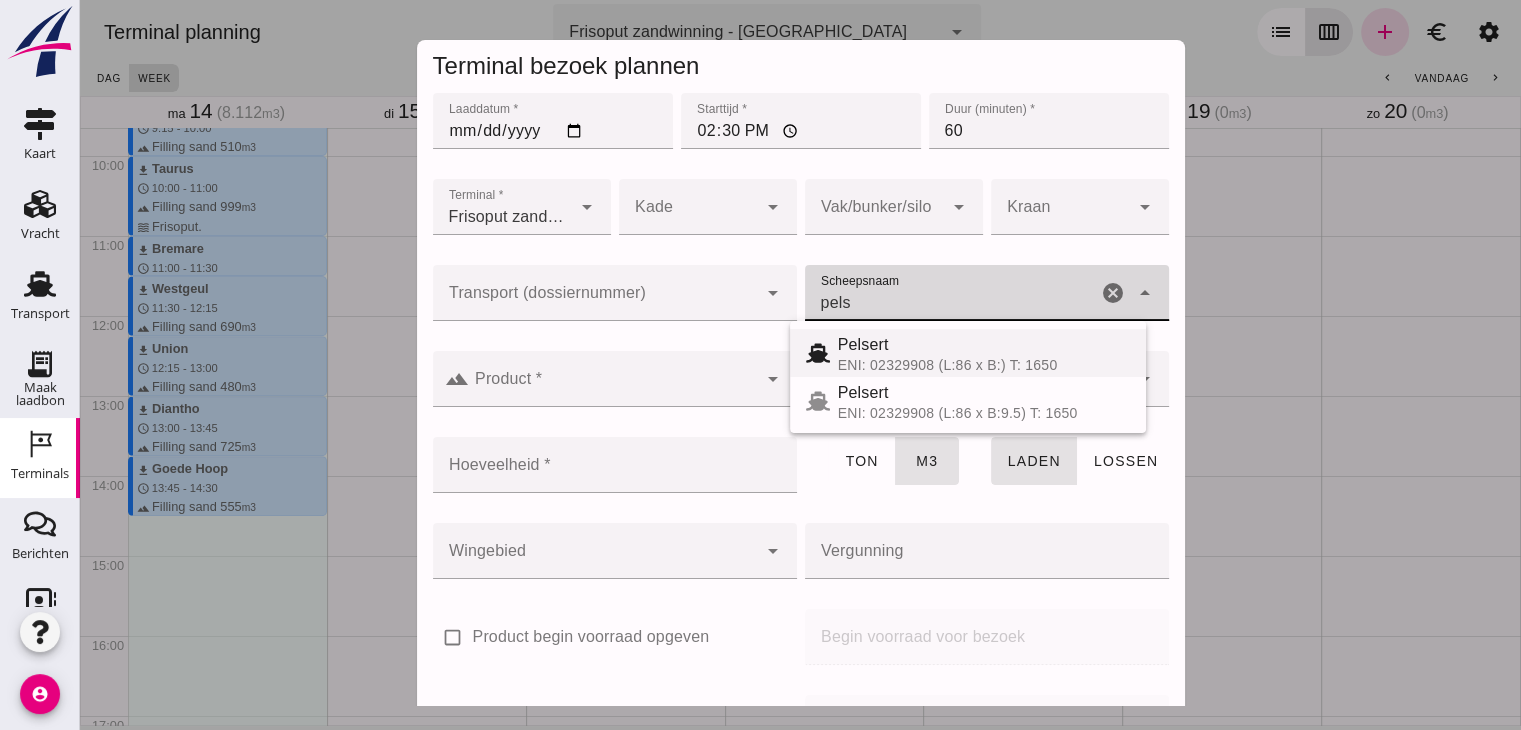 type on "Pelsert" 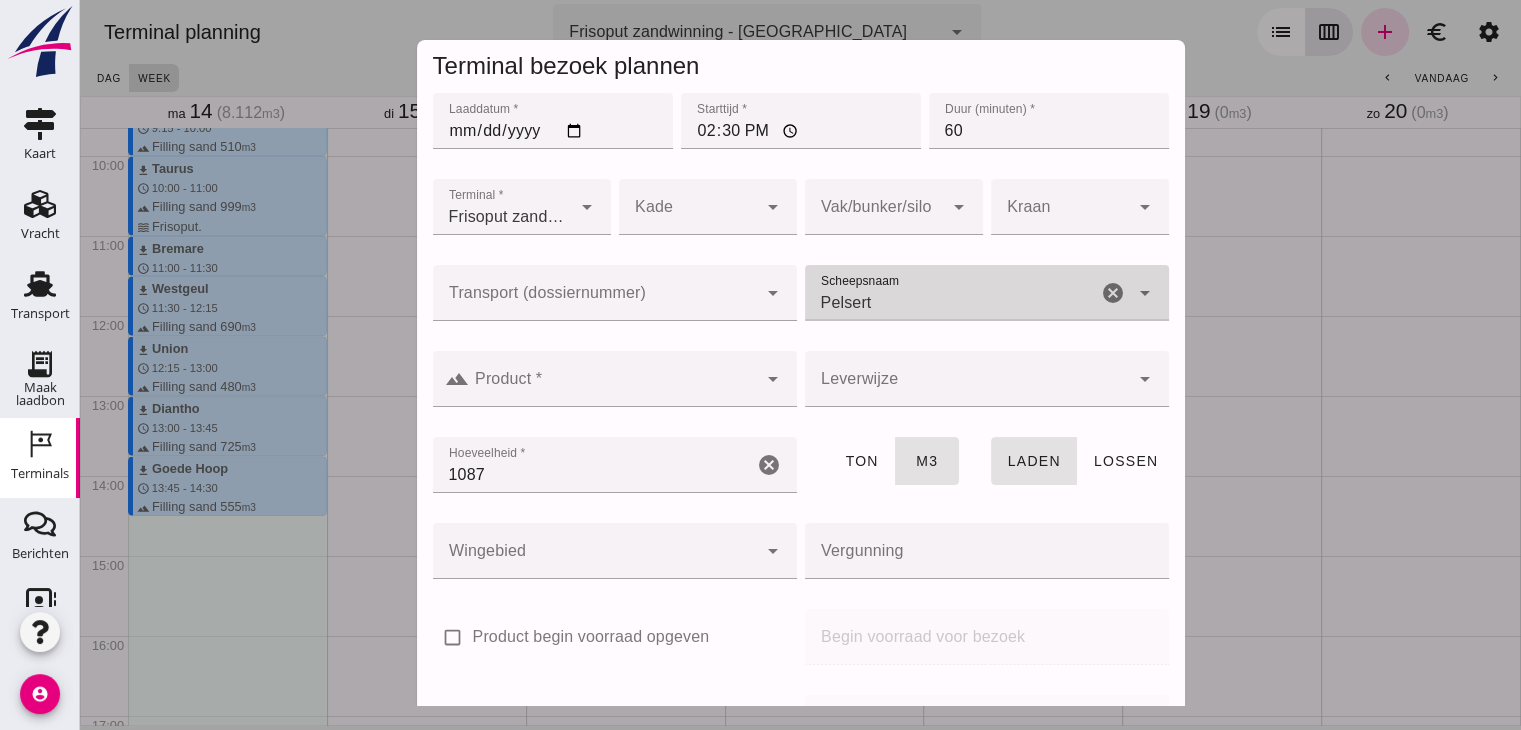 type on "Pelsert" 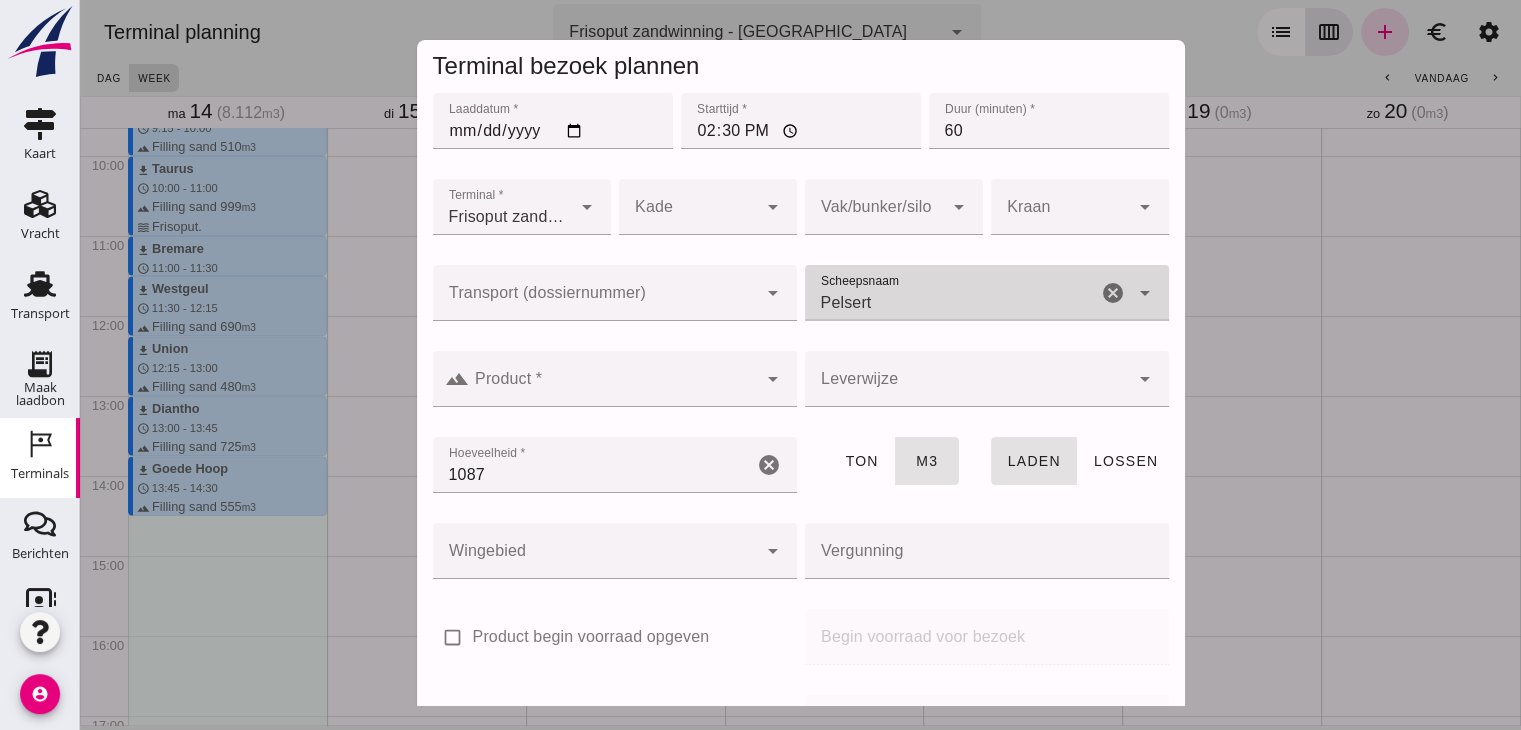 click 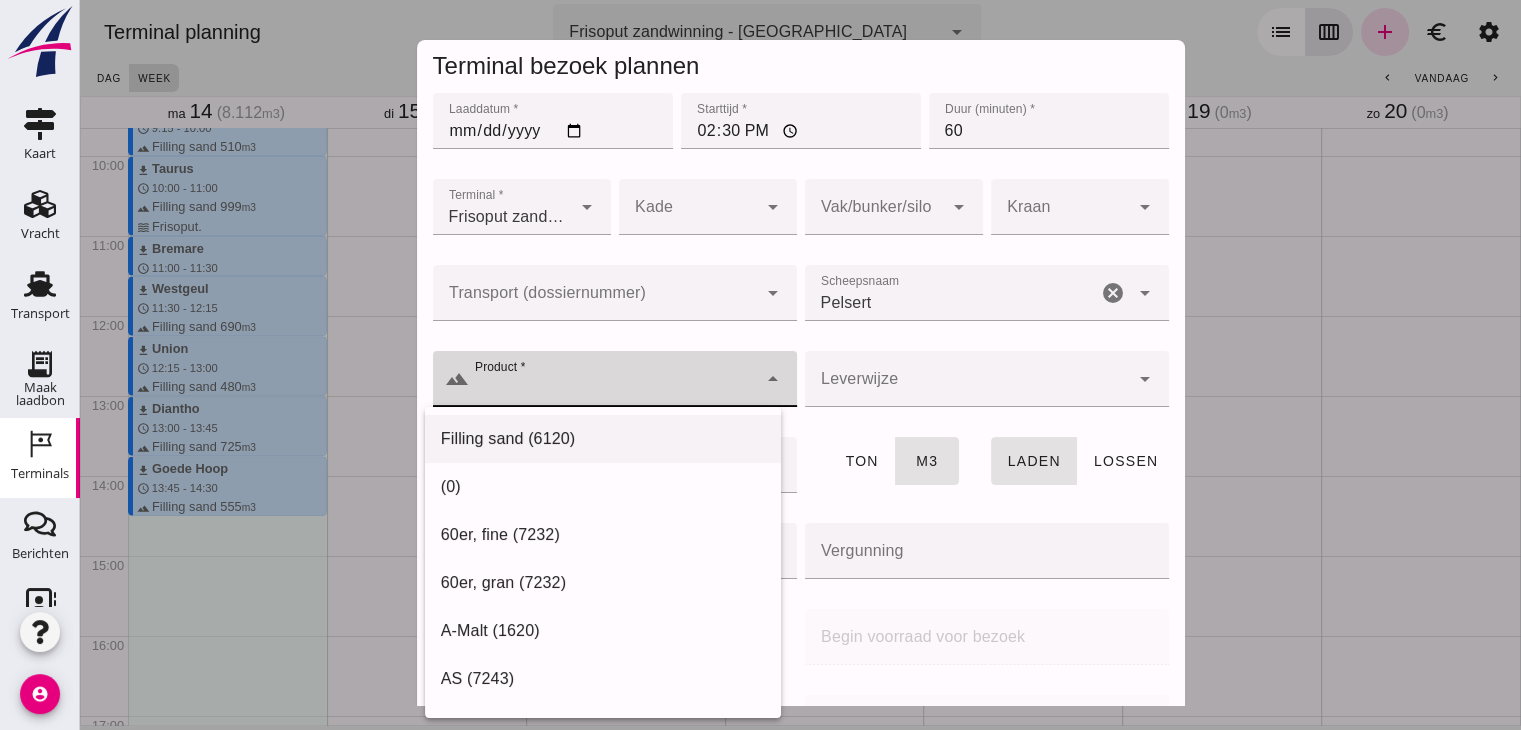 click on "Filling sand (6120)" 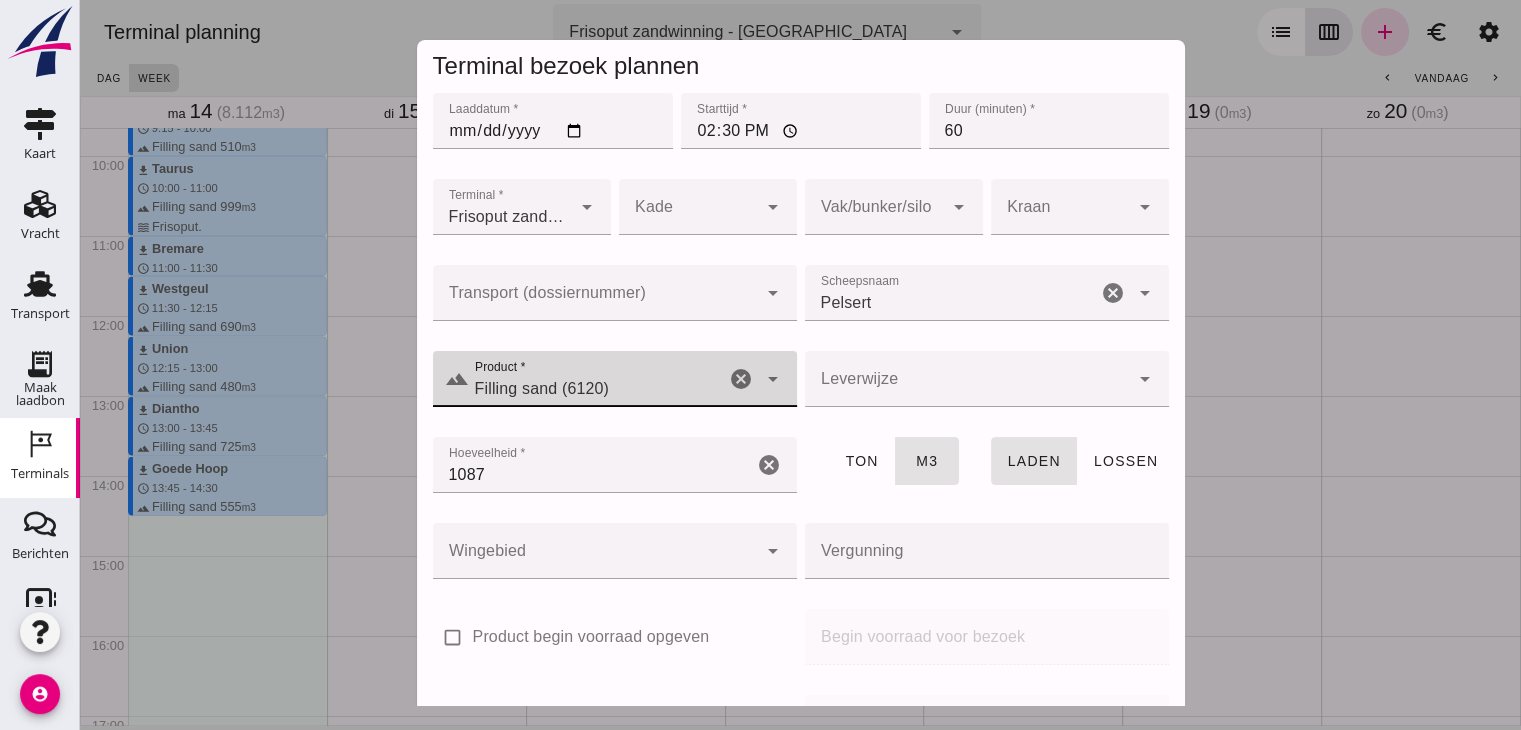 click 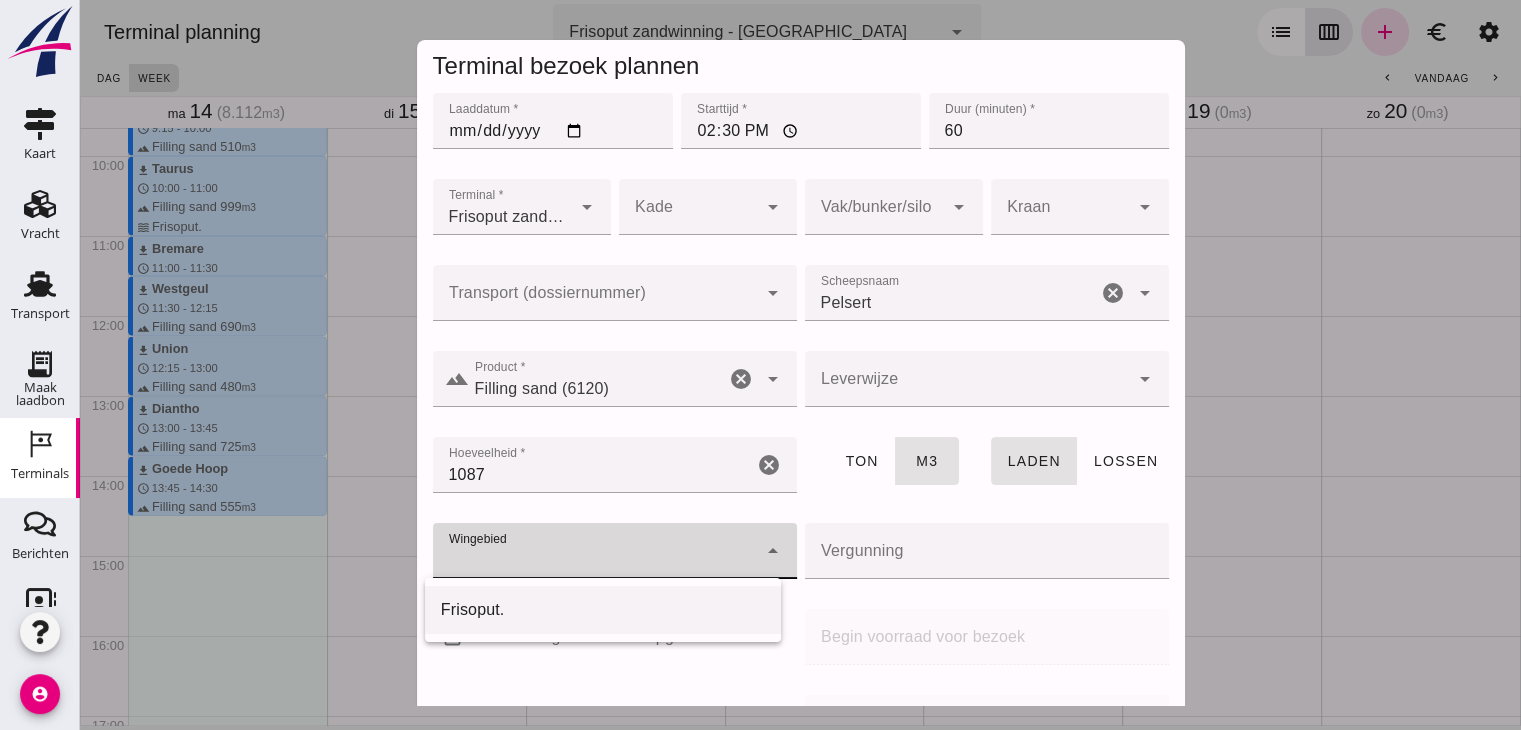 click on "Frisoput." 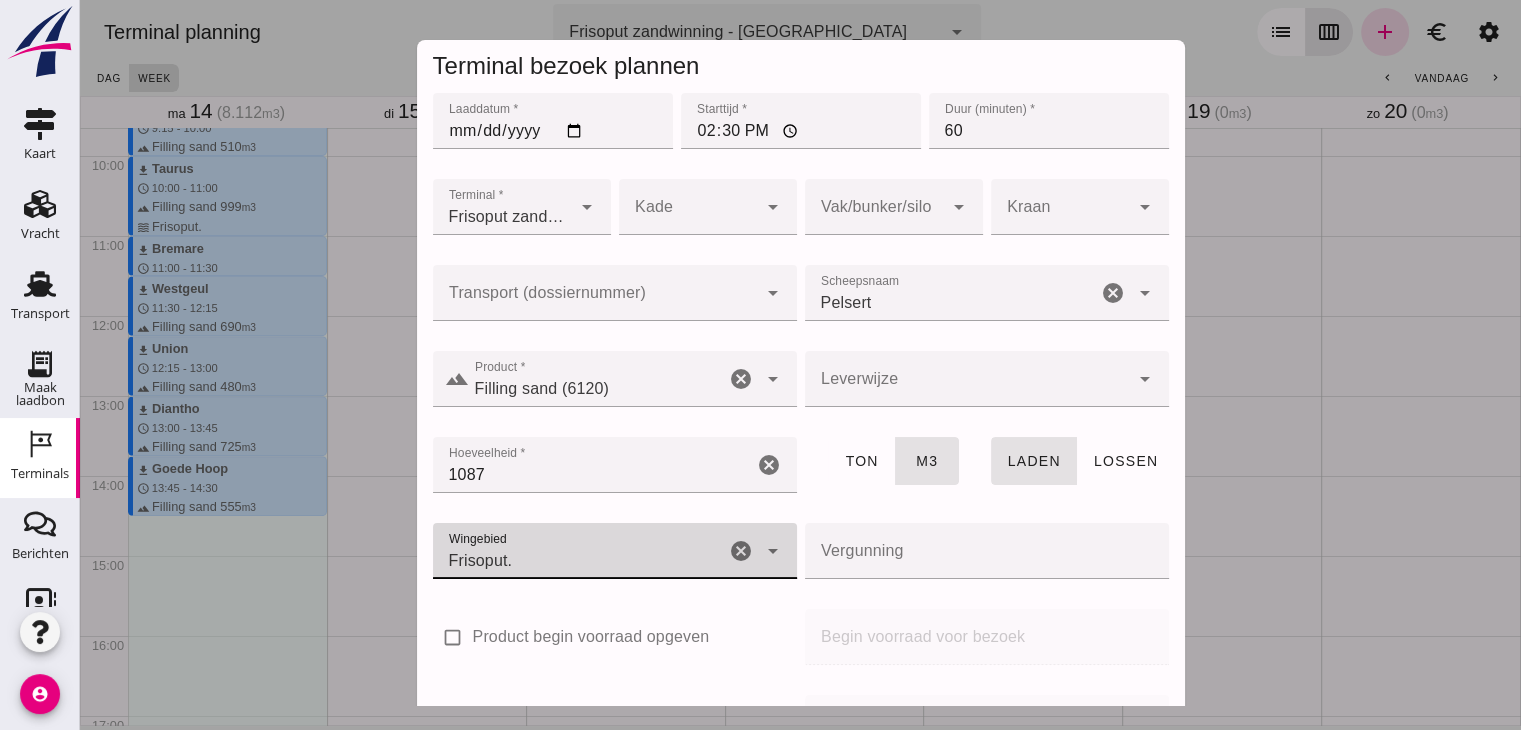 scroll, scrollTop: 237, scrollLeft: 0, axis: vertical 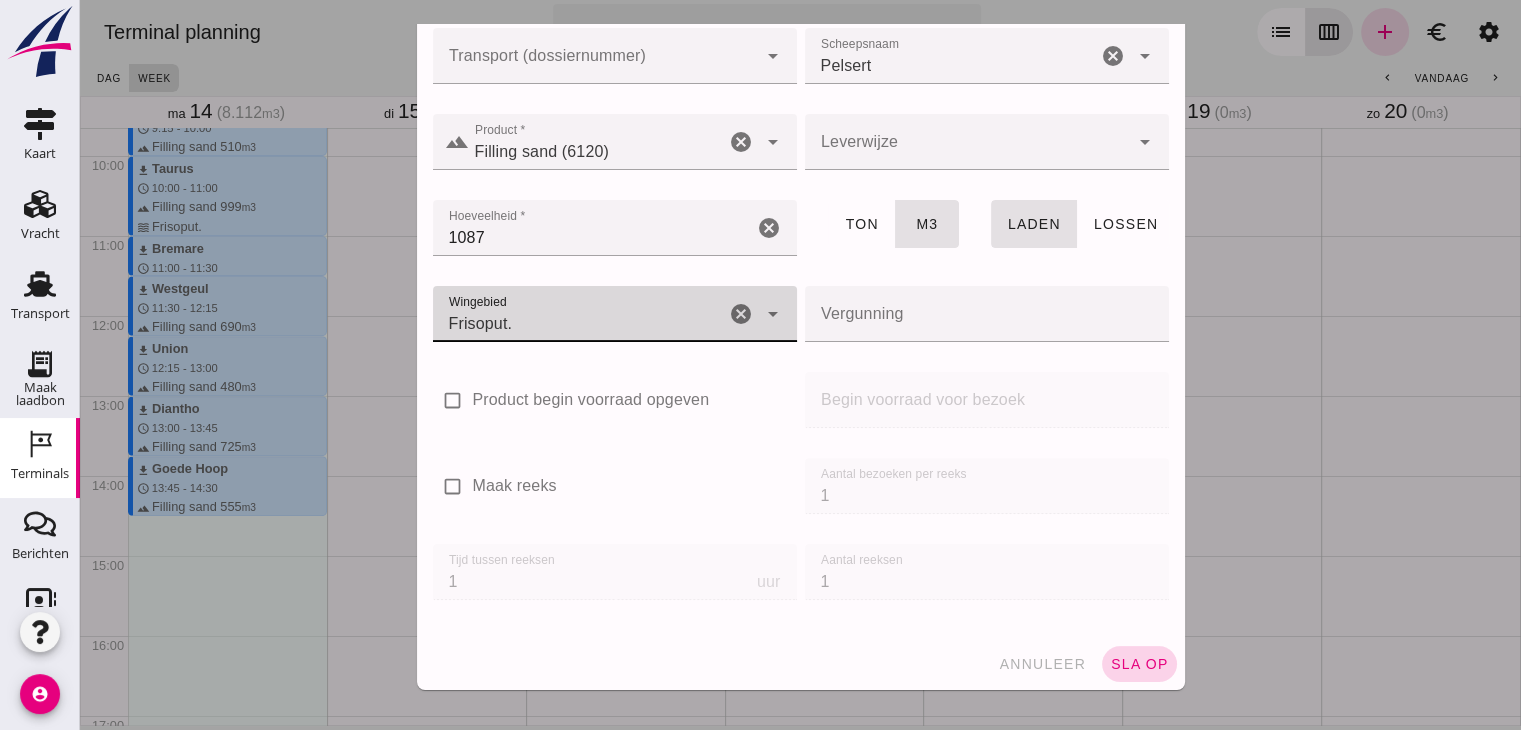 click on "sla op" 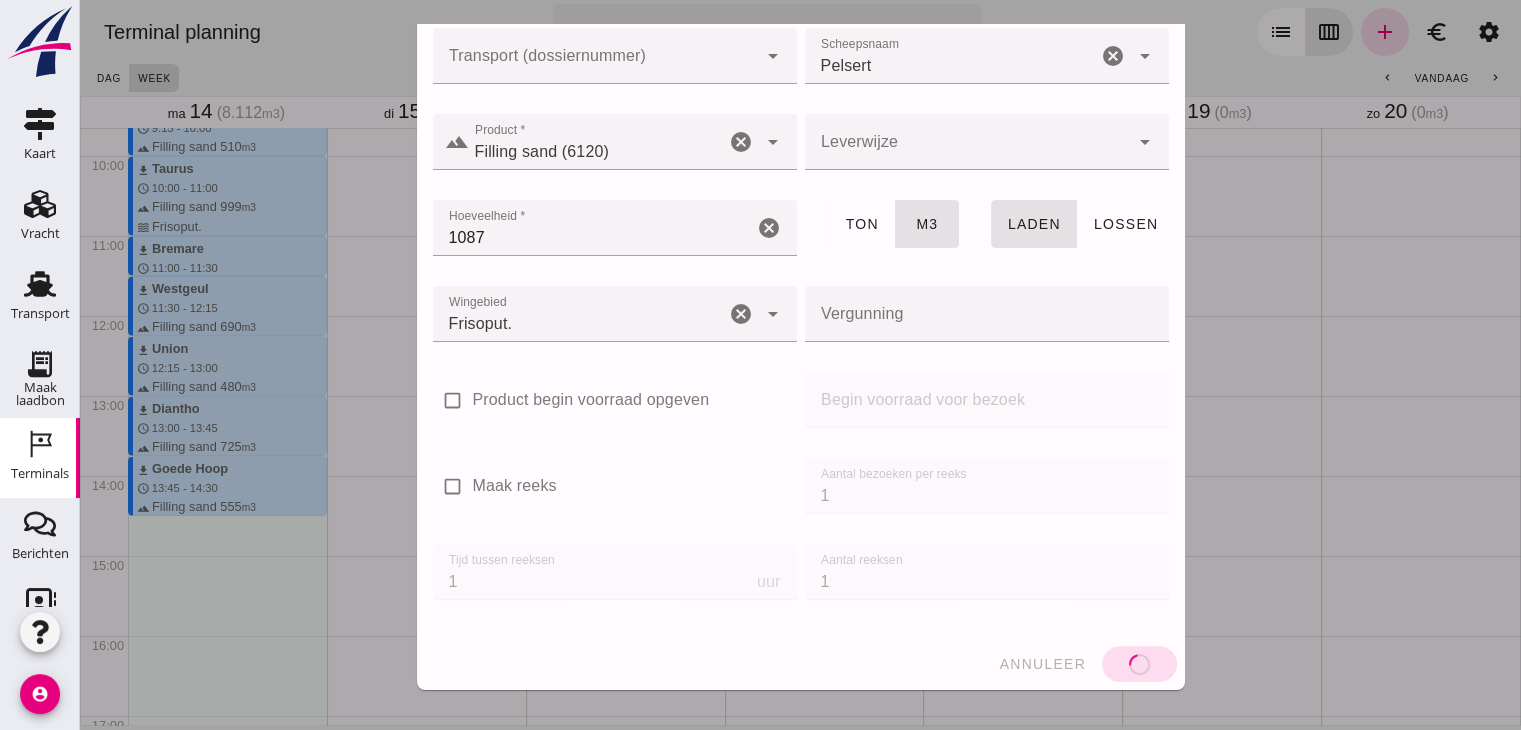 type 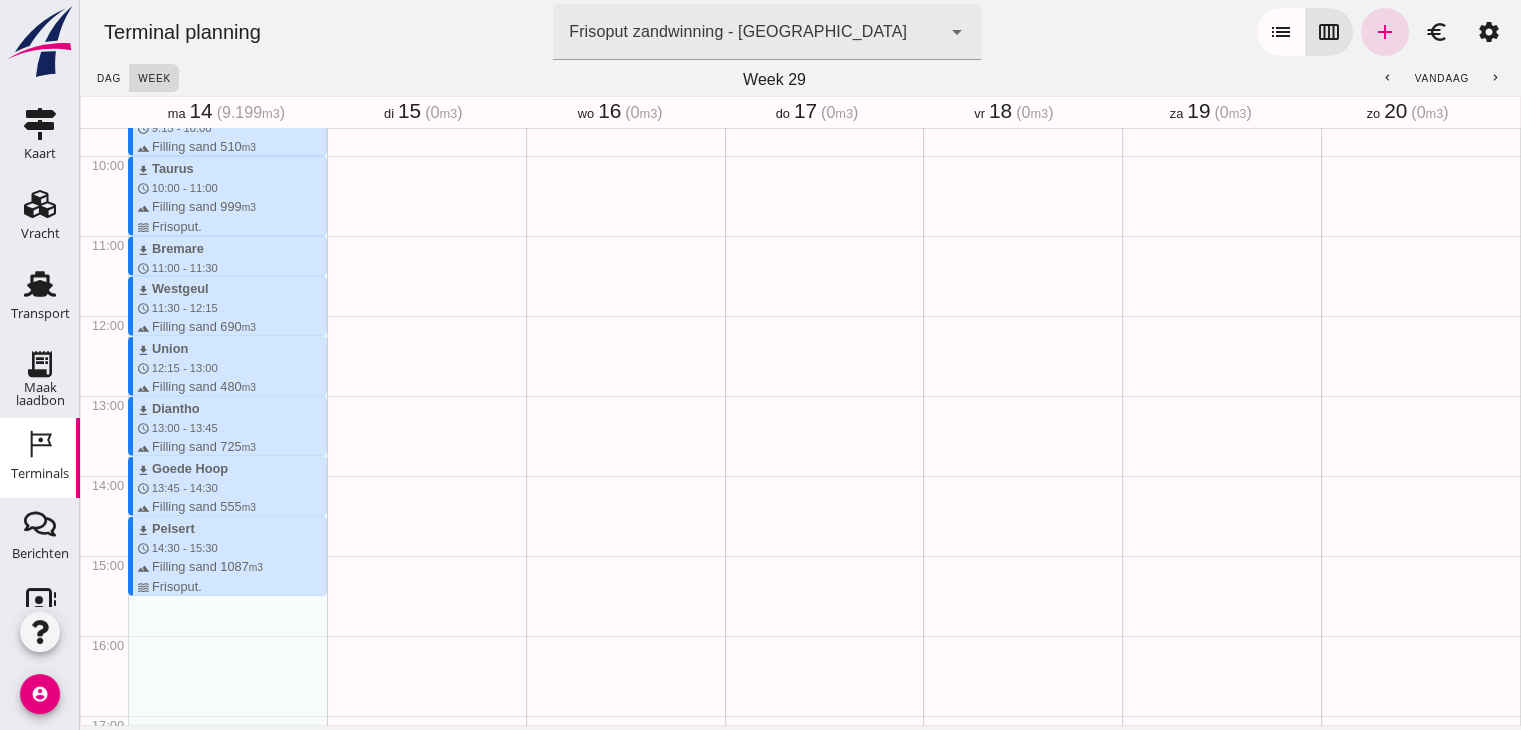 scroll, scrollTop: 856, scrollLeft: 0, axis: vertical 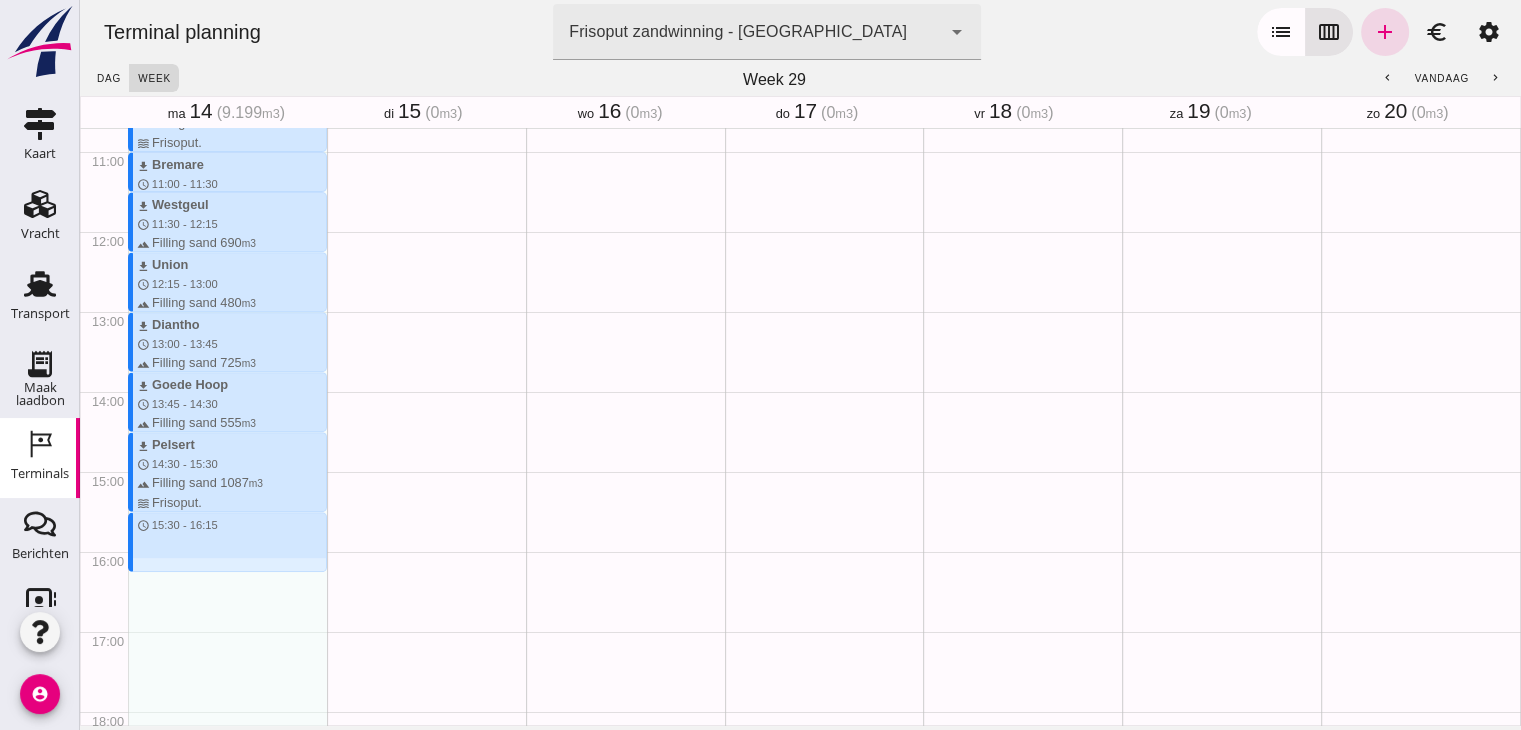 drag, startPoint x: 217, startPoint y: 515, endPoint x: 216, endPoint y: 579, distance: 64.00781 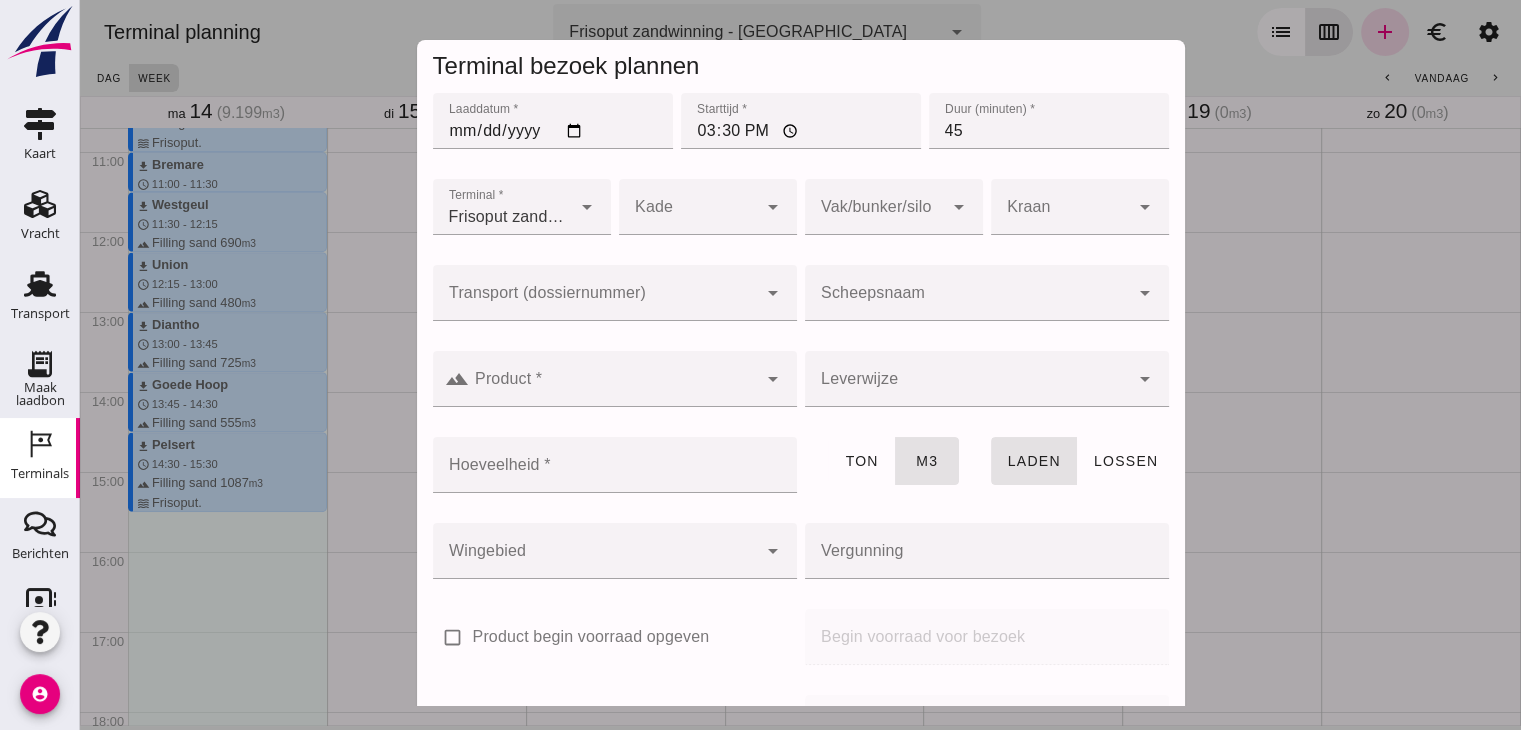 click 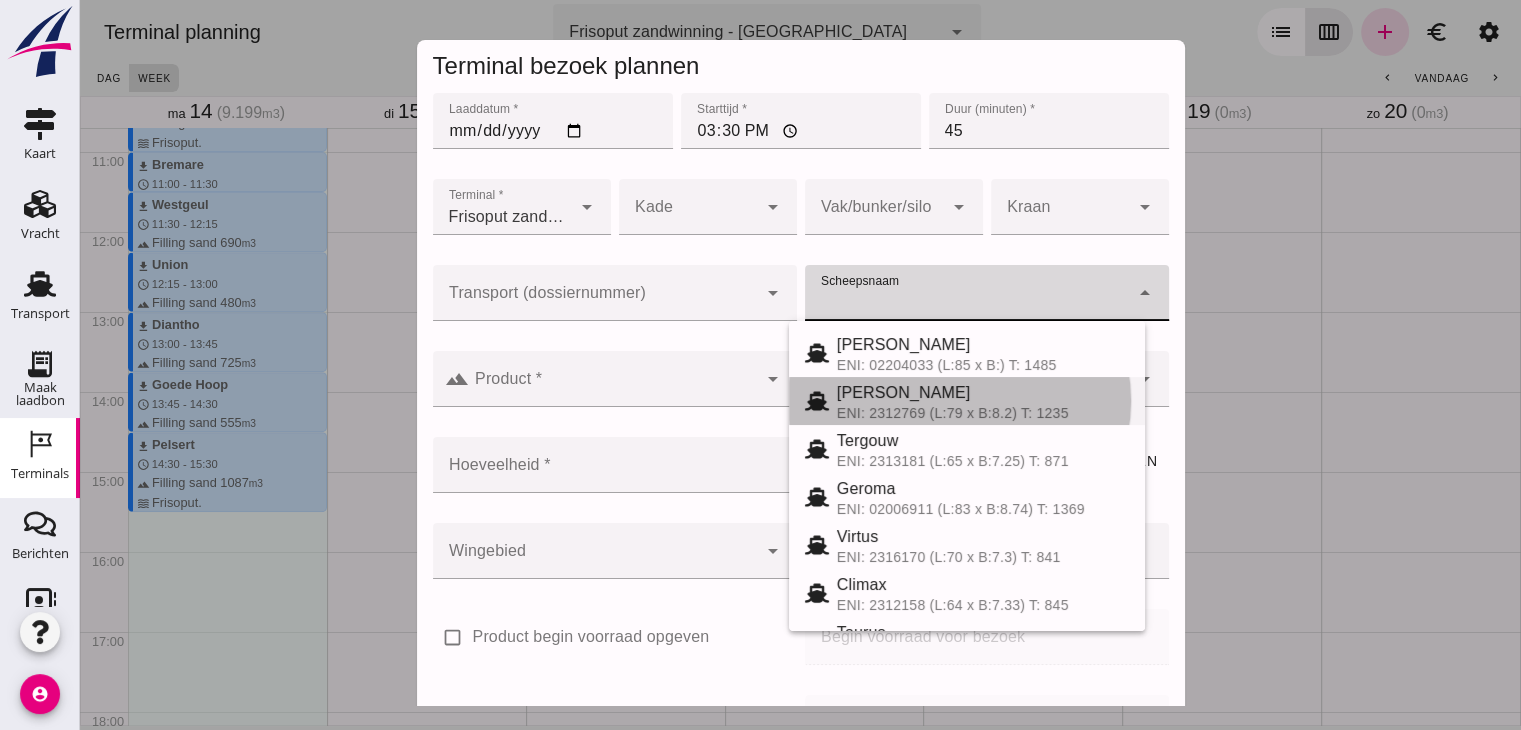 click on "[PERSON_NAME]" at bounding box center [983, 393] 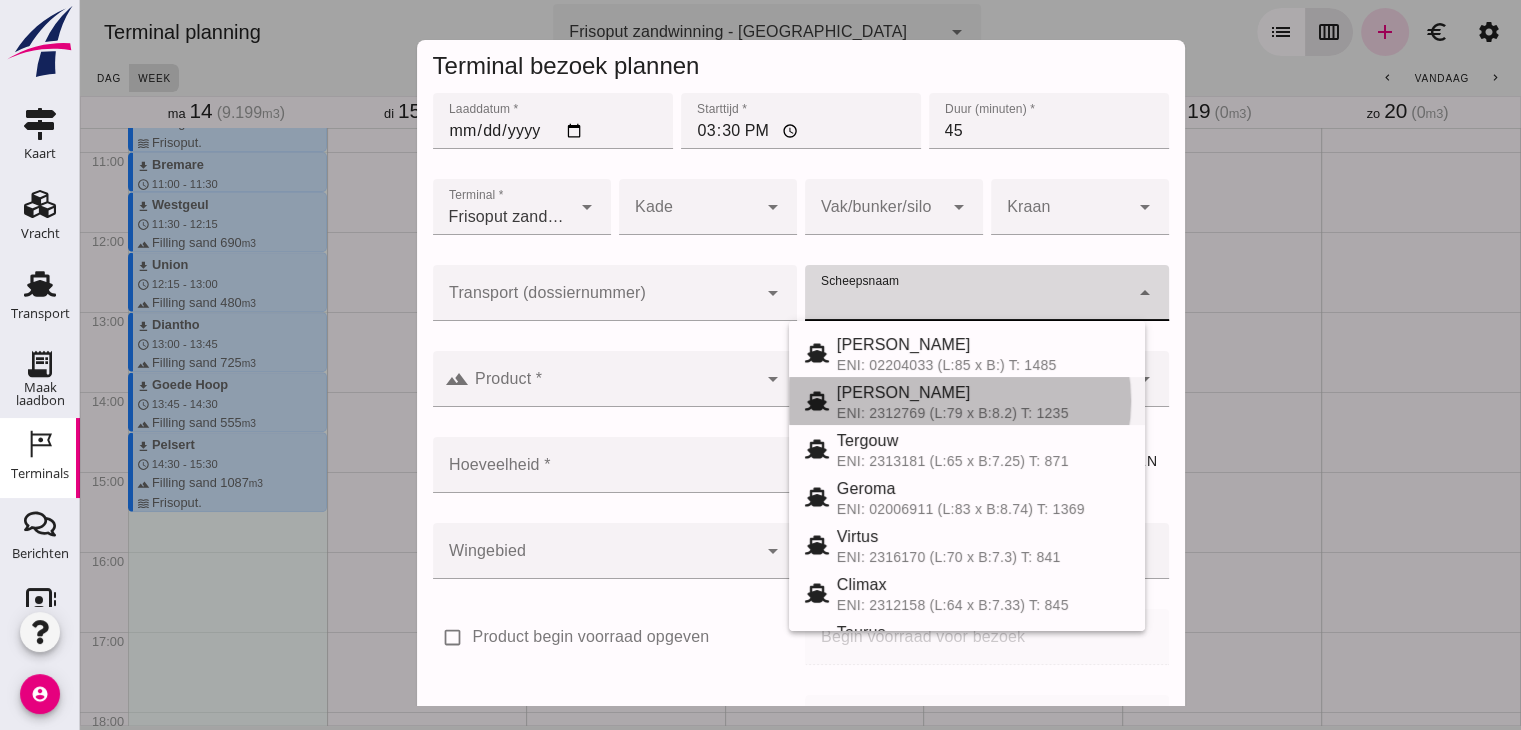 type on "[PERSON_NAME]" 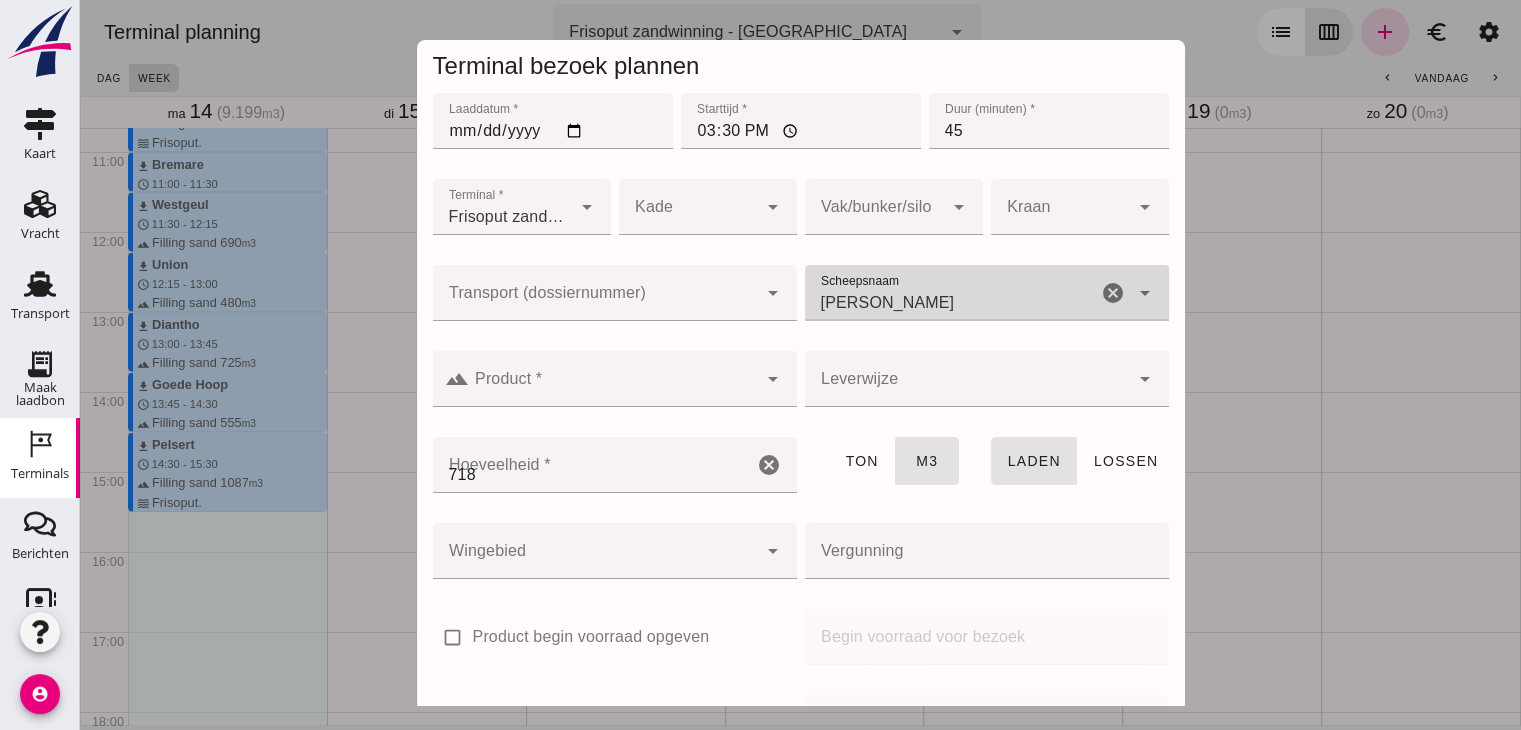 click 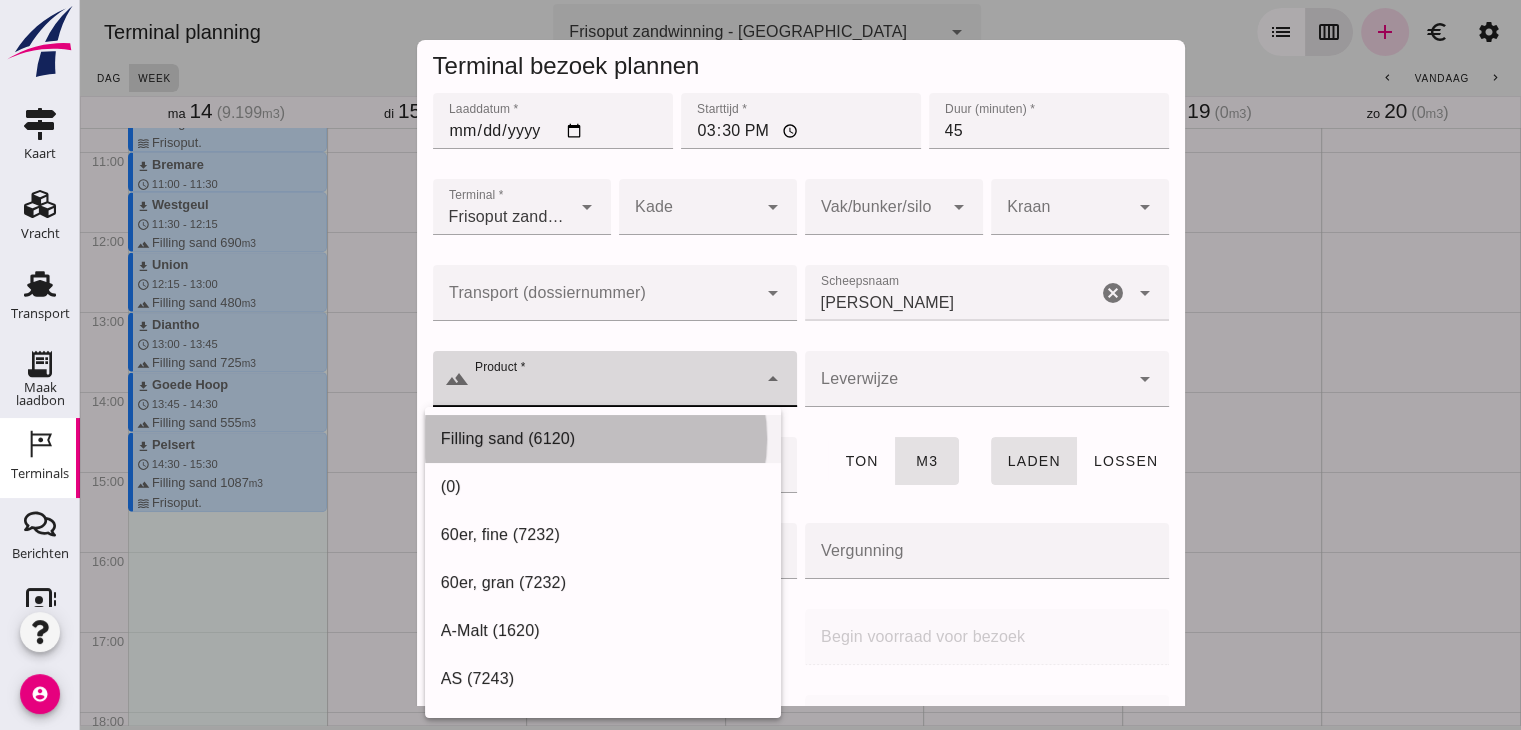 click on "Filling sand (6120)" at bounding box center [603, 439] 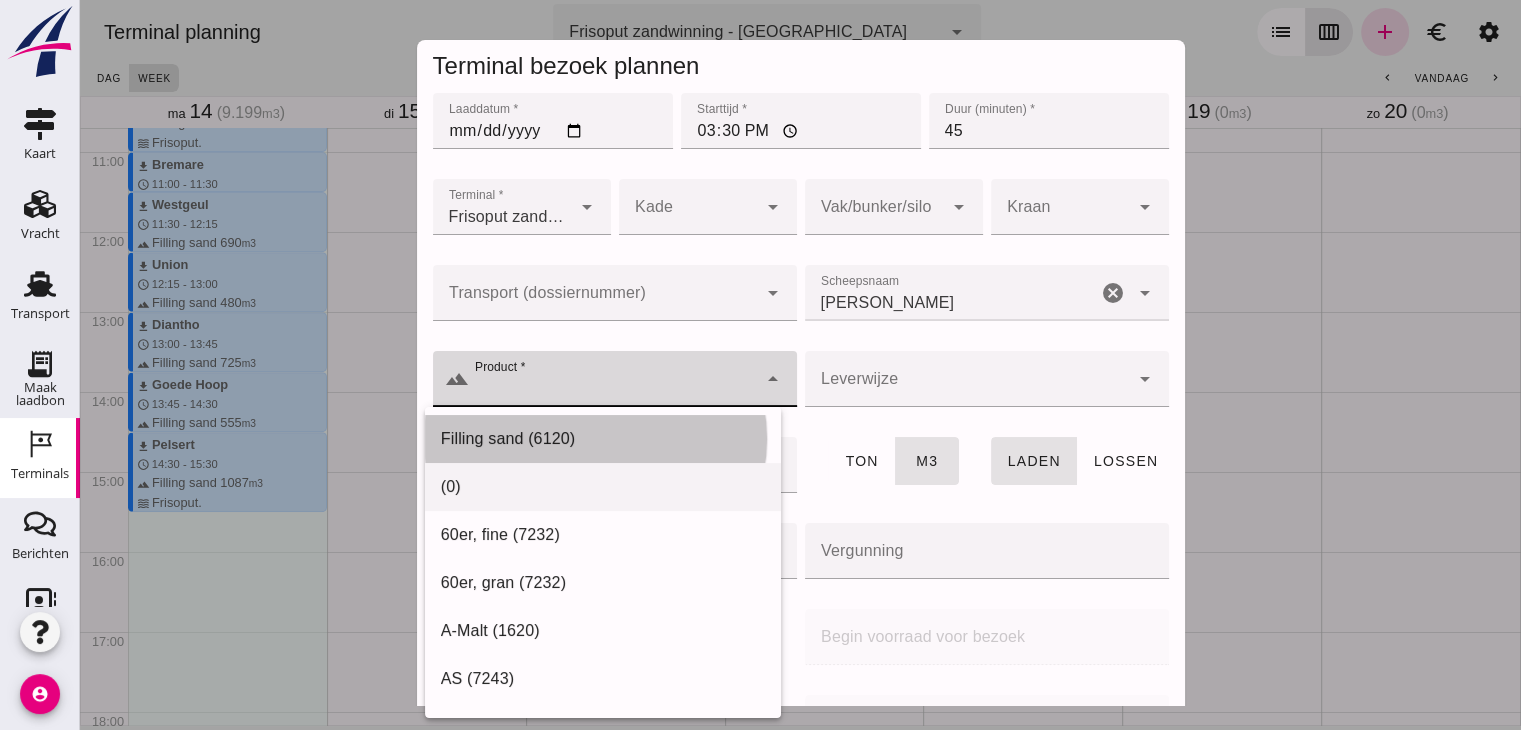 type on "Filling sand (6120)" 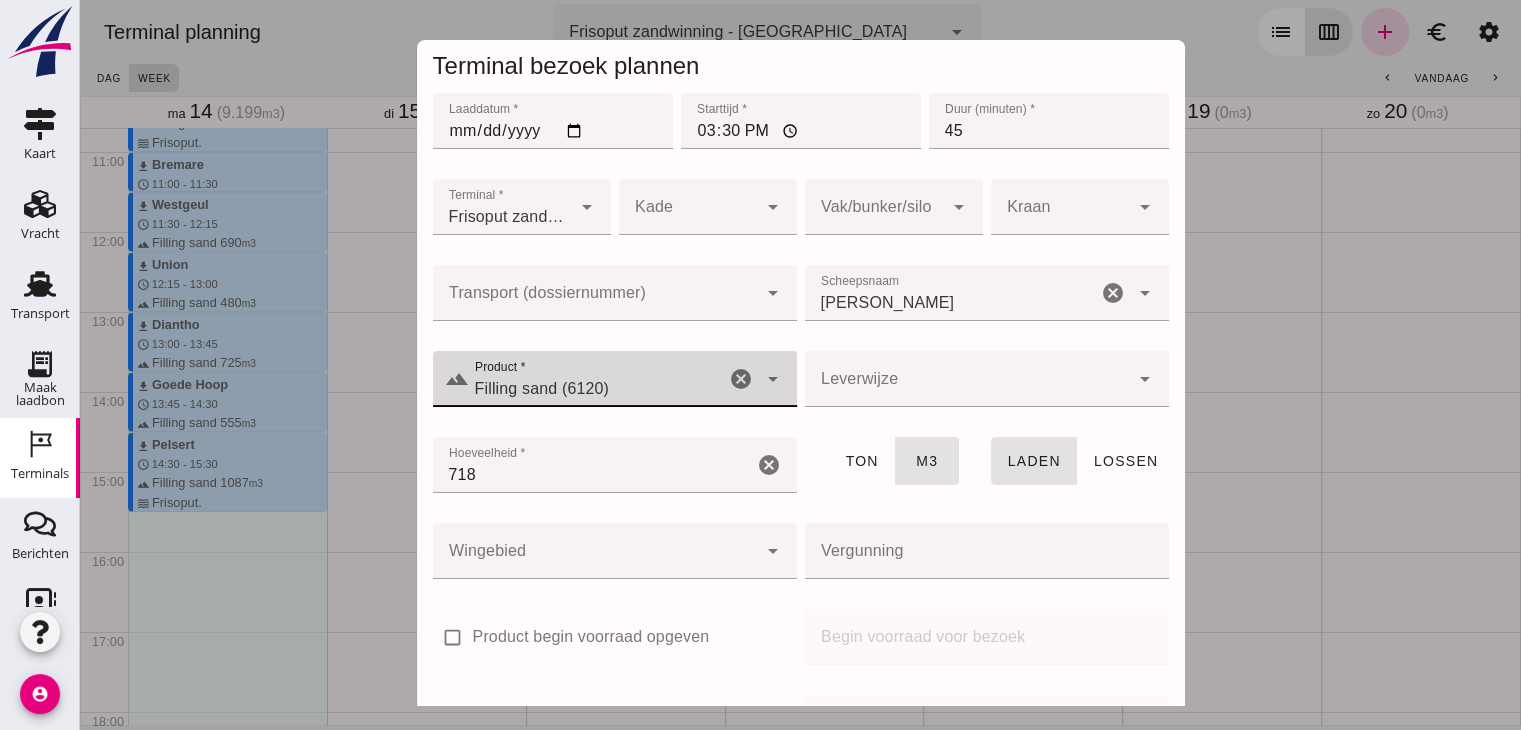 click 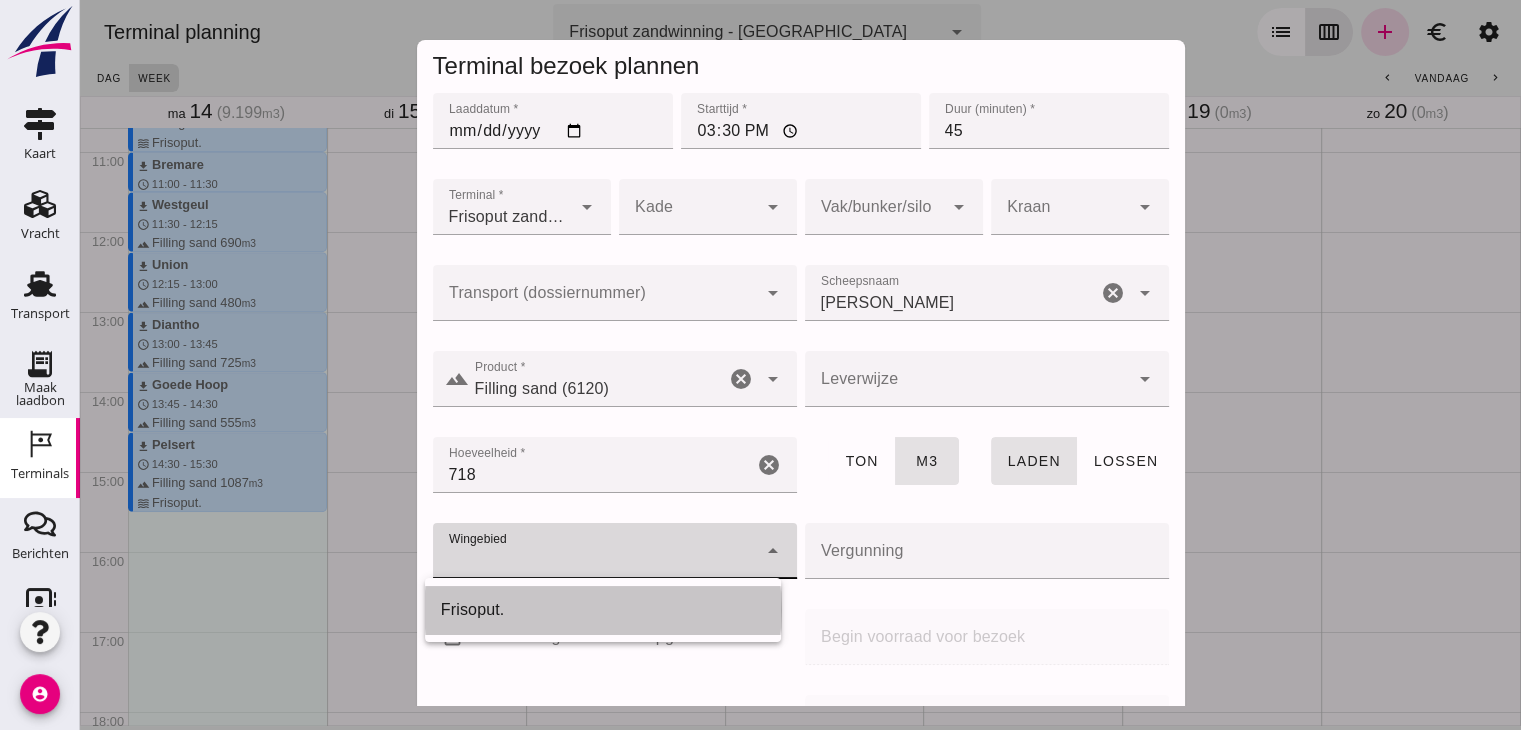 click on "Frisoput." at bounding box center [603, 610] 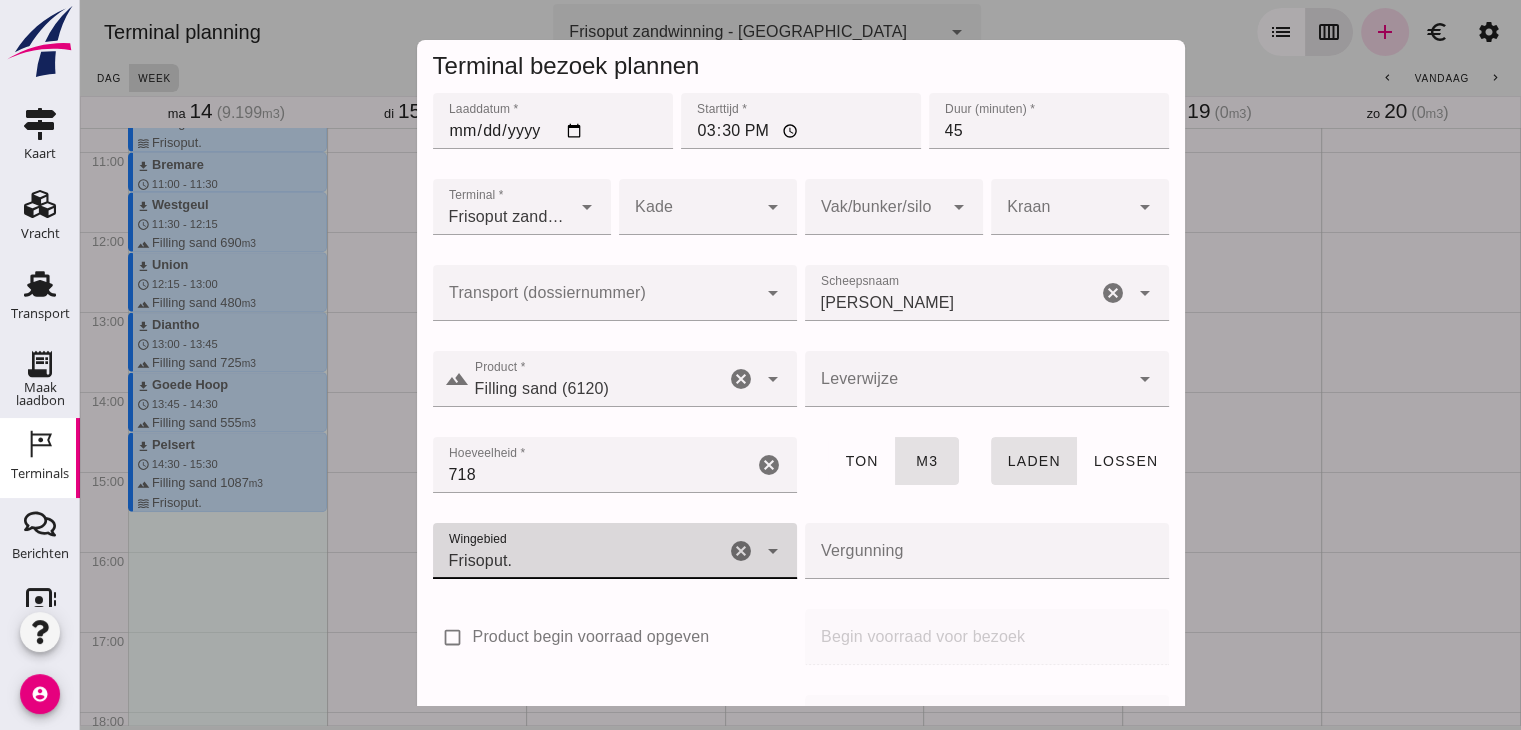 scroll, scrollTop: 237, scrollLeft: 0, axis: vertical 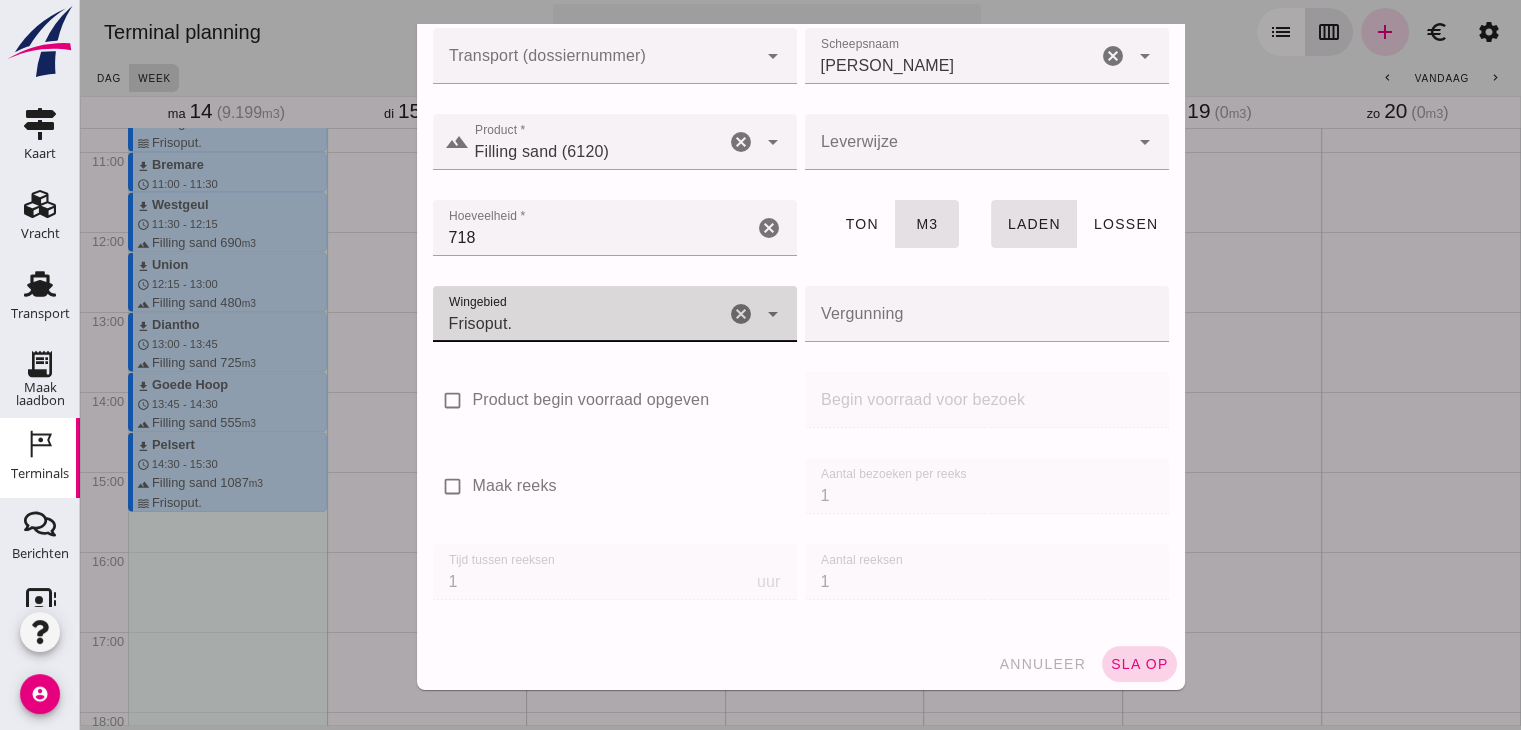 click on "sla op" 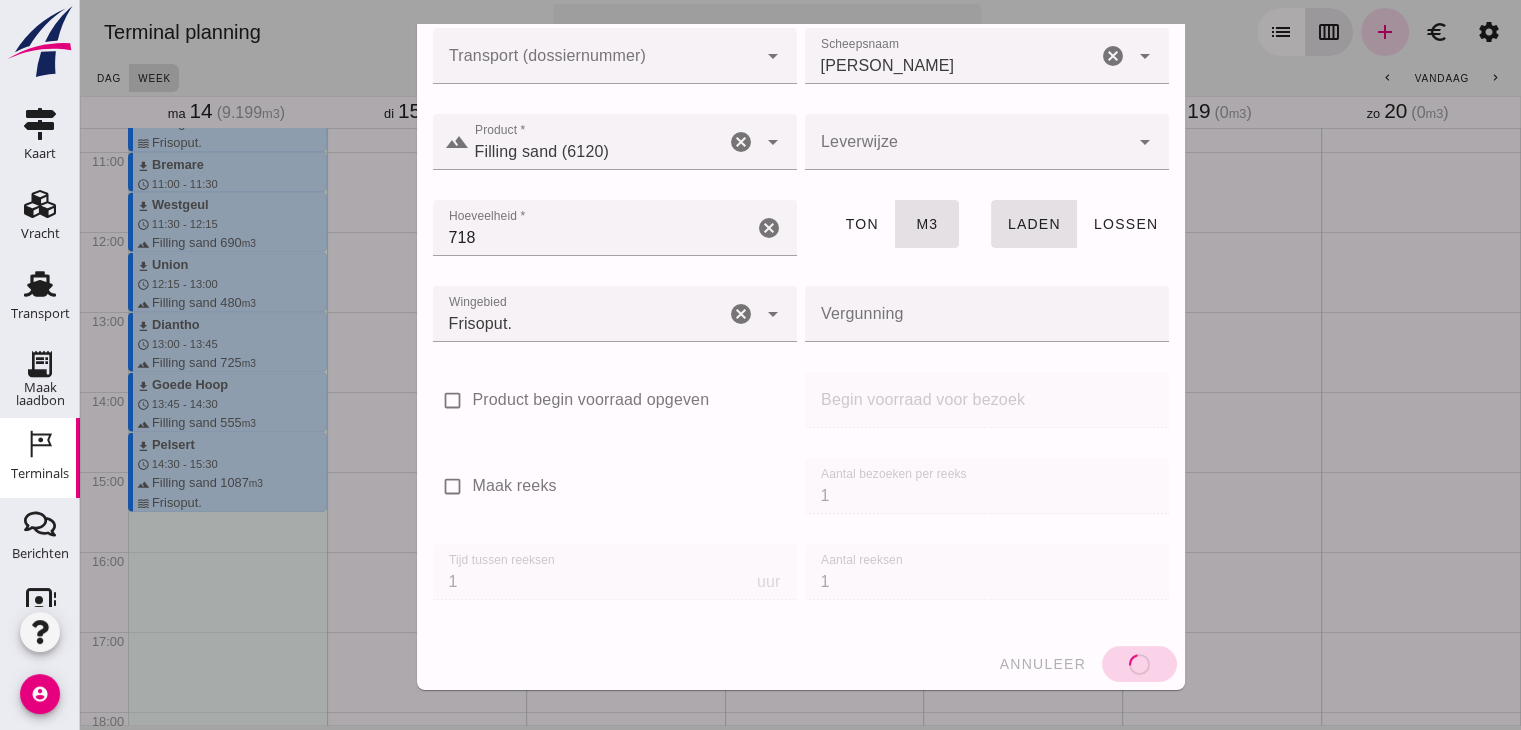 type 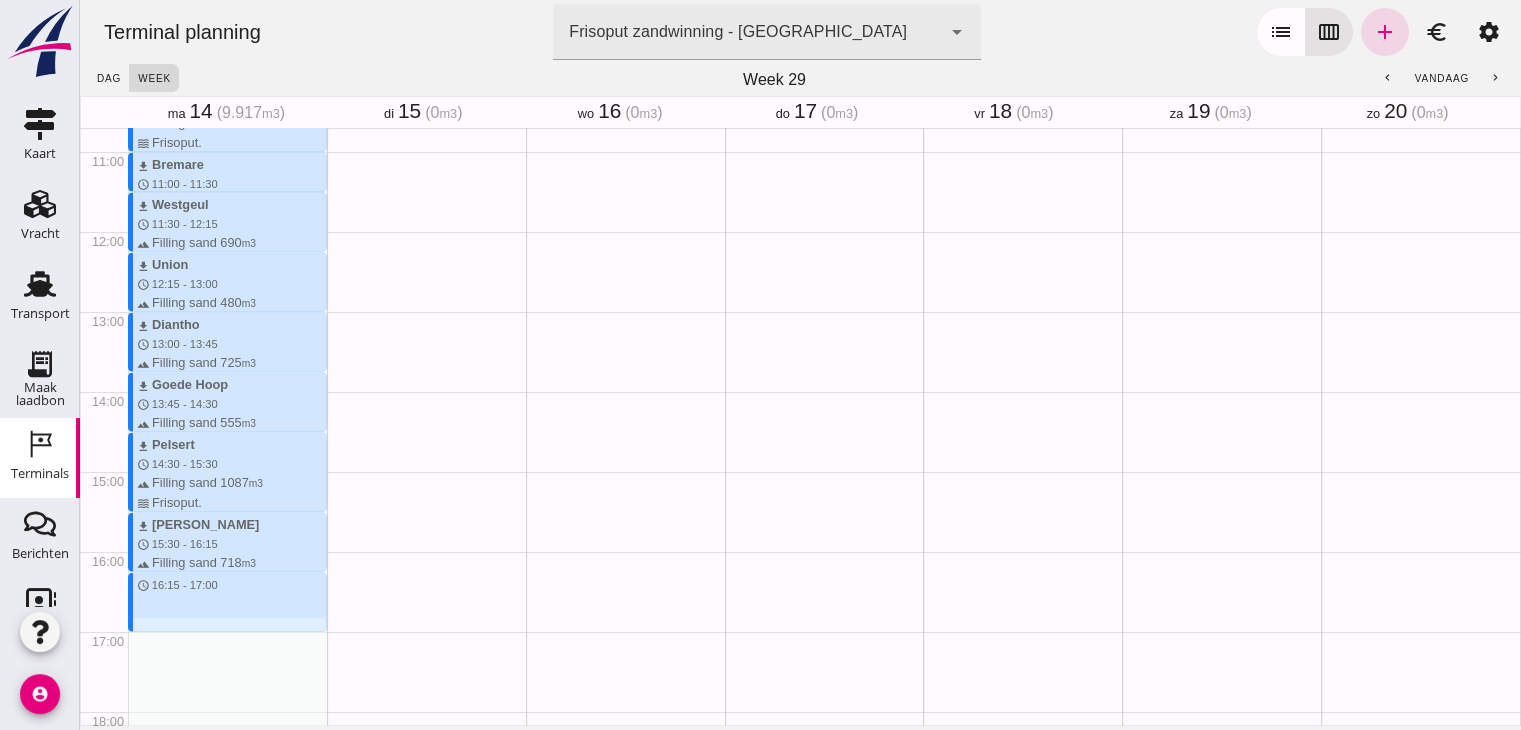 drag, startPoint x: 279, startPoint y: 576, endPoint x: 277, endPoint y: 627, distance: 51.0392 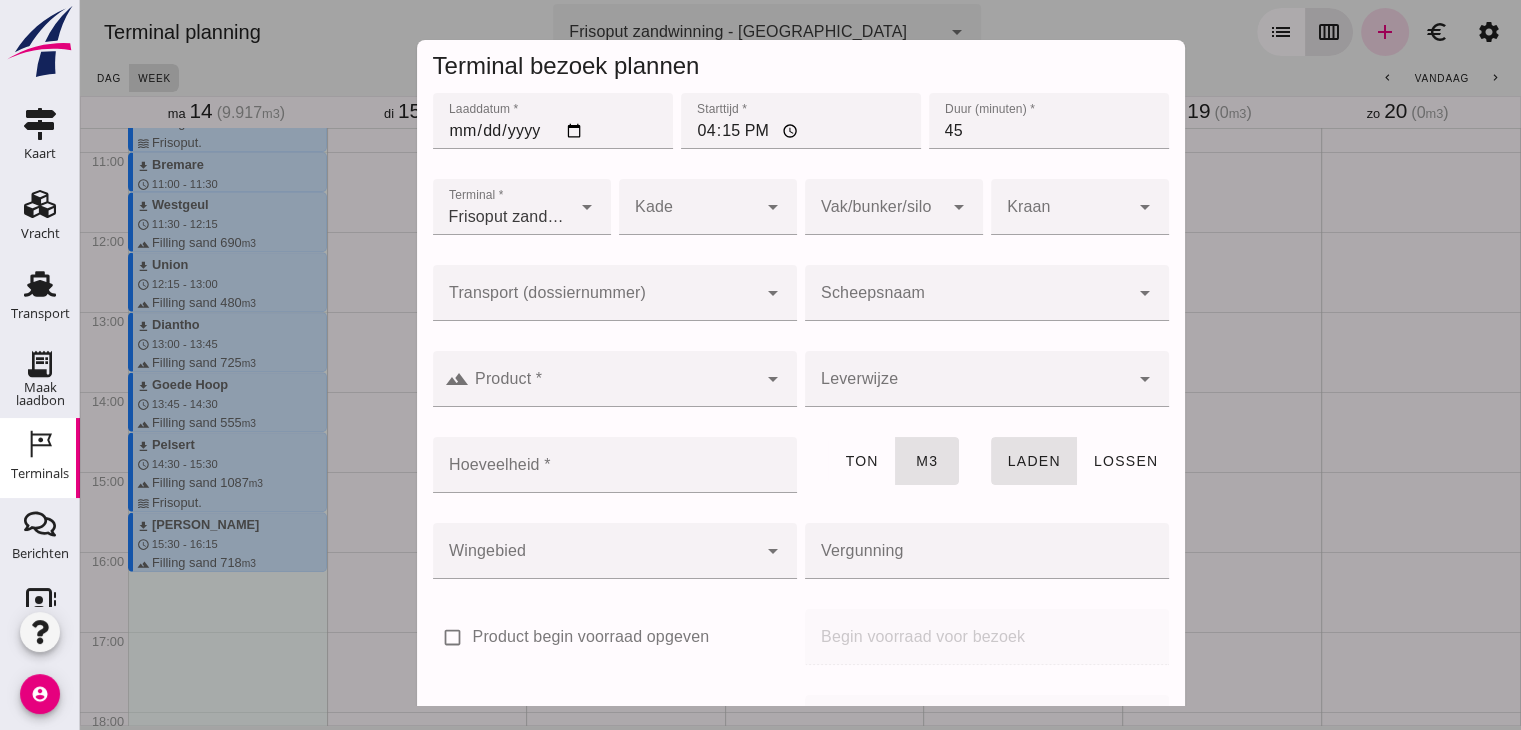 click on "Scheepsnaam" 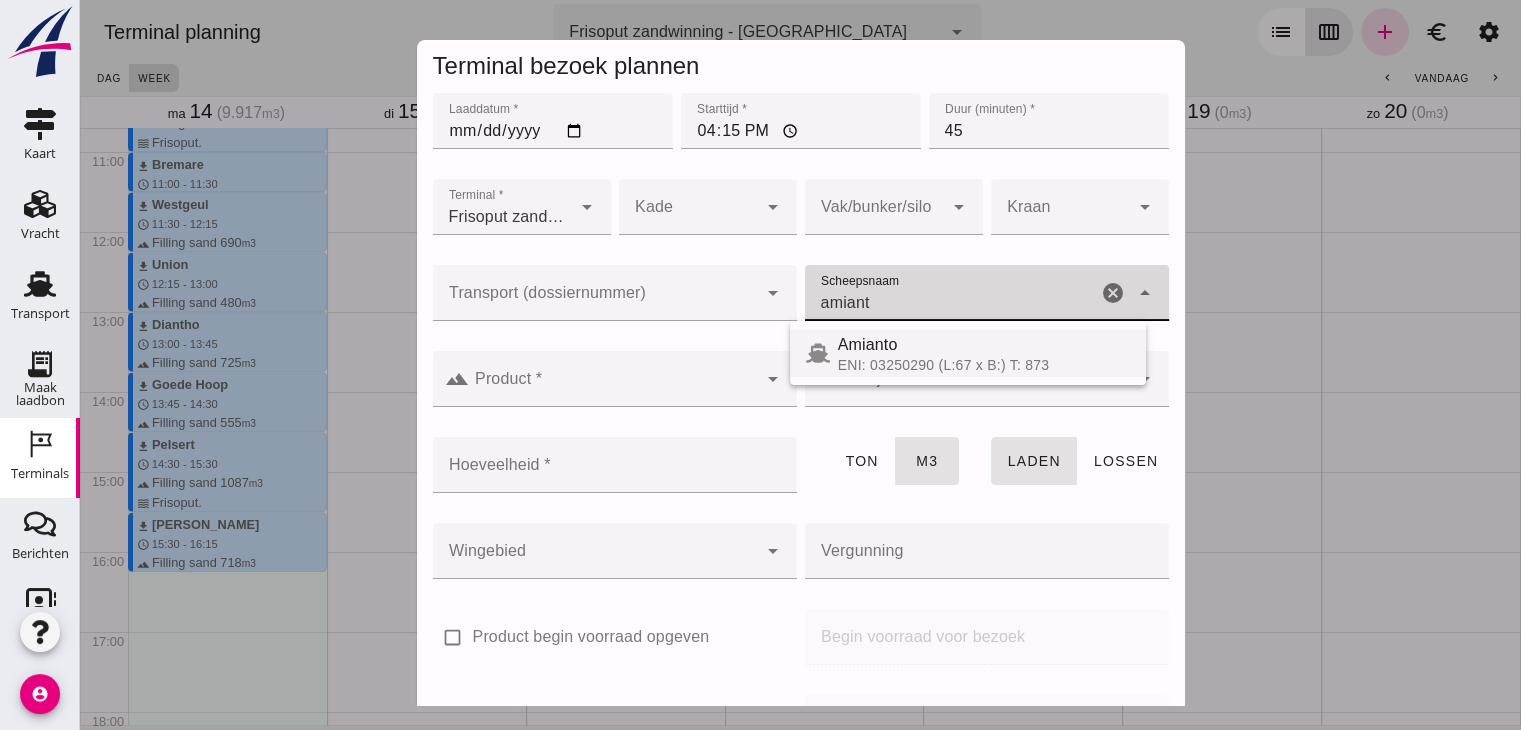 click on "Amianto" at bounding box center [984, 345] 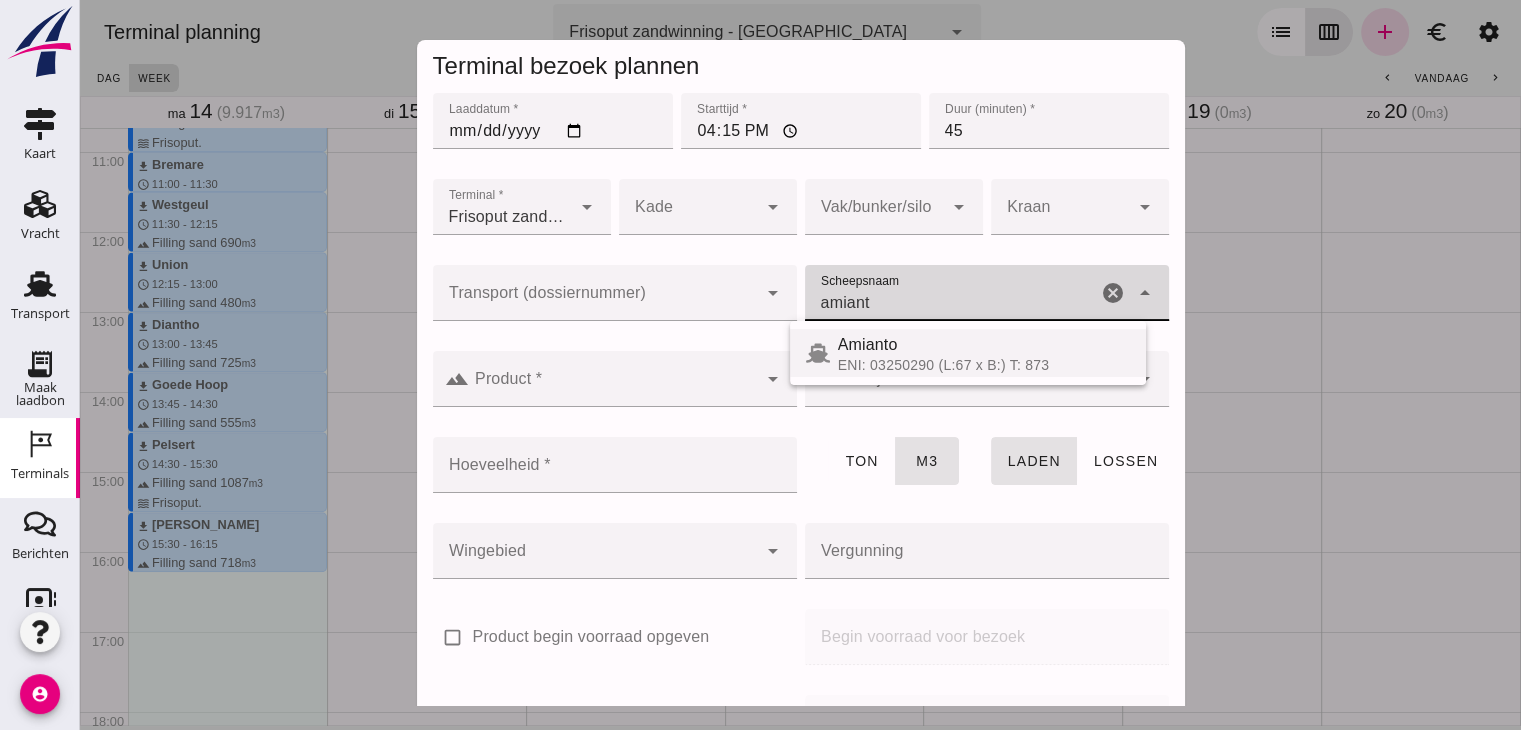 type on "Amianto" 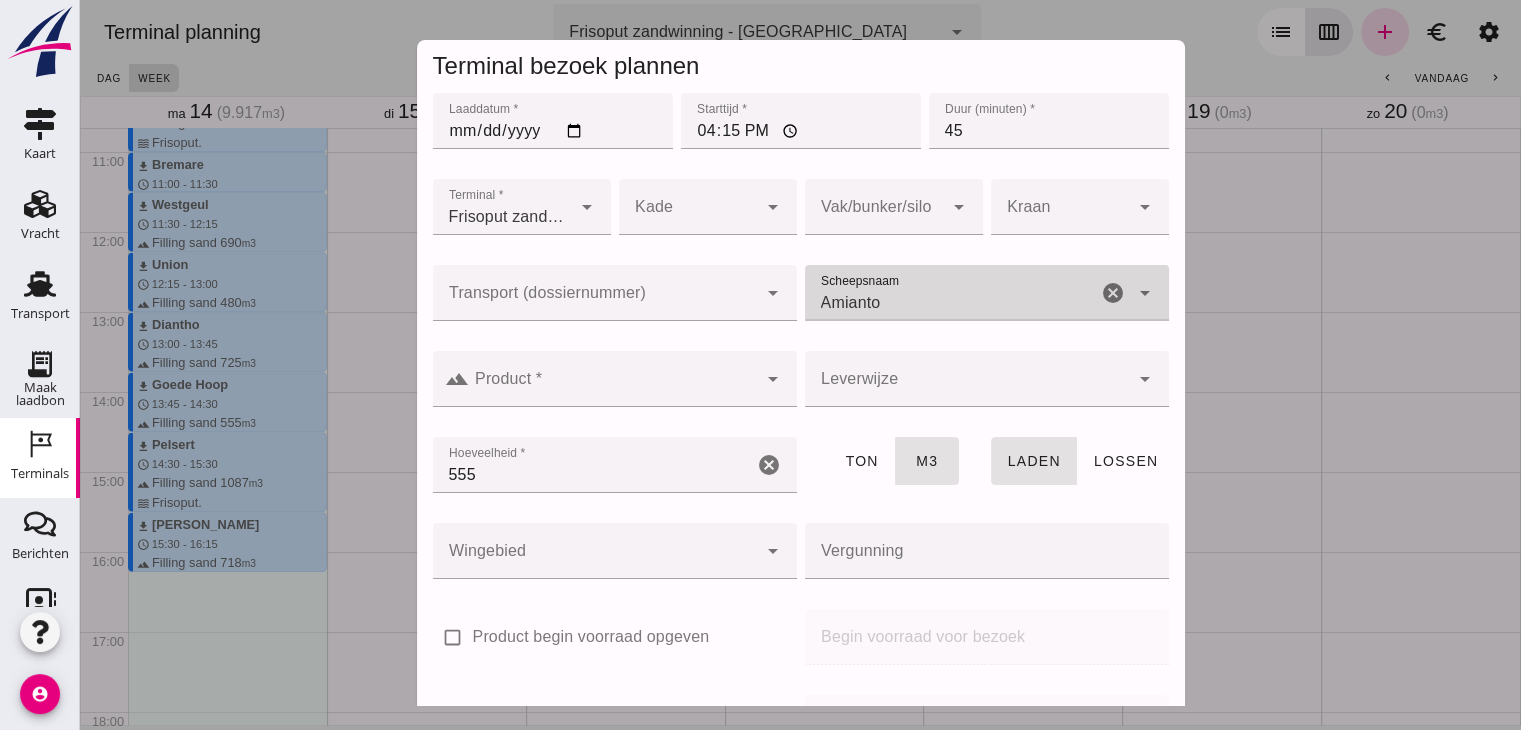 type on "Amianto" 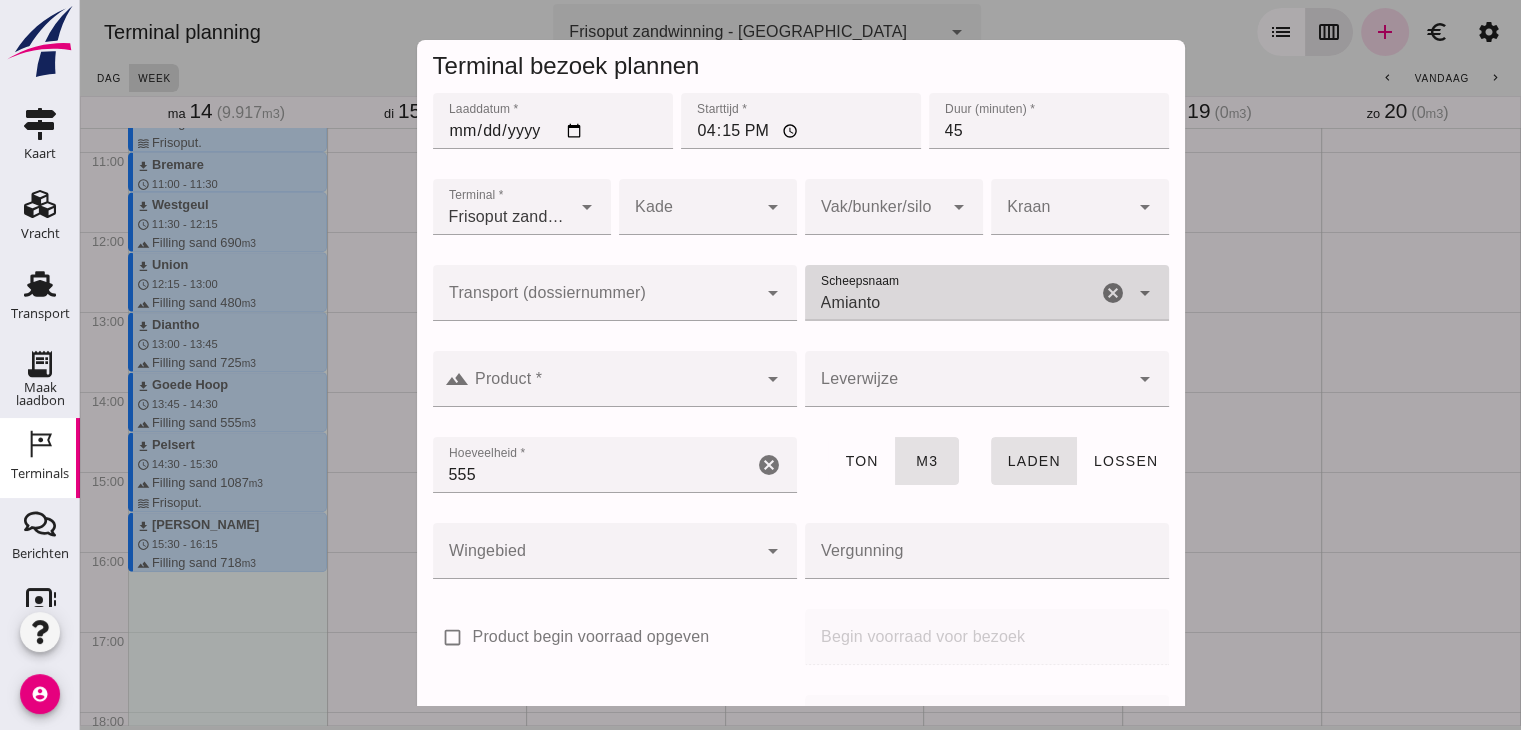 click 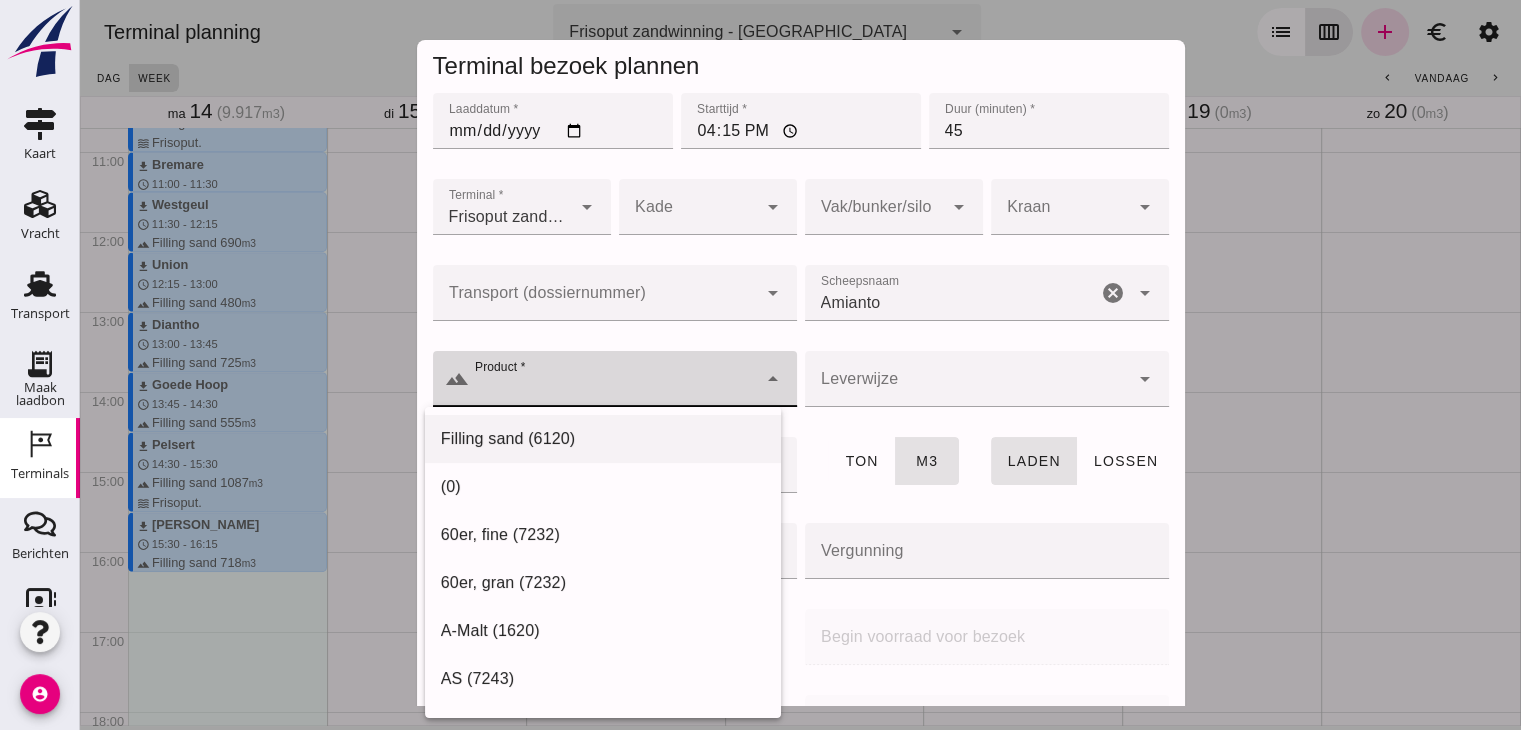 click on "Filling sand (6120)" 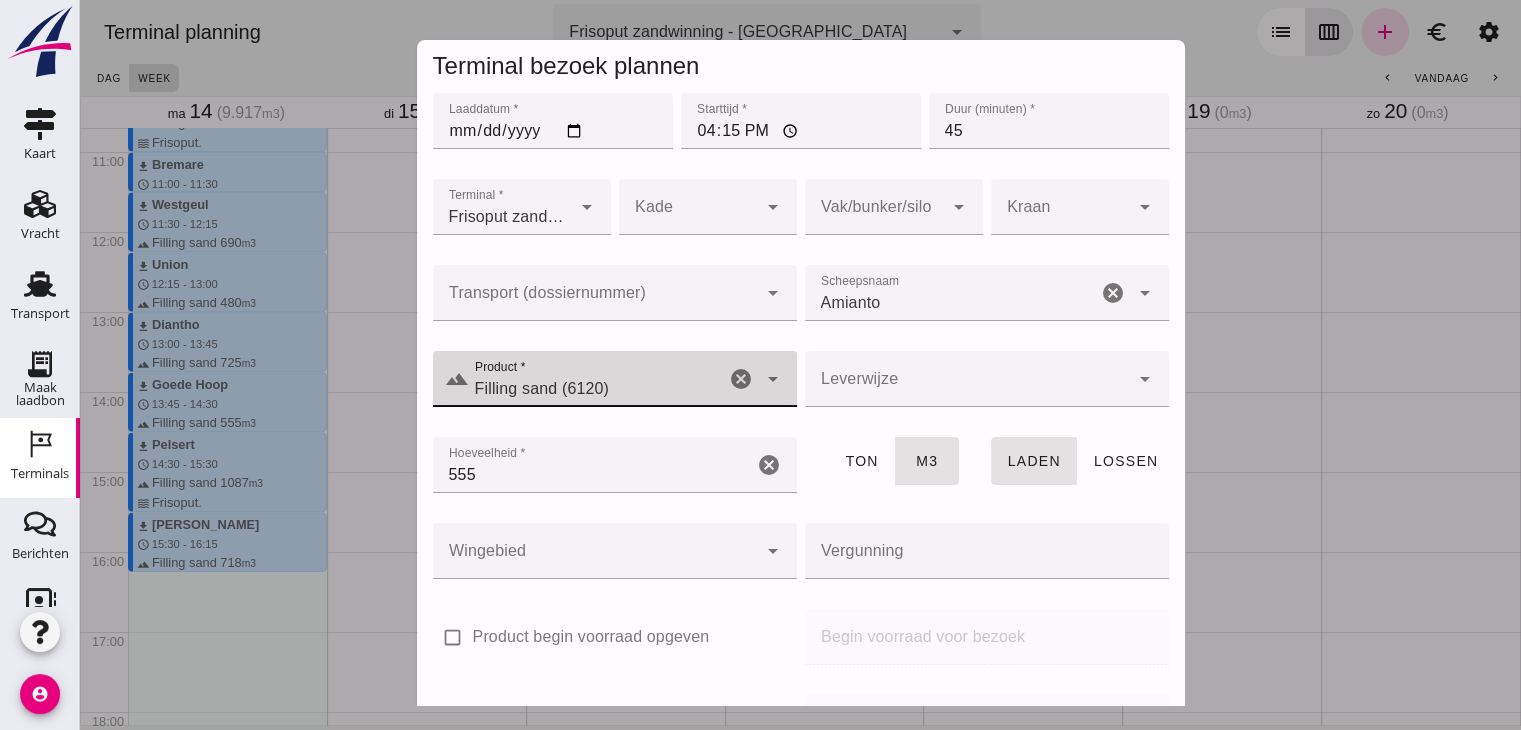 scroll, scrollTop: 237, scrollLeft: 0, axis: vertical 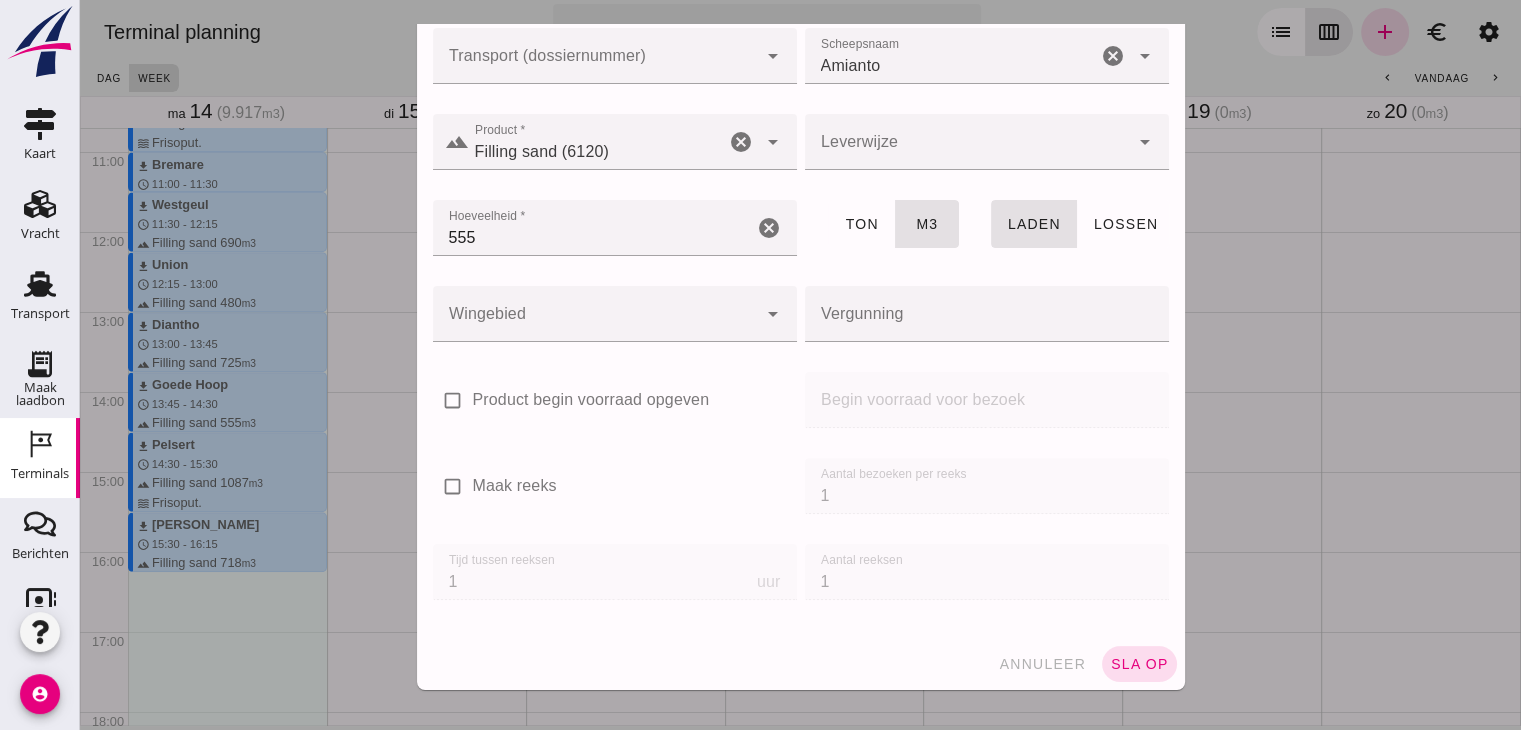 click on "Wingebied Wingebied cancel arrow_drop_down" at bounding box center [615, 325] 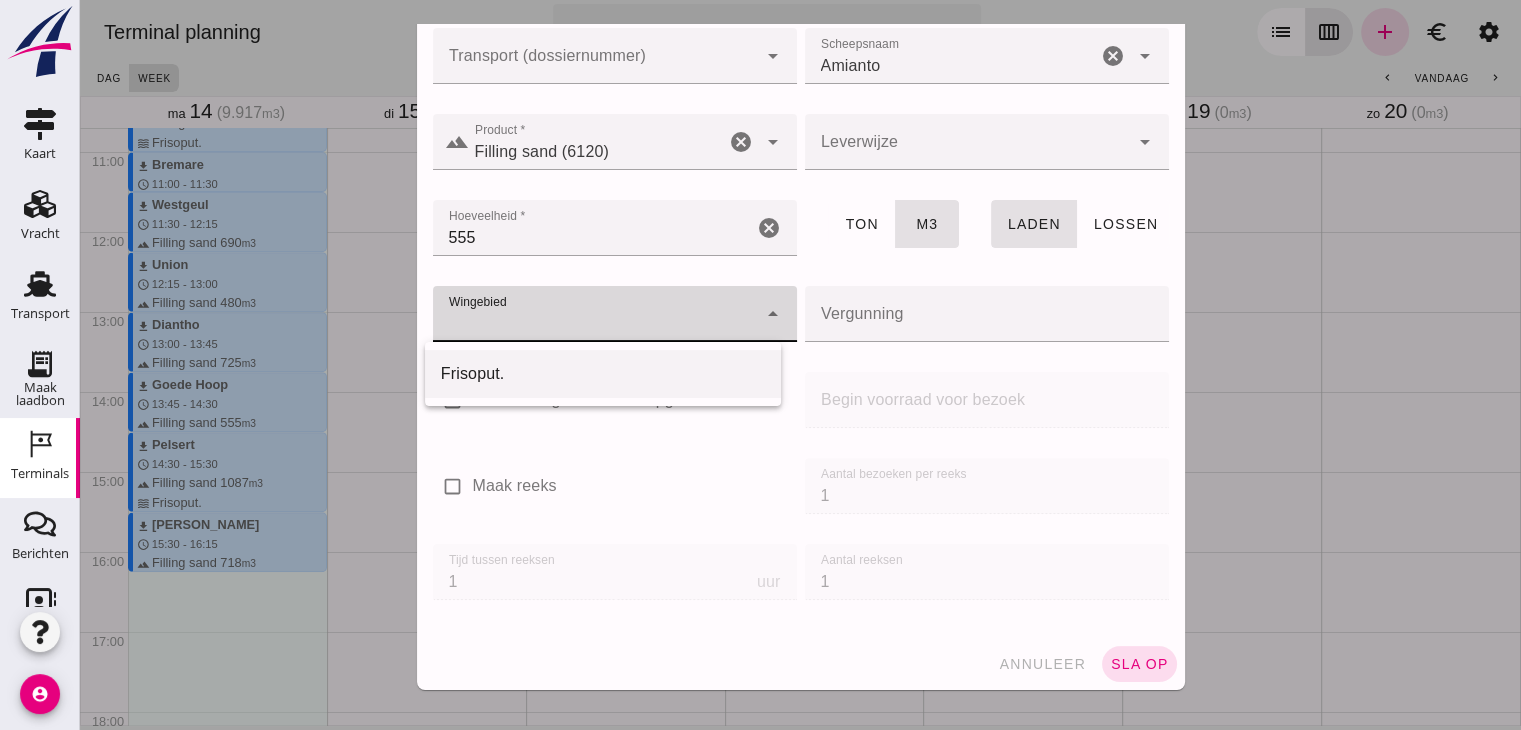 click on "Frisoput." at bounding box center [603, 374] 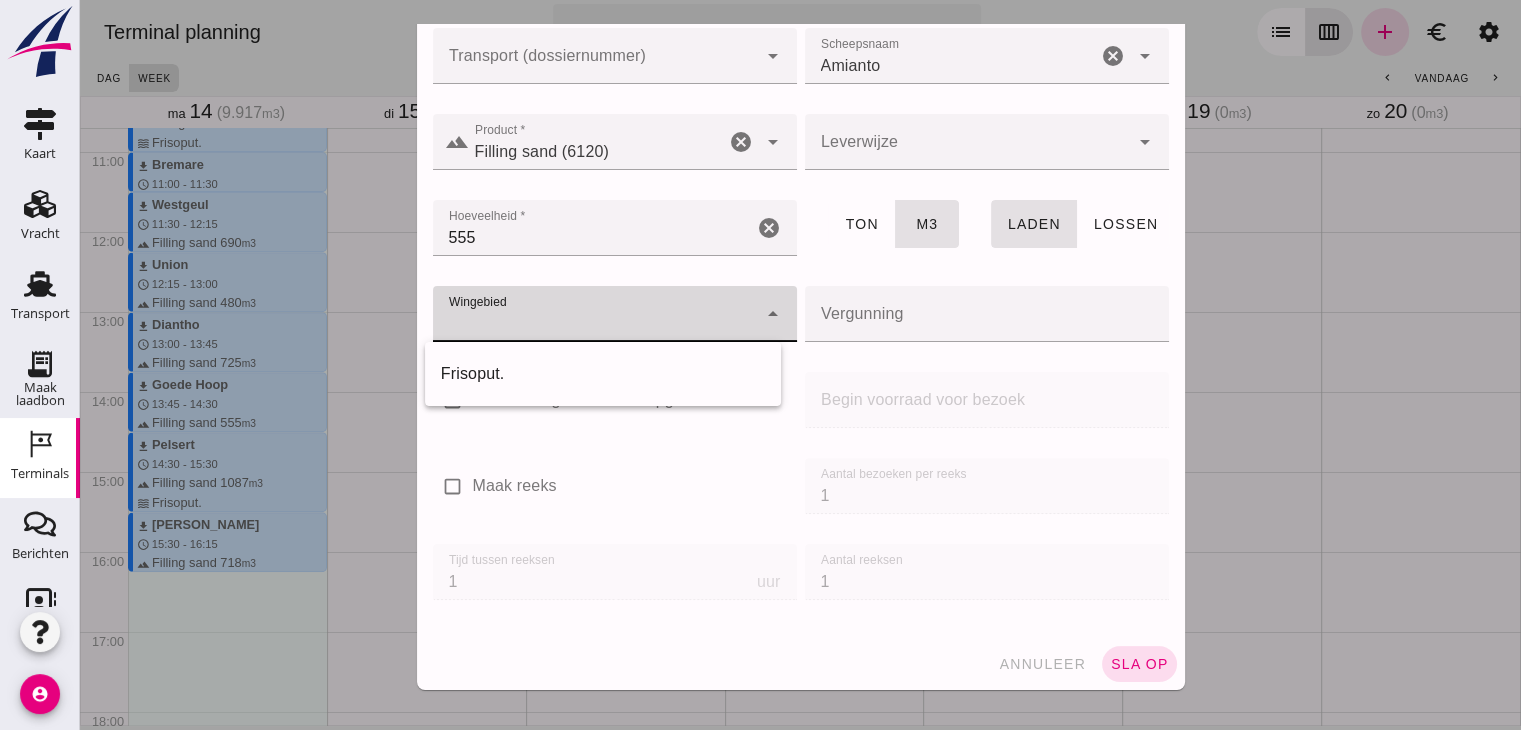type on "143" 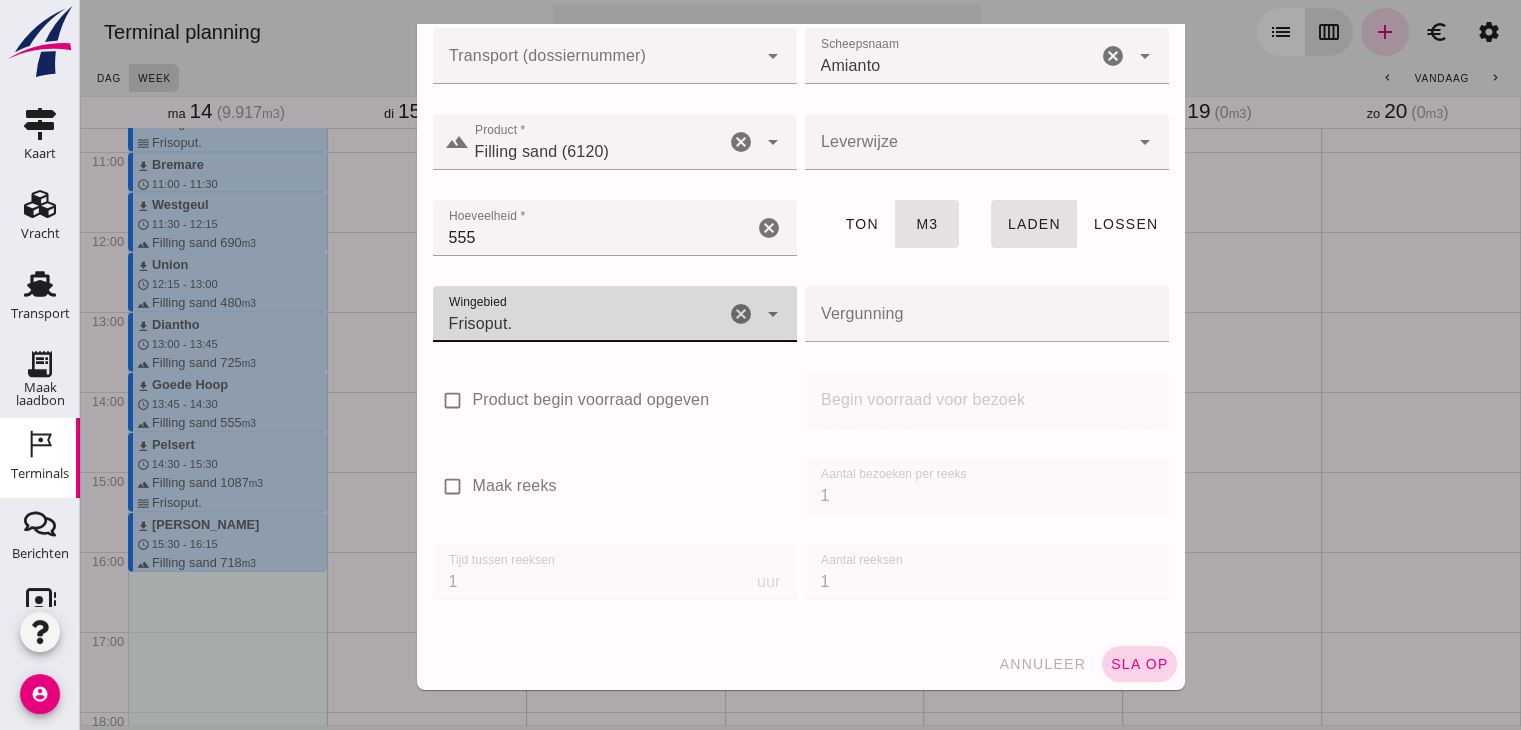 click on "sla op" 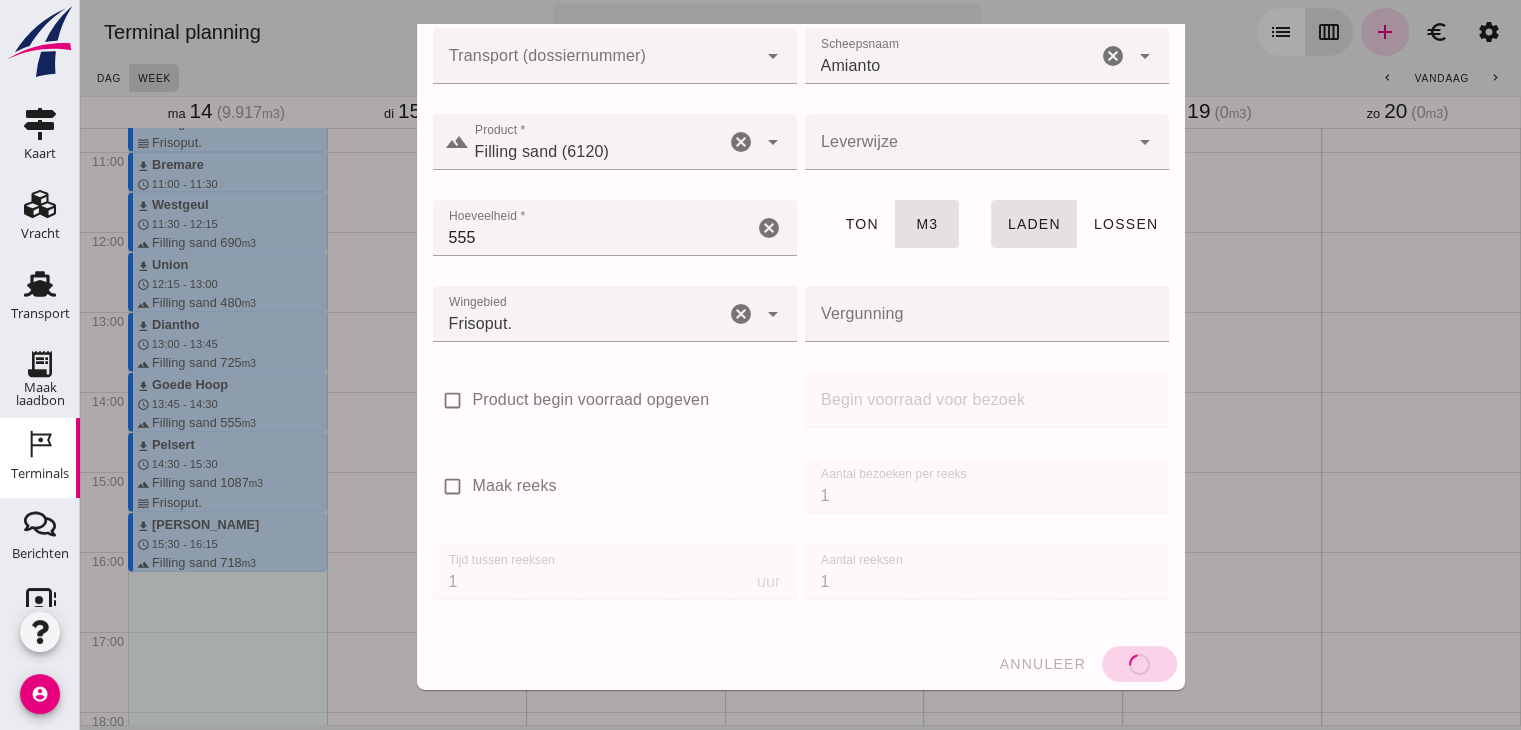 type 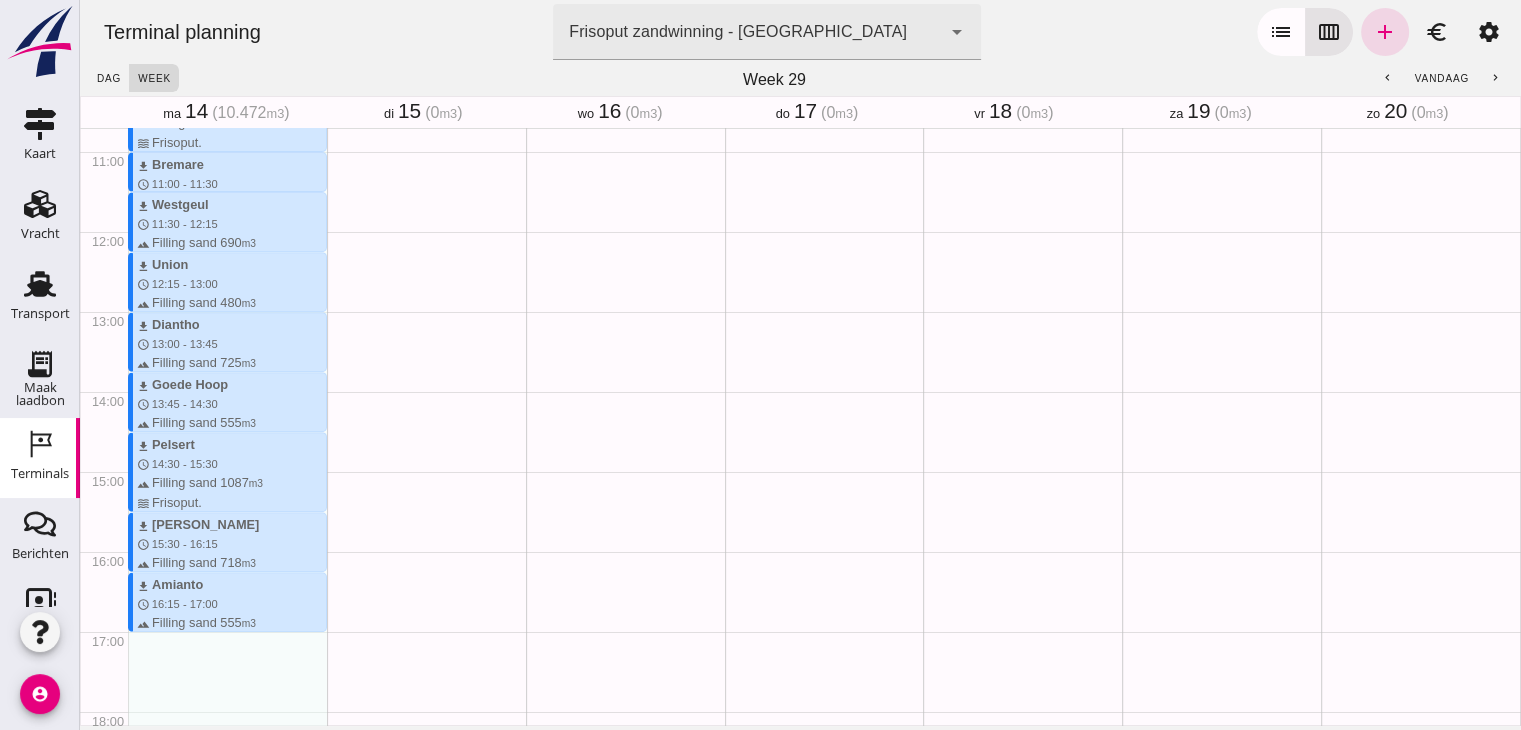 scroll, scrollTop: 960, scrollLeft: 0, axis: vertical 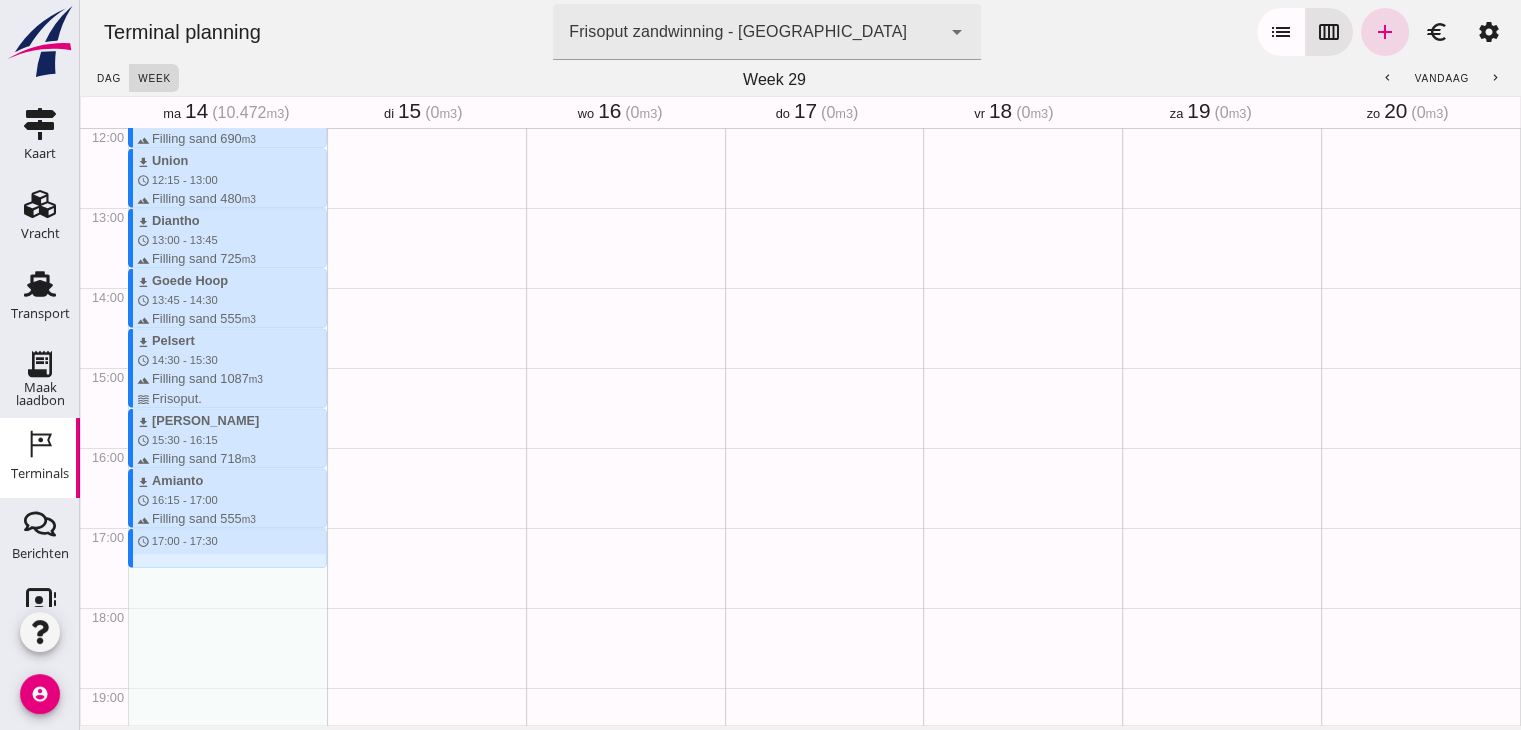 drag, startPoint x: 215, startPoint y: 530, endPoint x: 215, endPoint y: 569, distance: 39 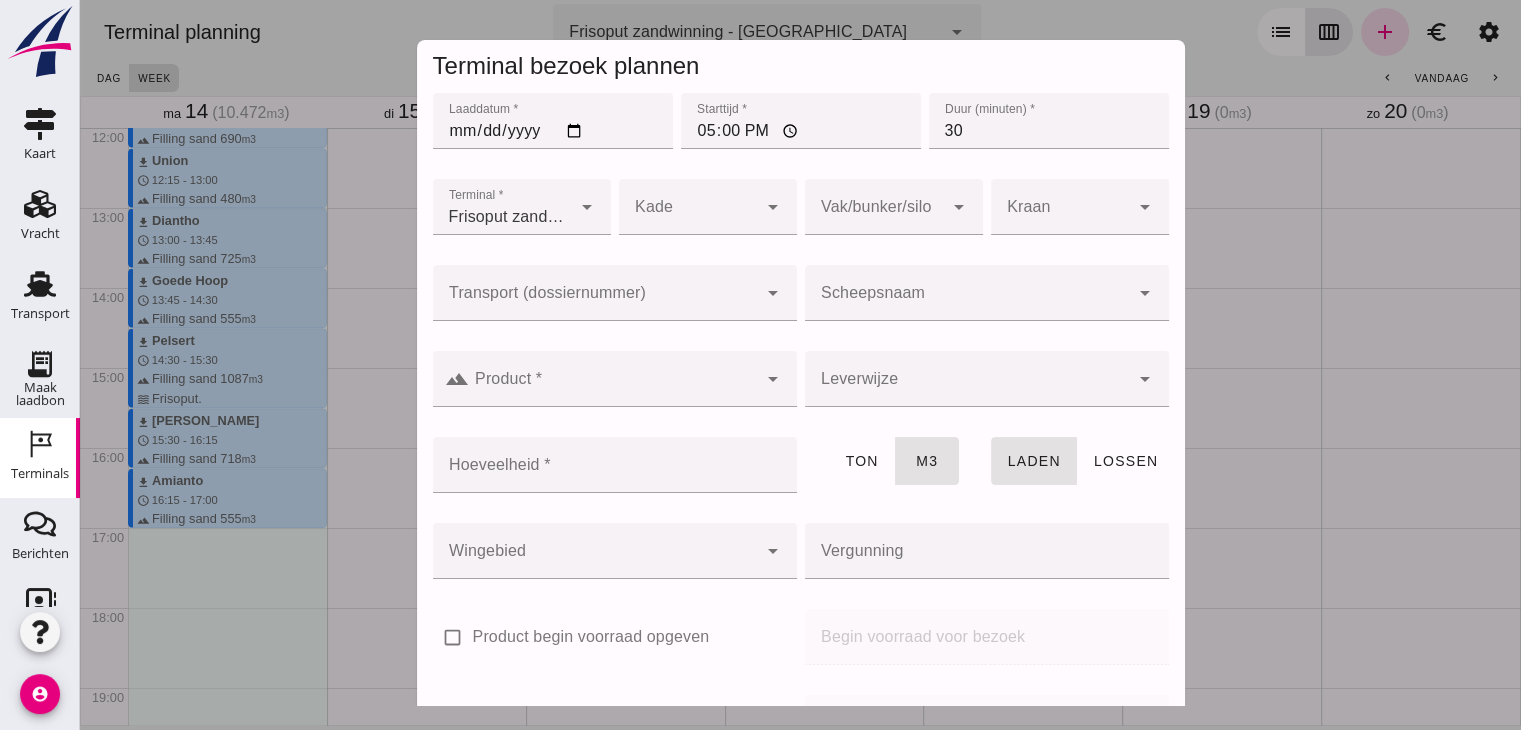 click on "Scheepsnaam" 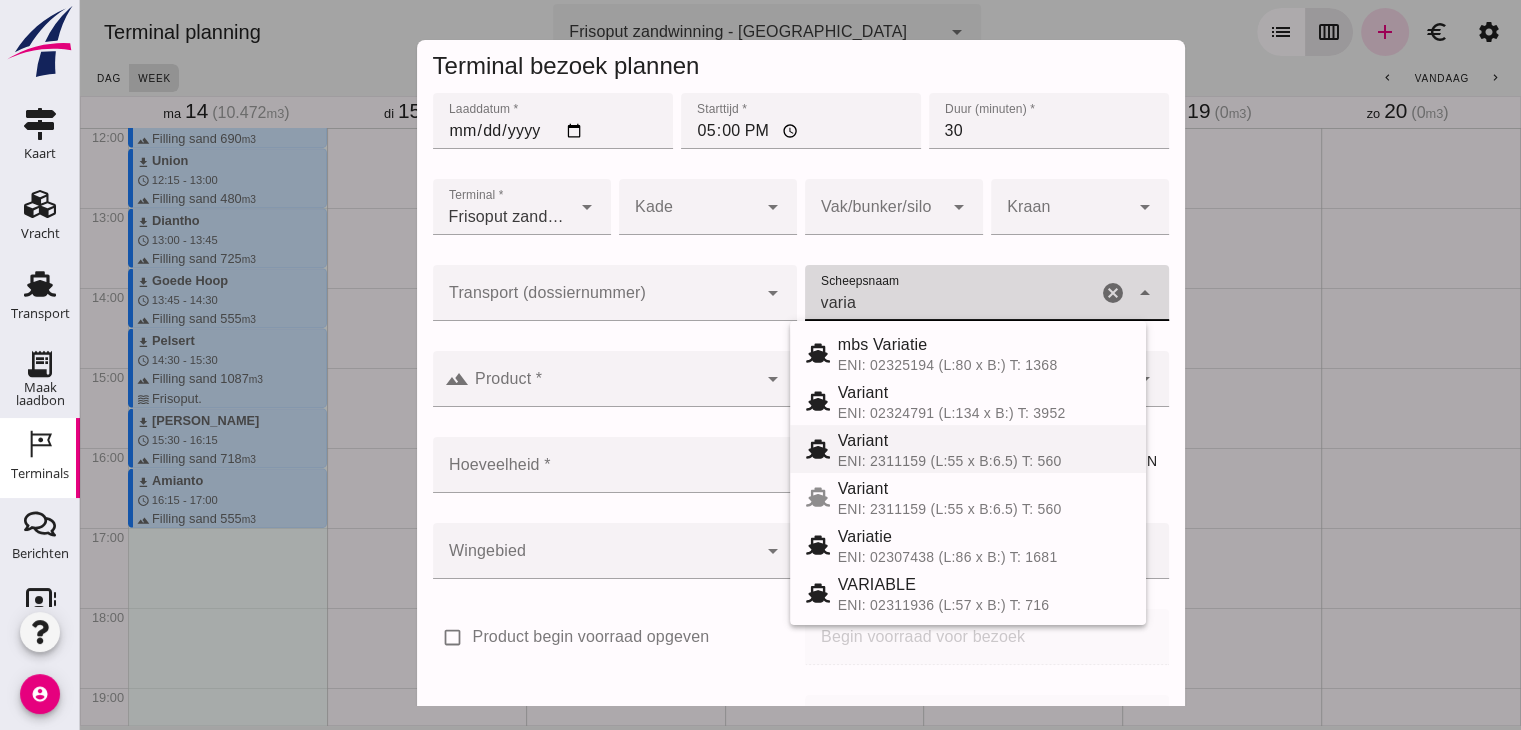 click on "Variant" at bounding box center [984, 441] 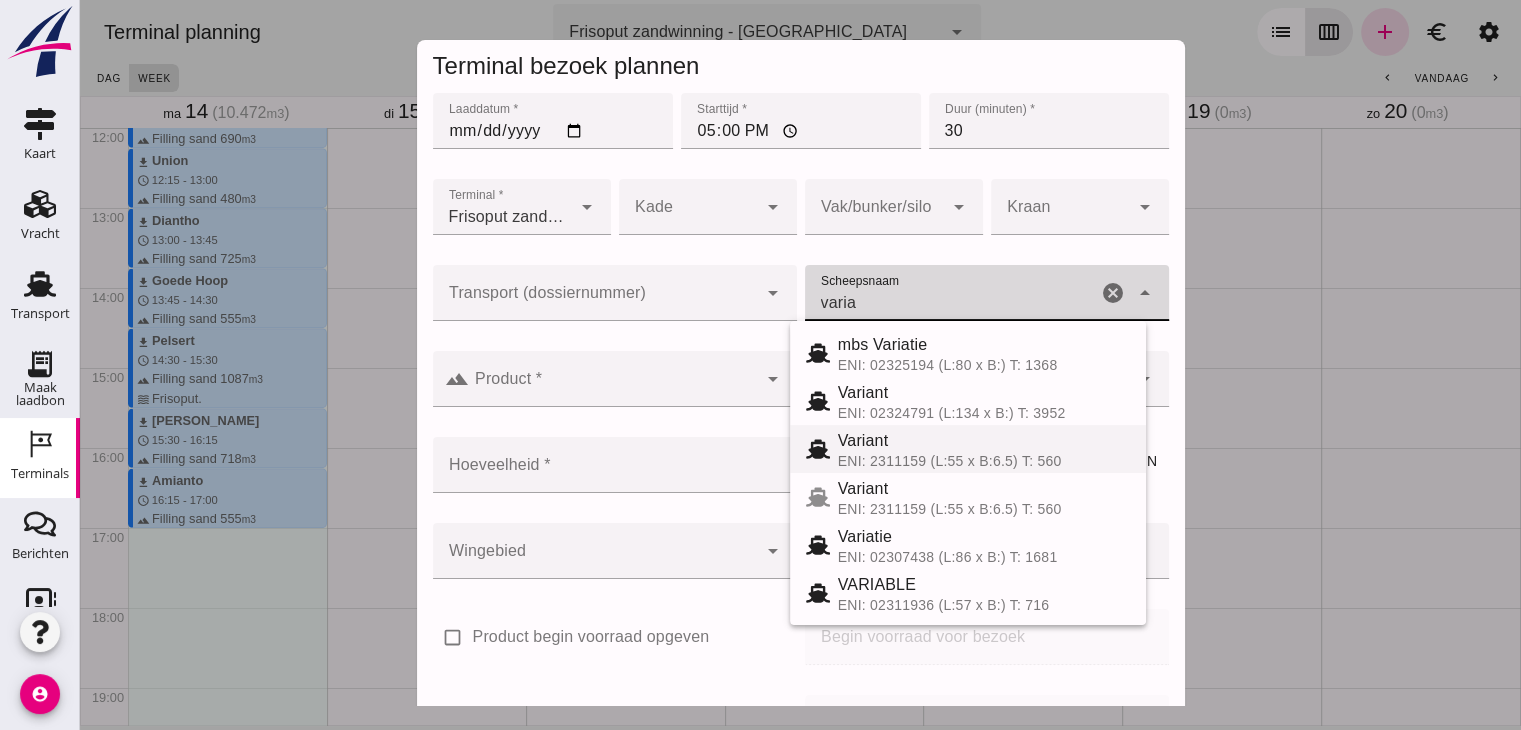 type on "Variant" 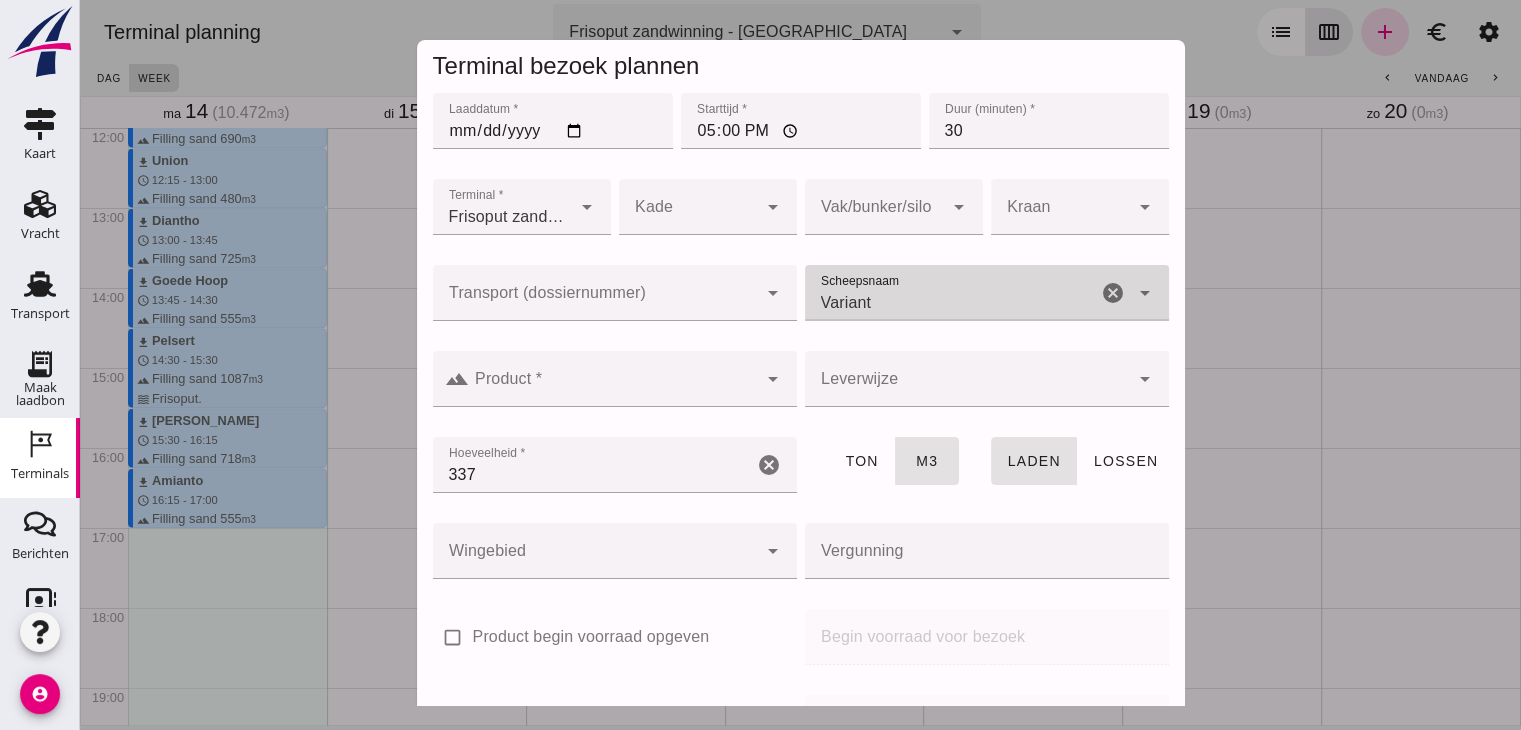 type on "Variant" 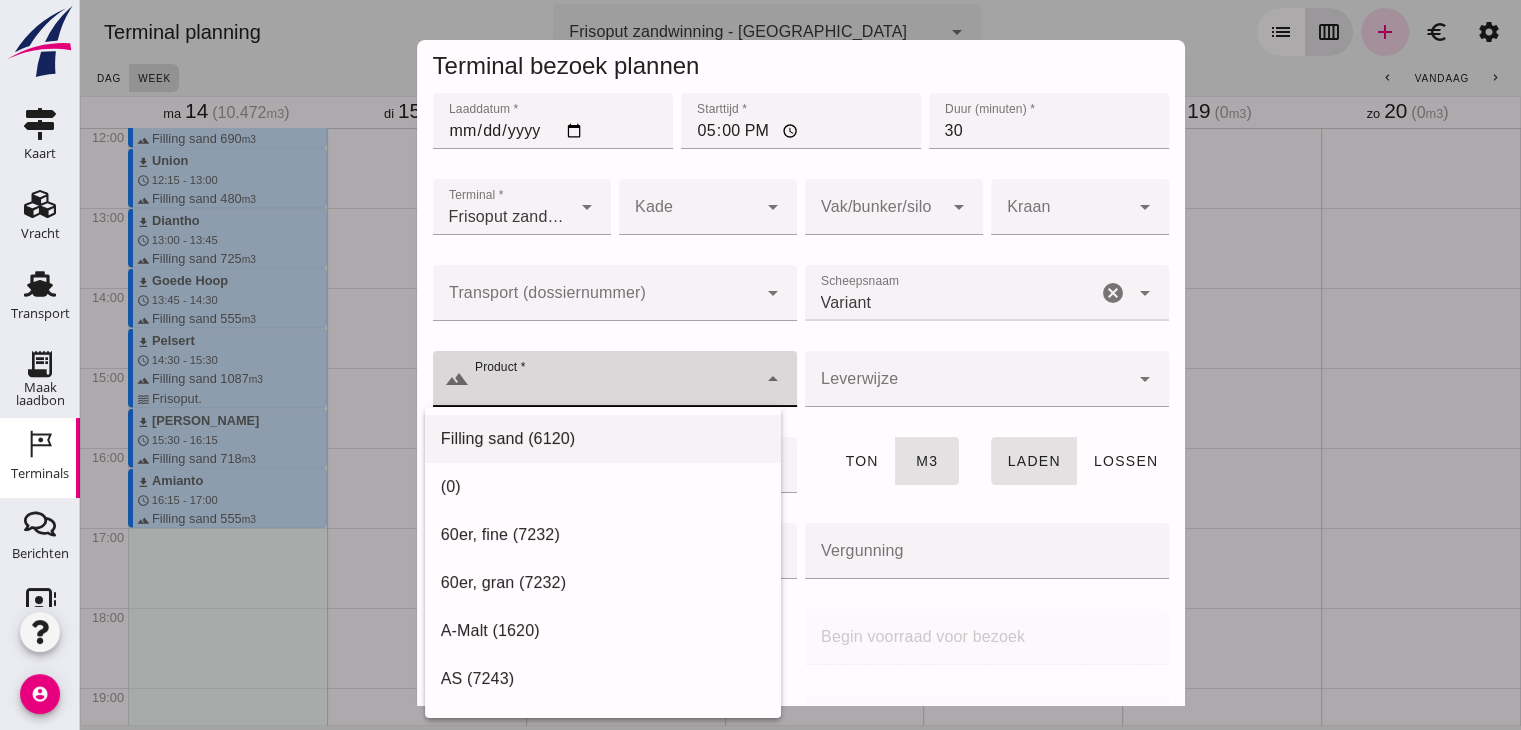 click on "Filling sand (6120)" at bounding box center [603, 439] 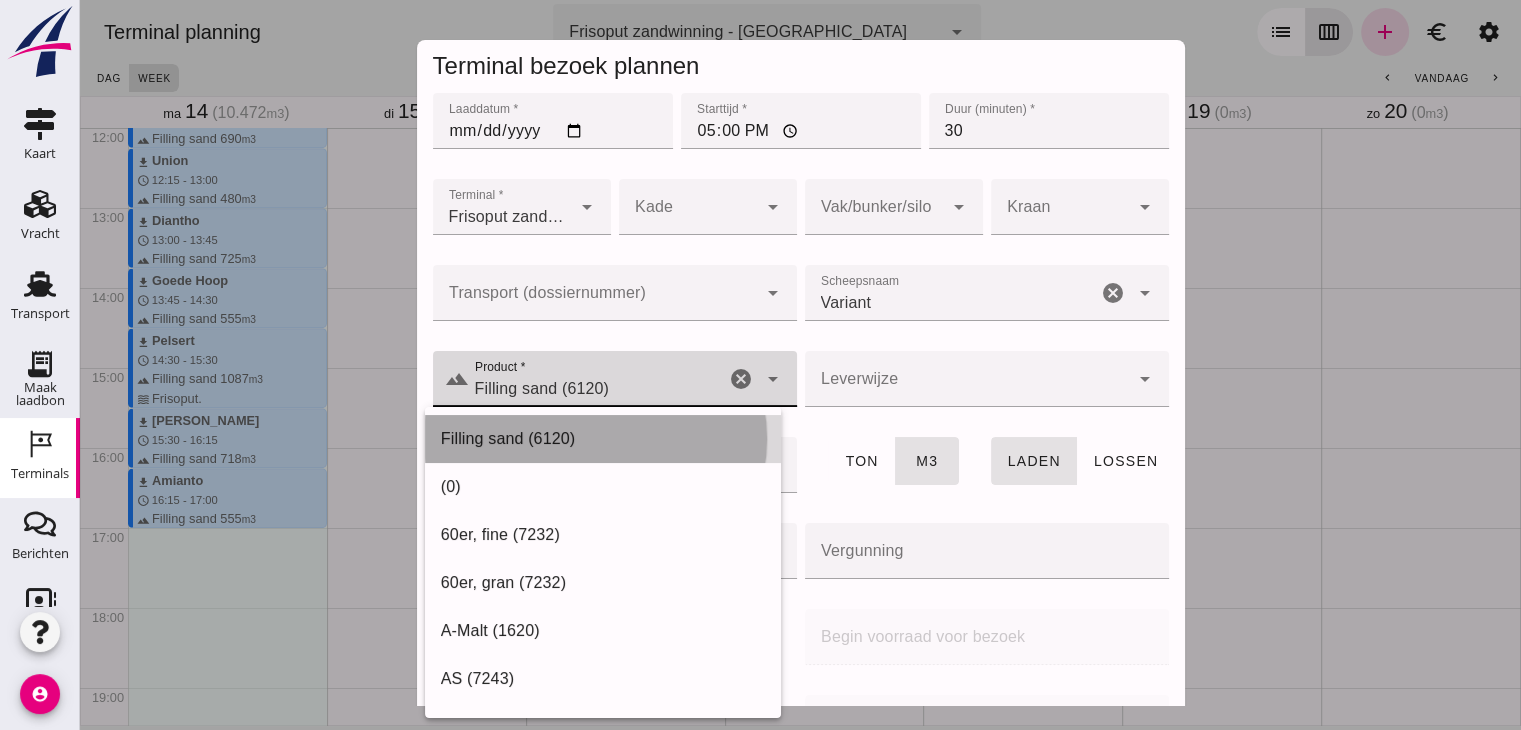 type on "Filling sand (6120)" 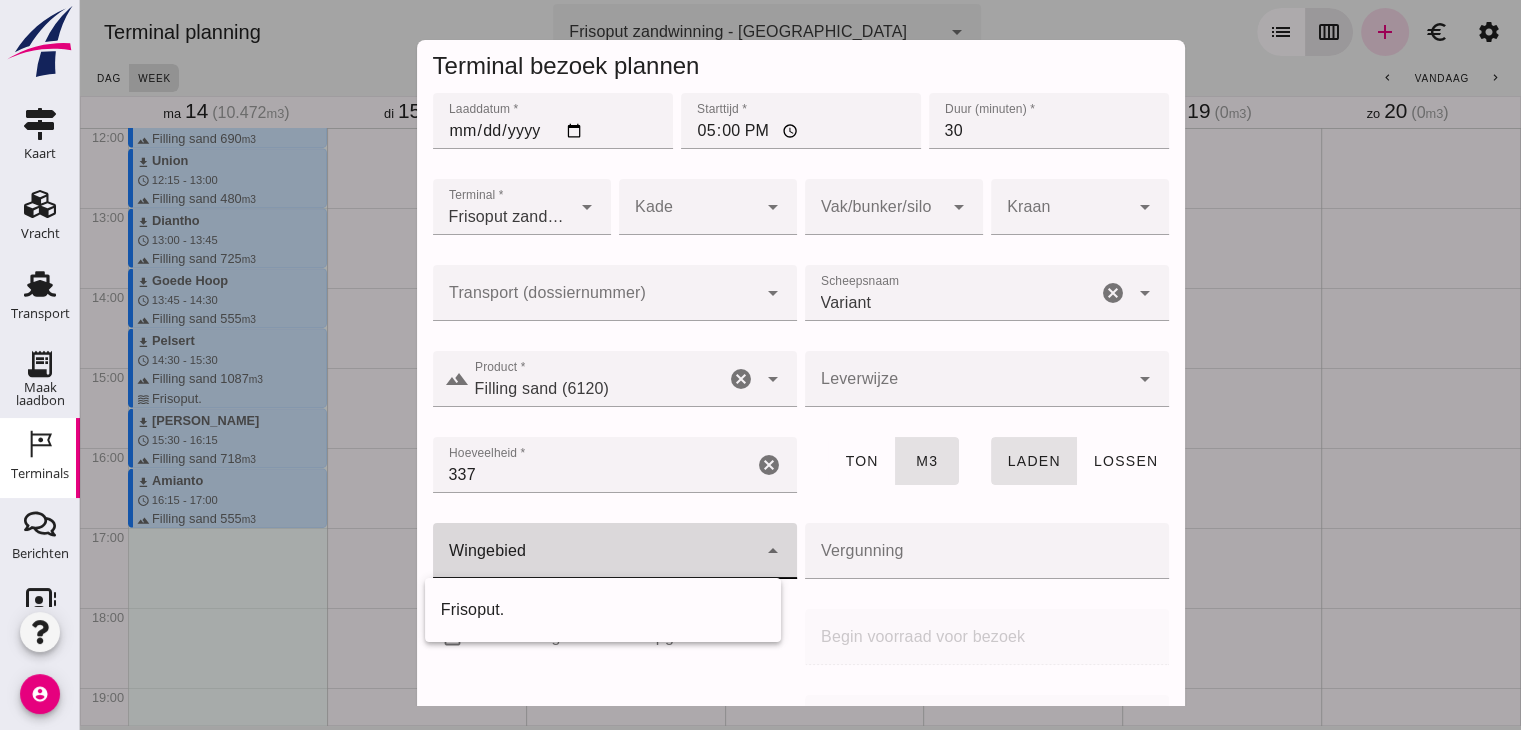 click 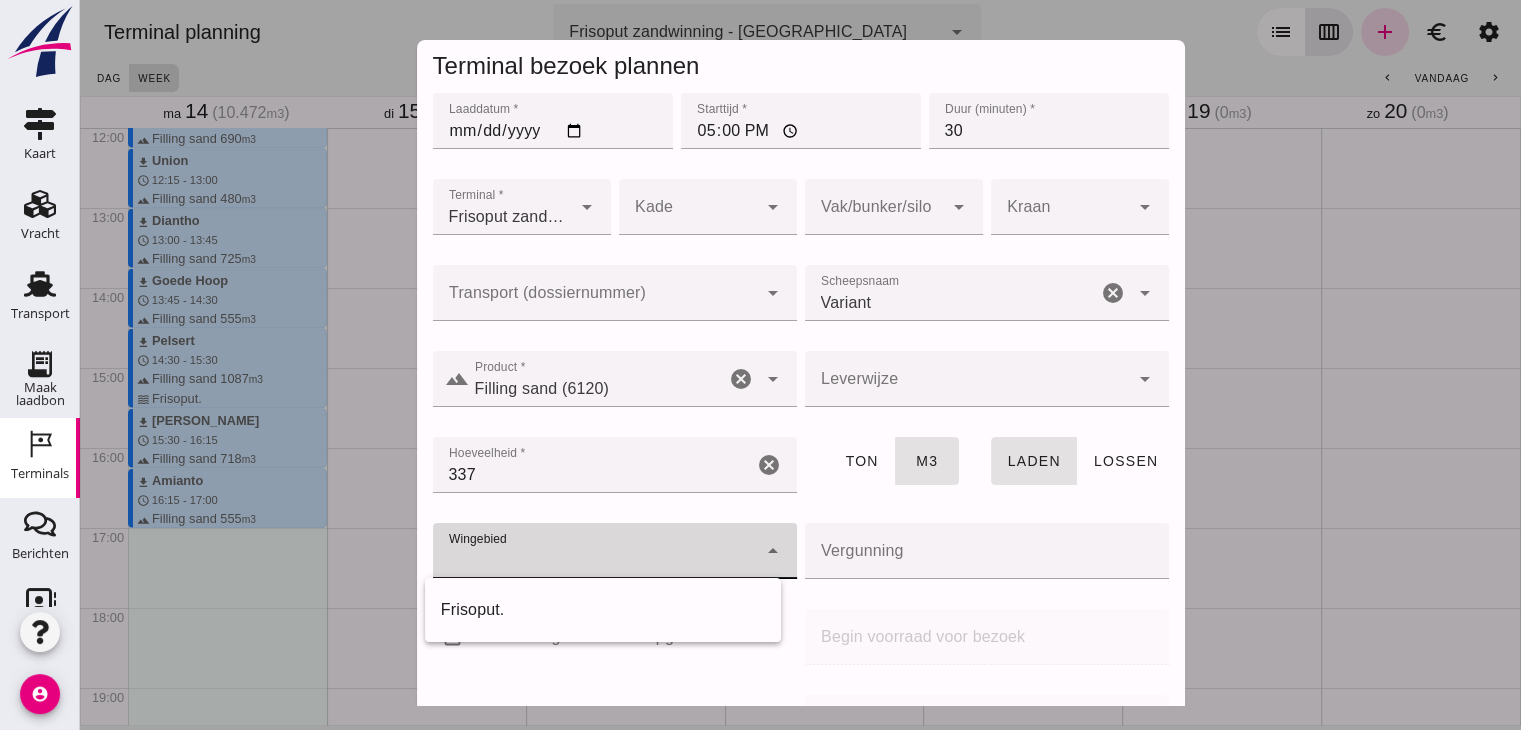 click on "Frisoput." at bounding box center (603, 610) 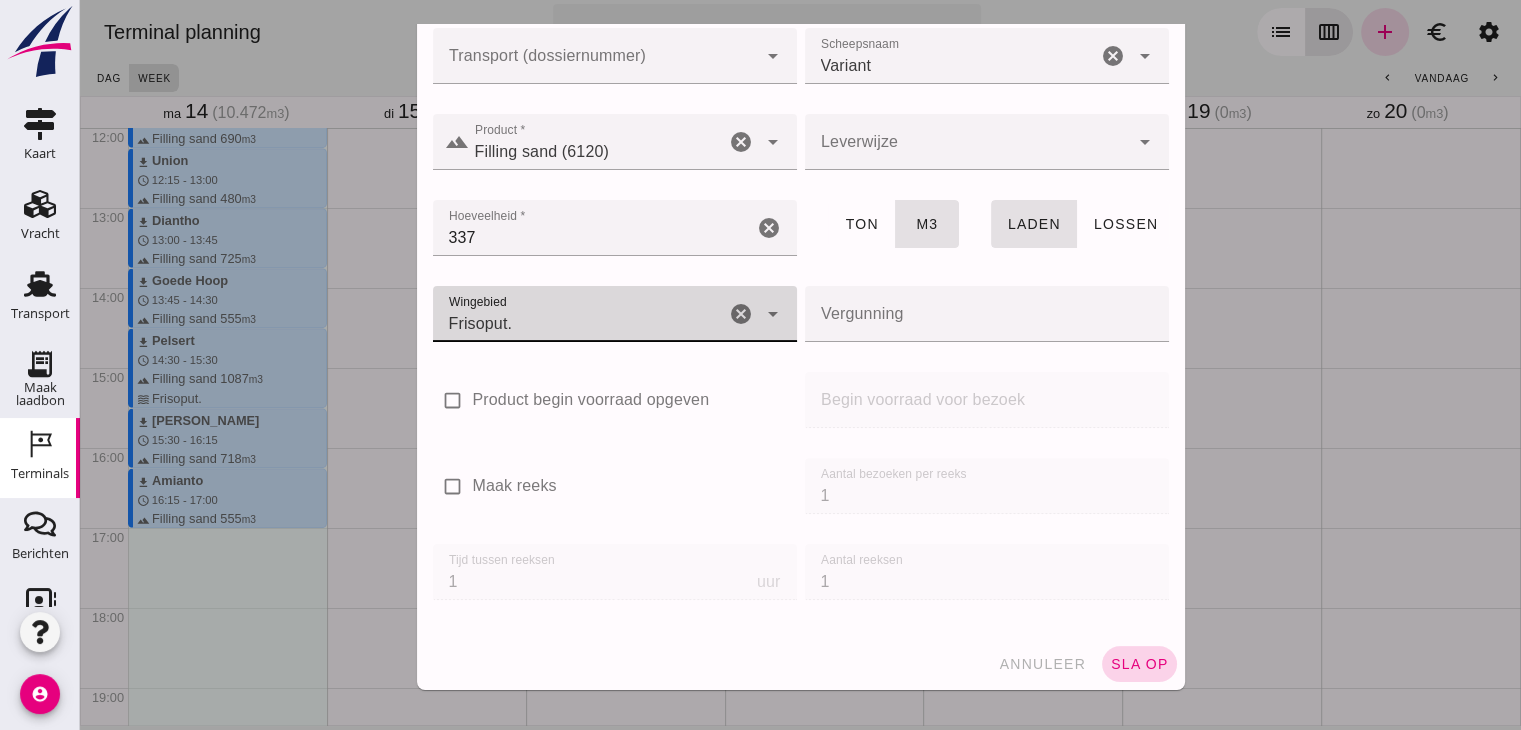 scroll, scrollTop: 236, scrollLeft: 0, axis: vertical 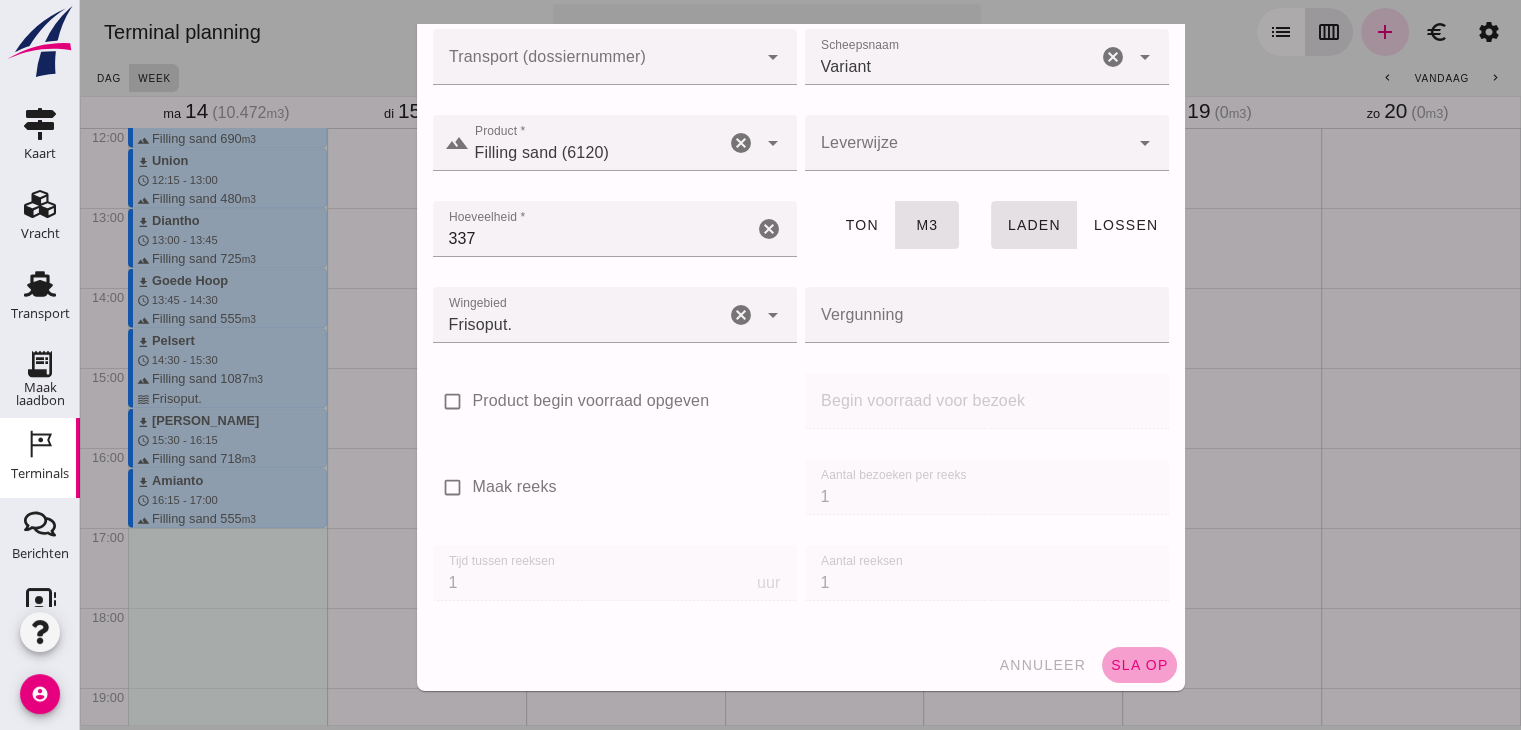 click on "sla op" 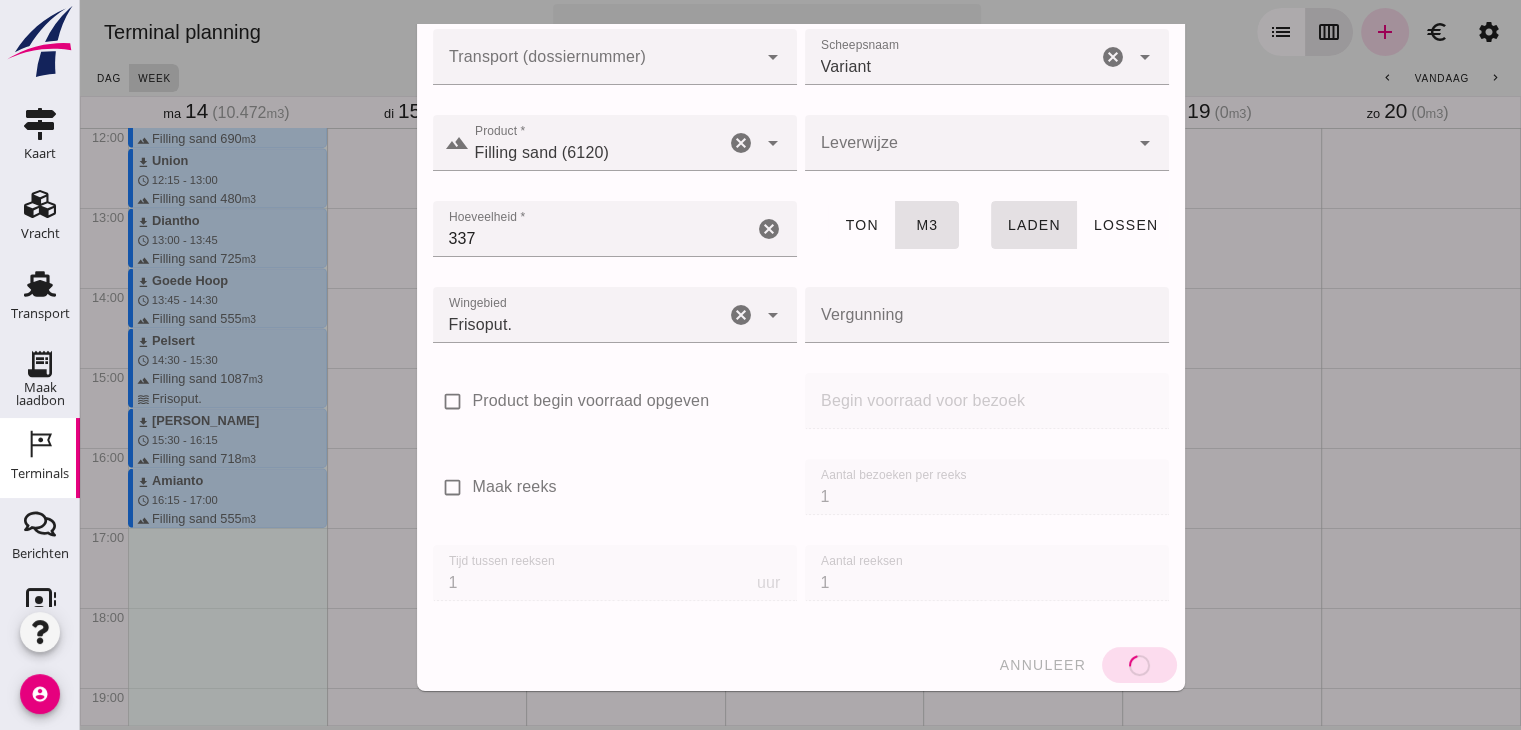 type 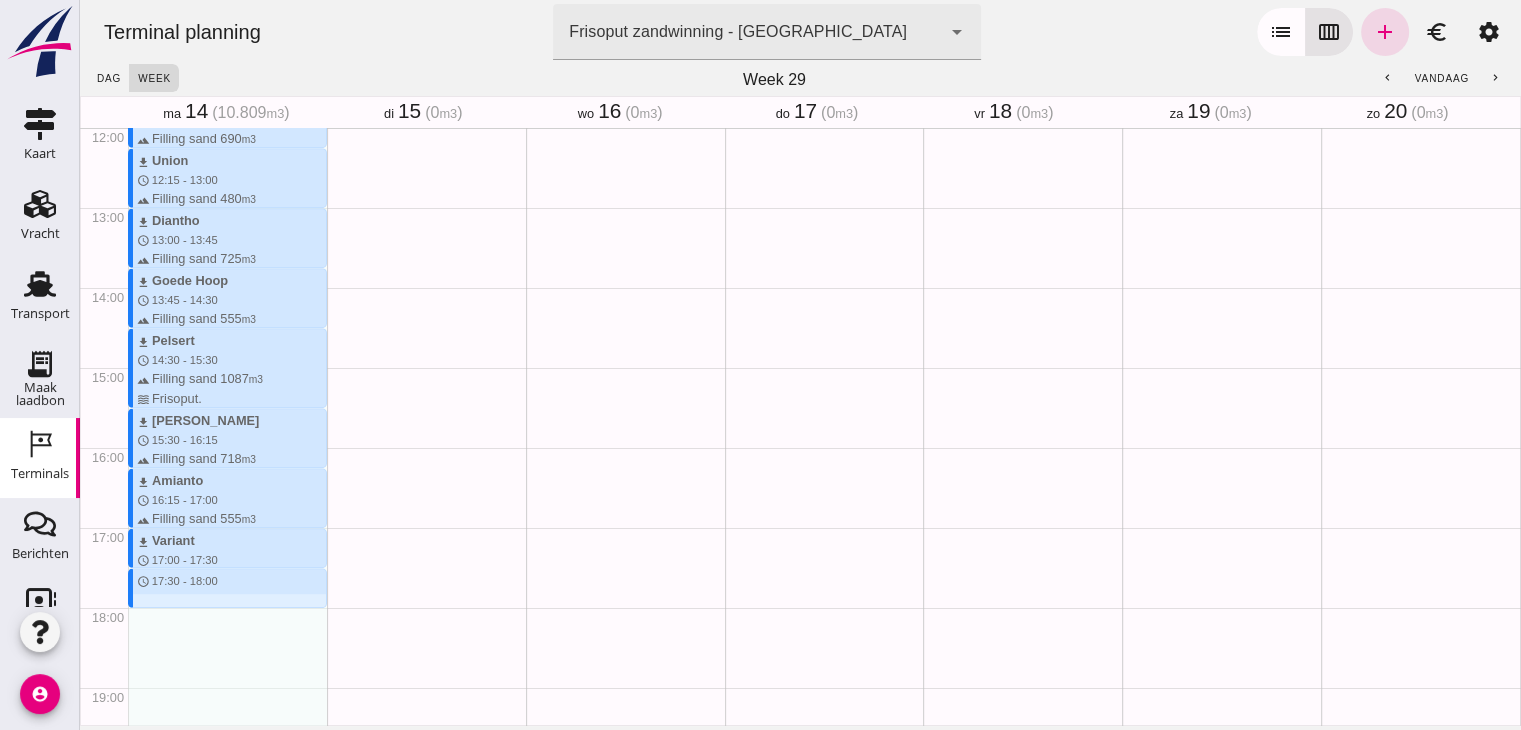 drag, startPoint x: 276, startPoint y: 570, endPoint x: 278, endPoint y: 607, distance: 37.054016 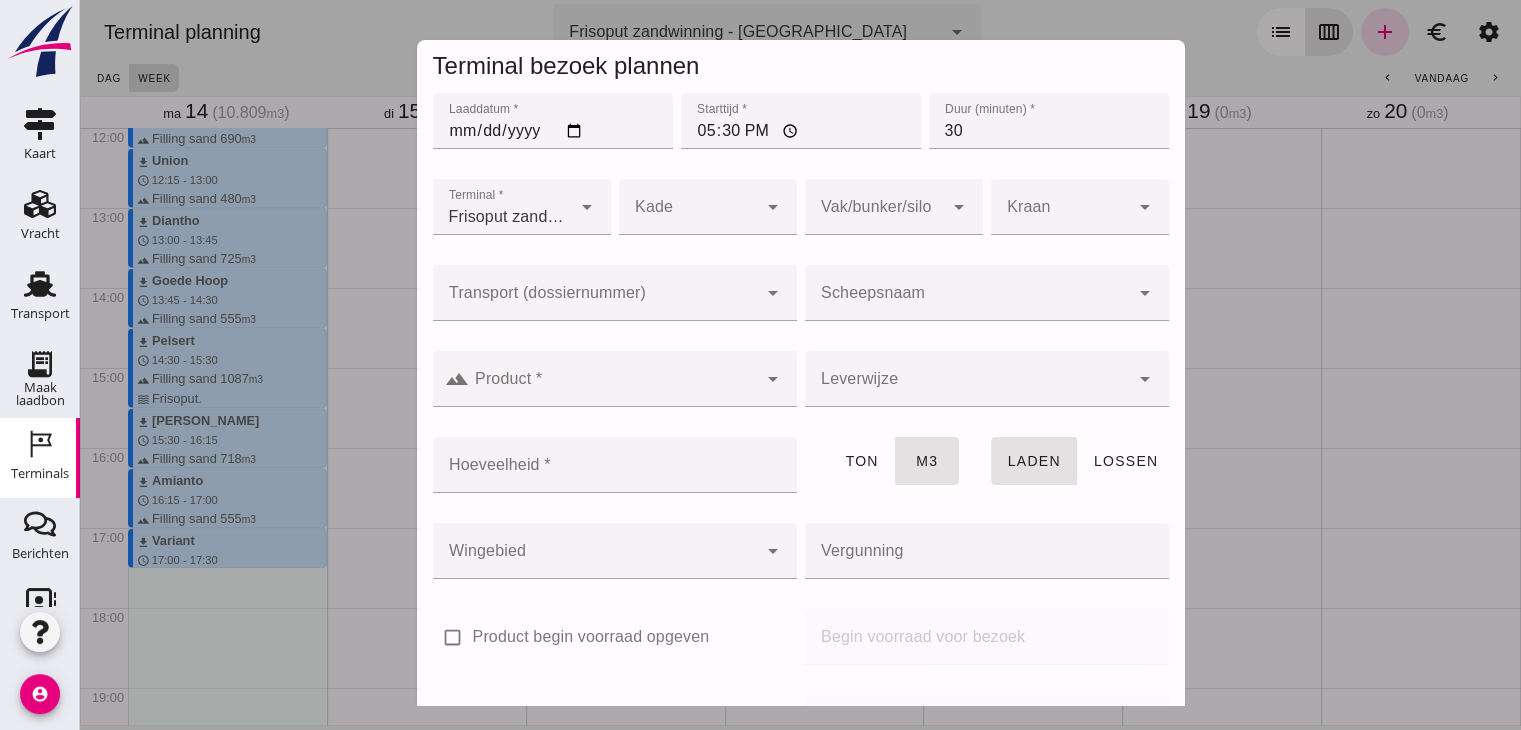 click on "Scheepsnaam" 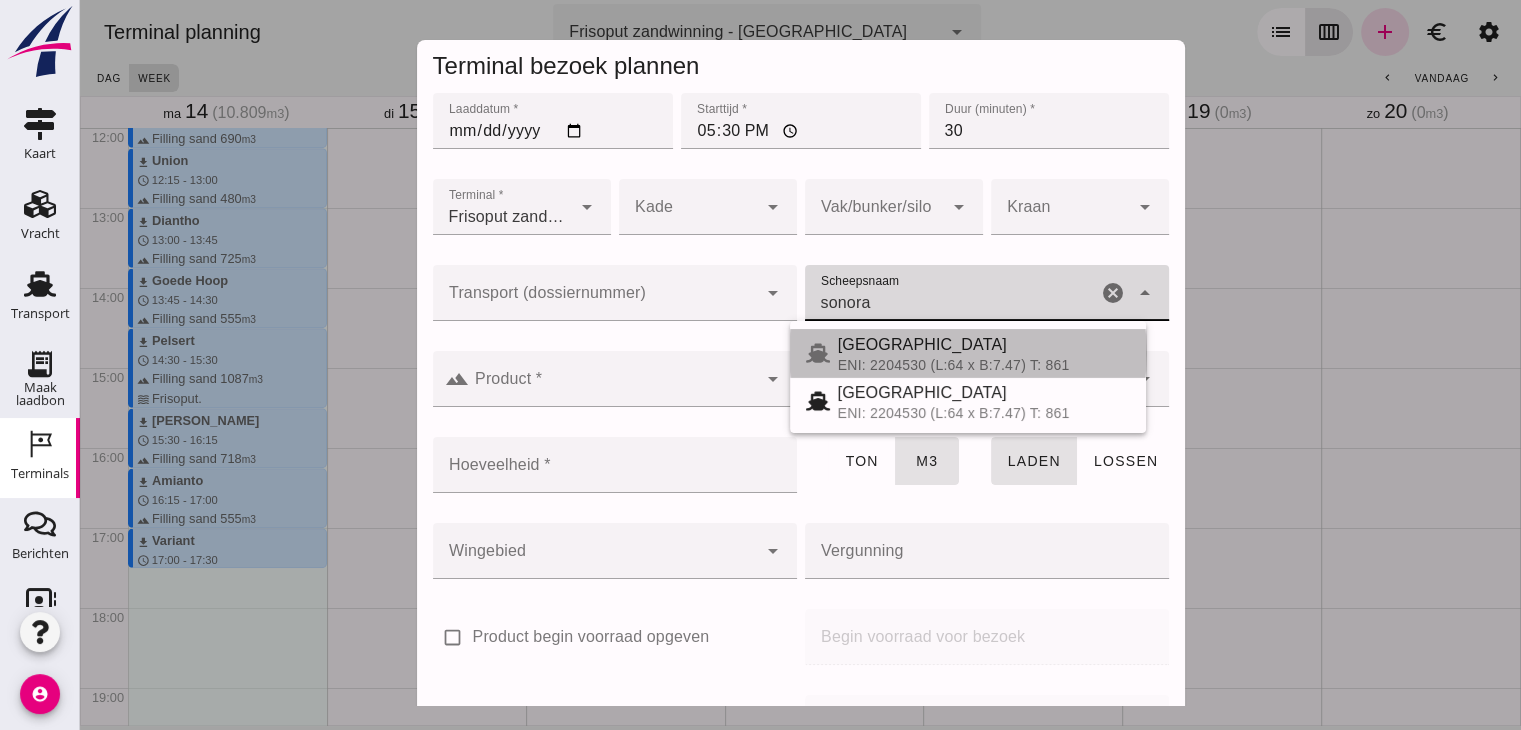 click on "[GEOGRAPHIC_DATA]" at bounding box center (984, 345) 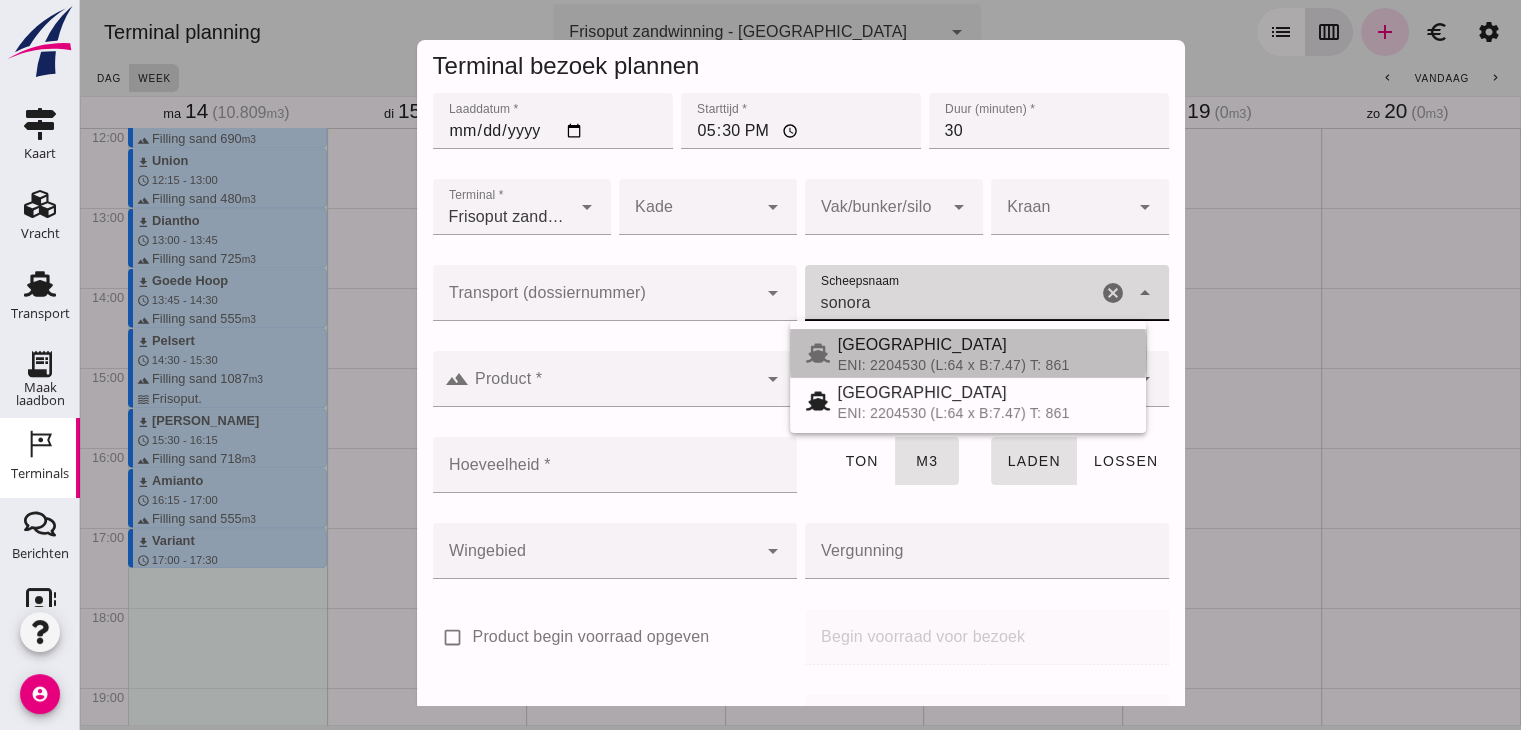 type on "[GEOGRAPHIC_DATA]" 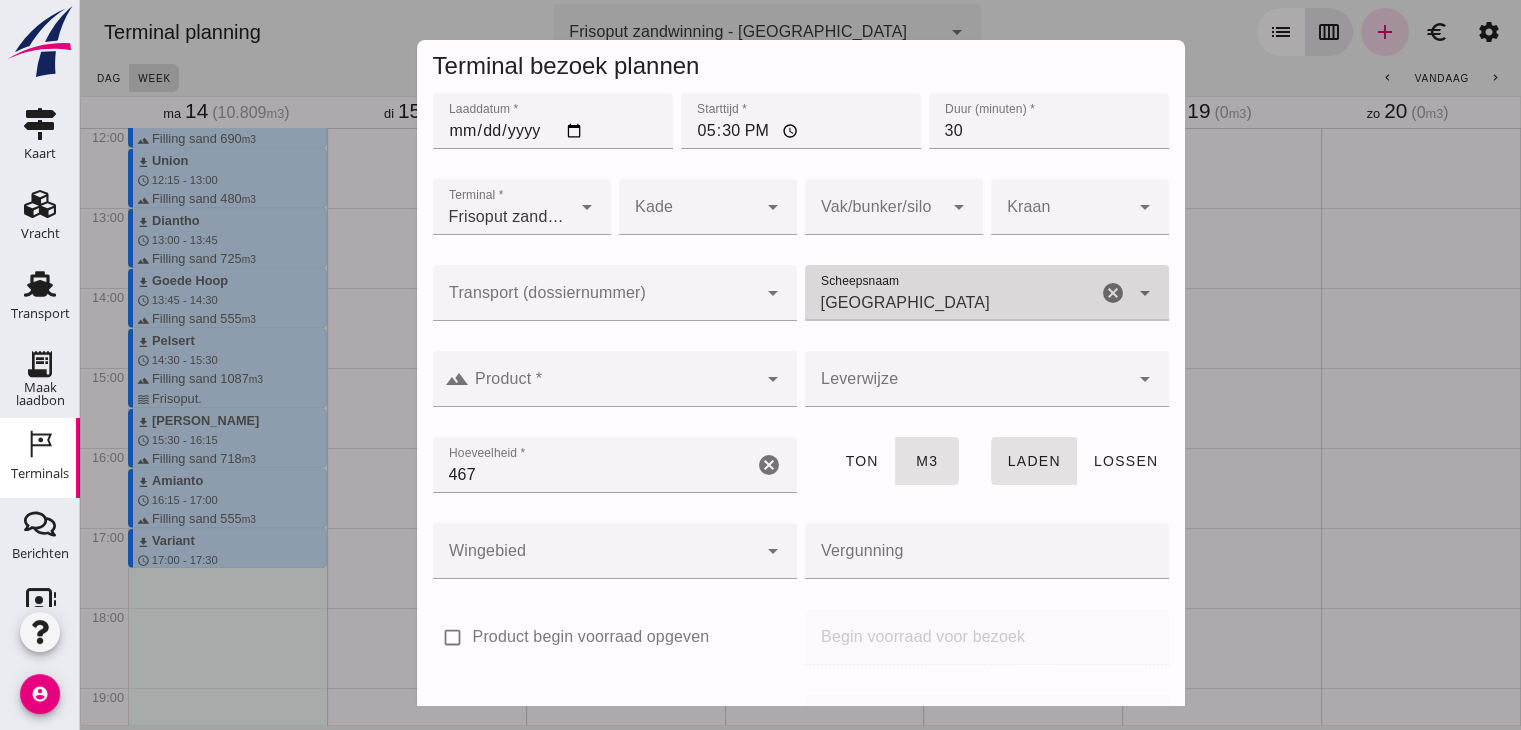 type on "[GEOGRAPHIC_DATA]" 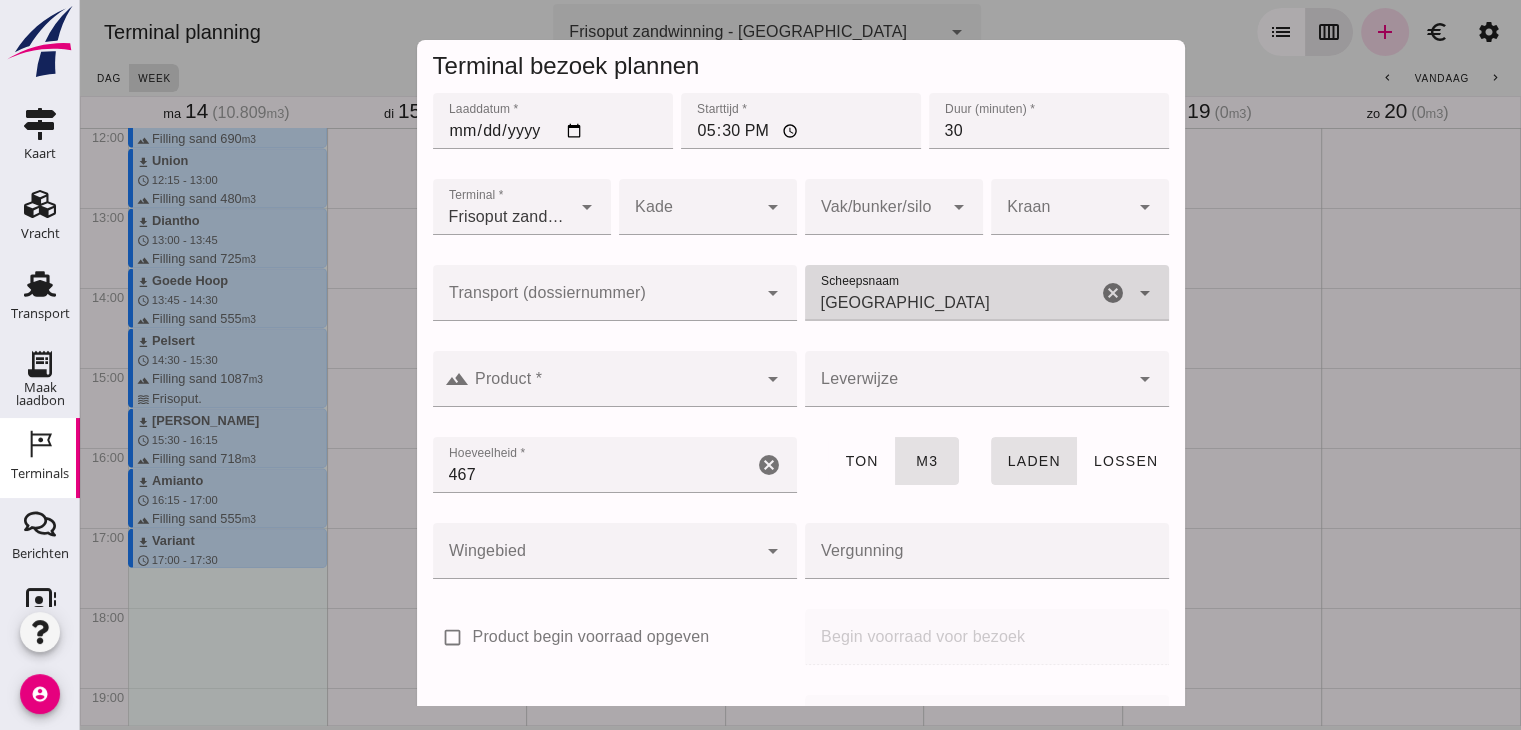 click at bounding box center [615, 418] 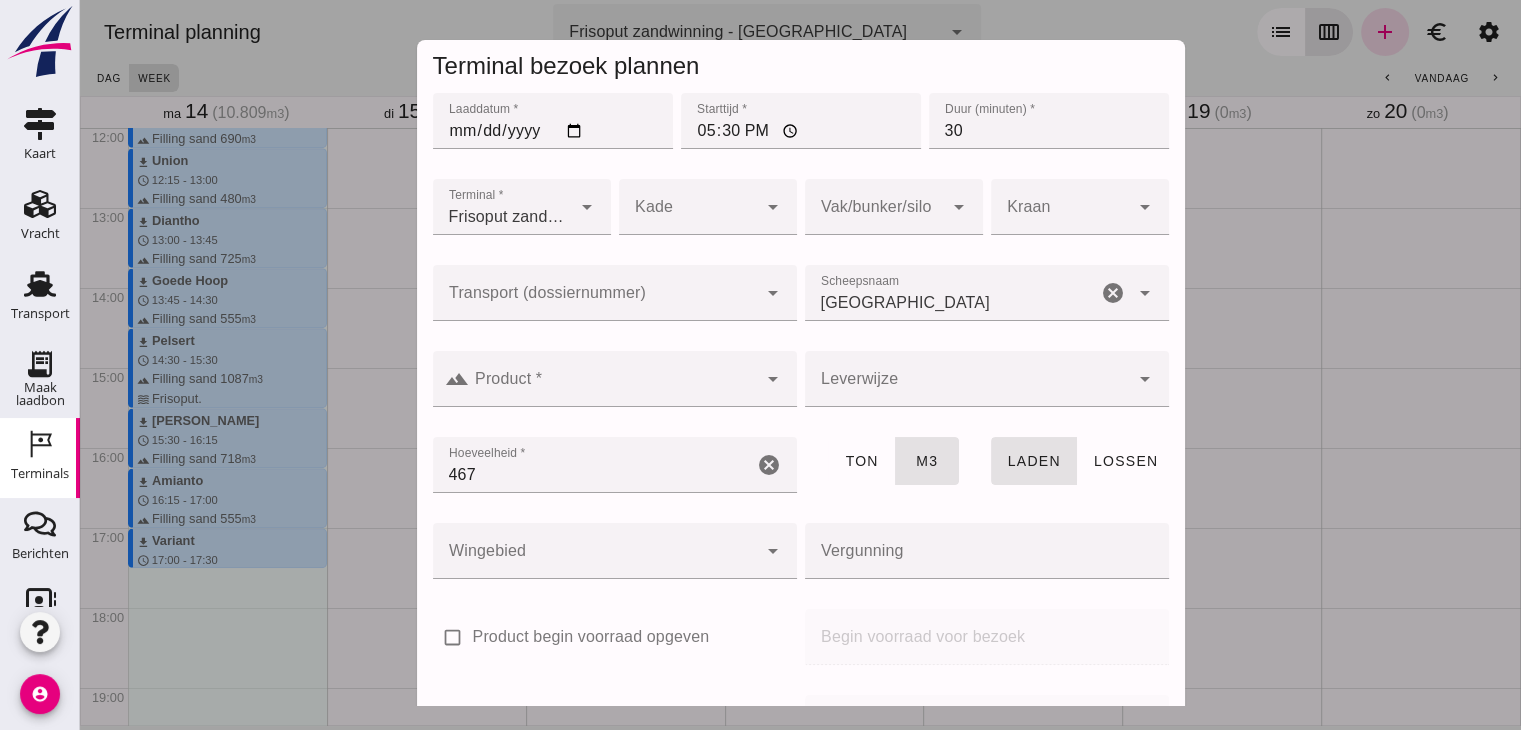 click on "Product *" 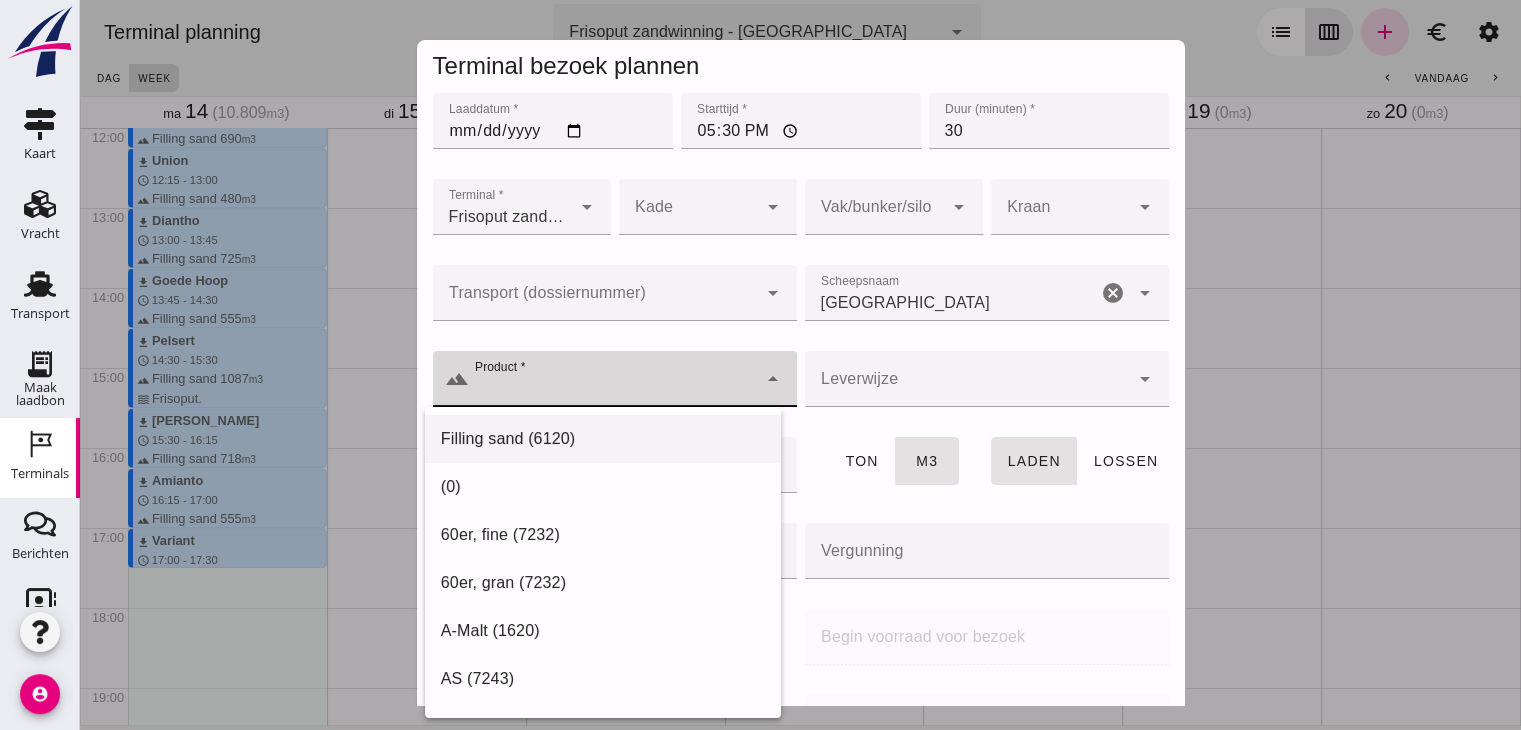click on "Filling sand (6120)" at bounding box center (603, 439) 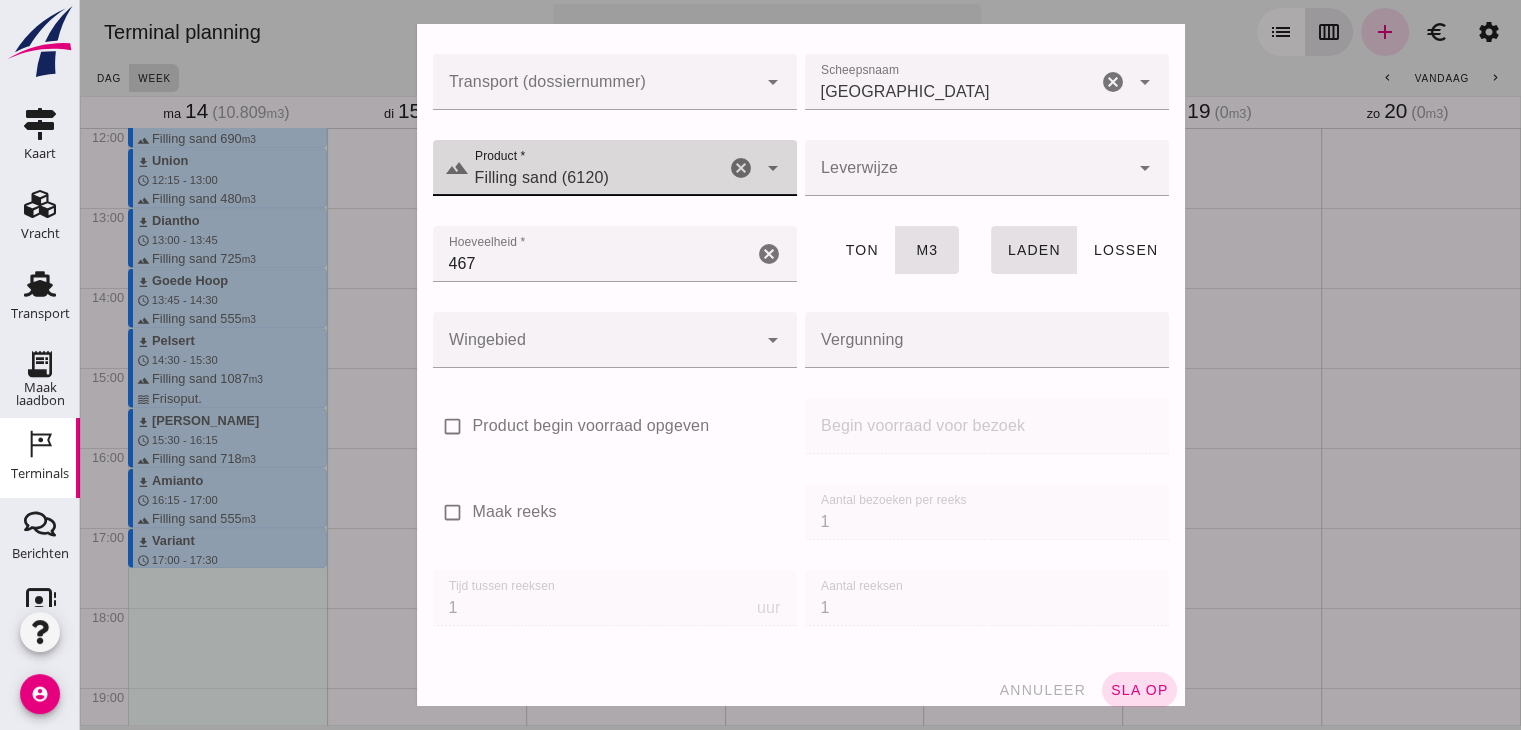 scroll, scrollTop: 237, scrollLeft: 0, axis: vertical 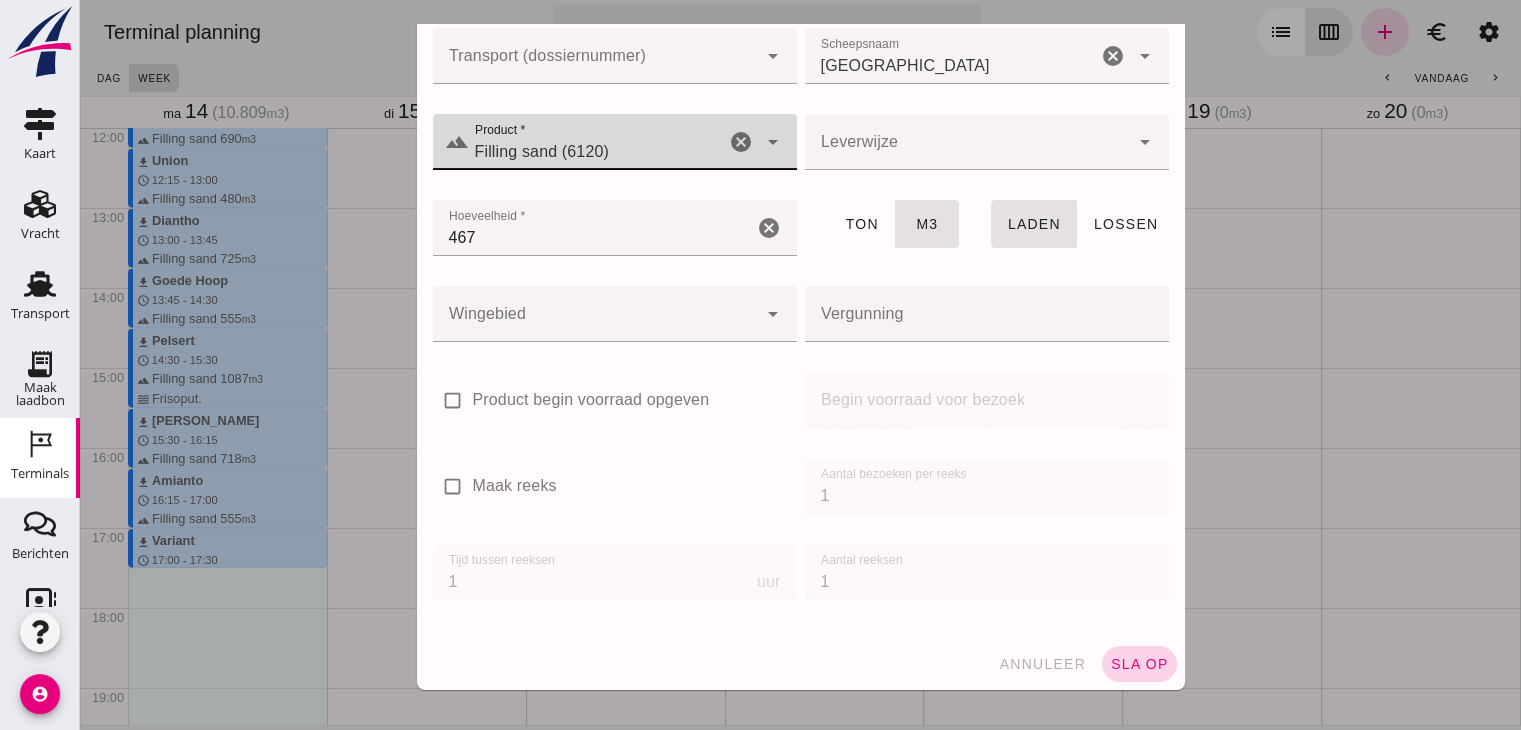click on "sla op" 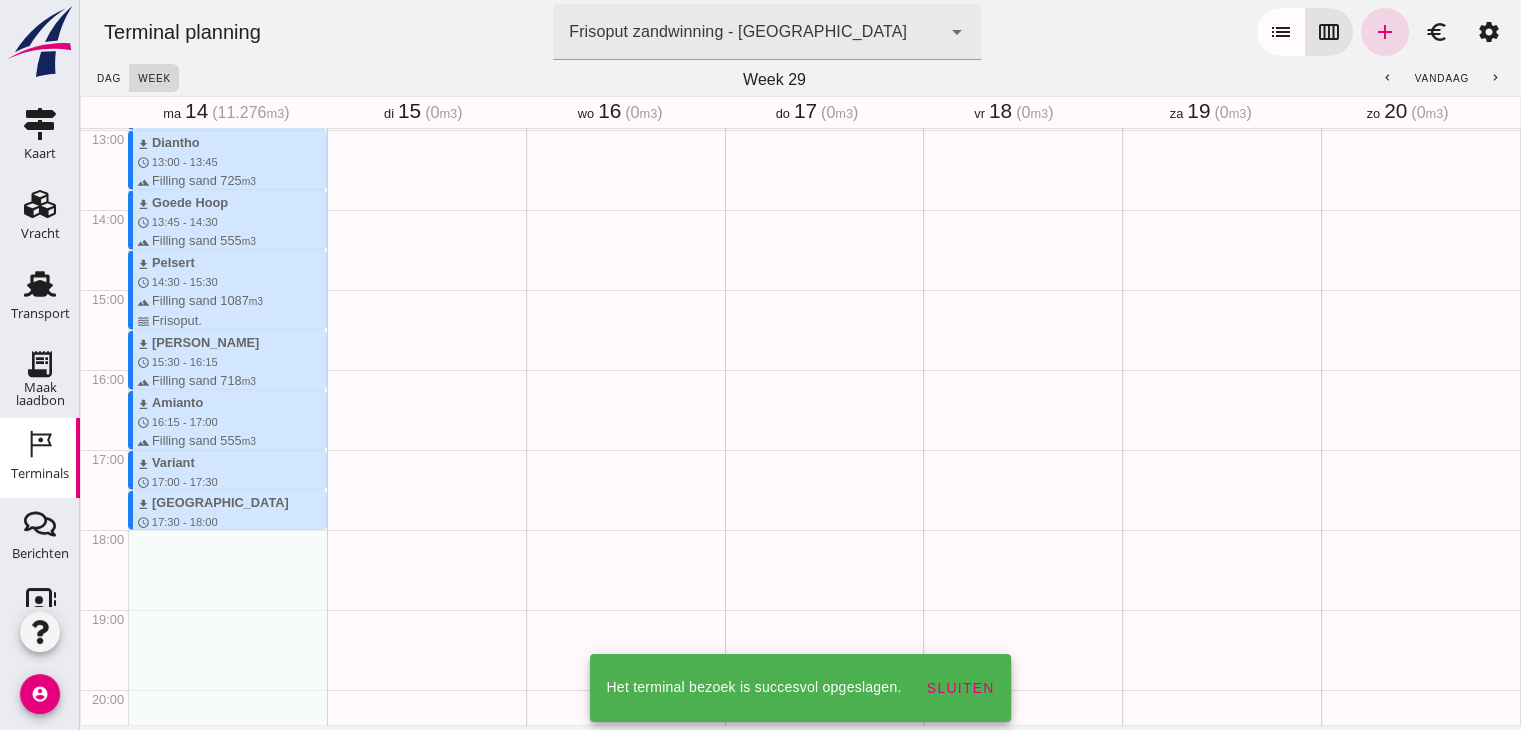scroll, scrollTop: 1039, scrollLeft: 0, axis: vertical 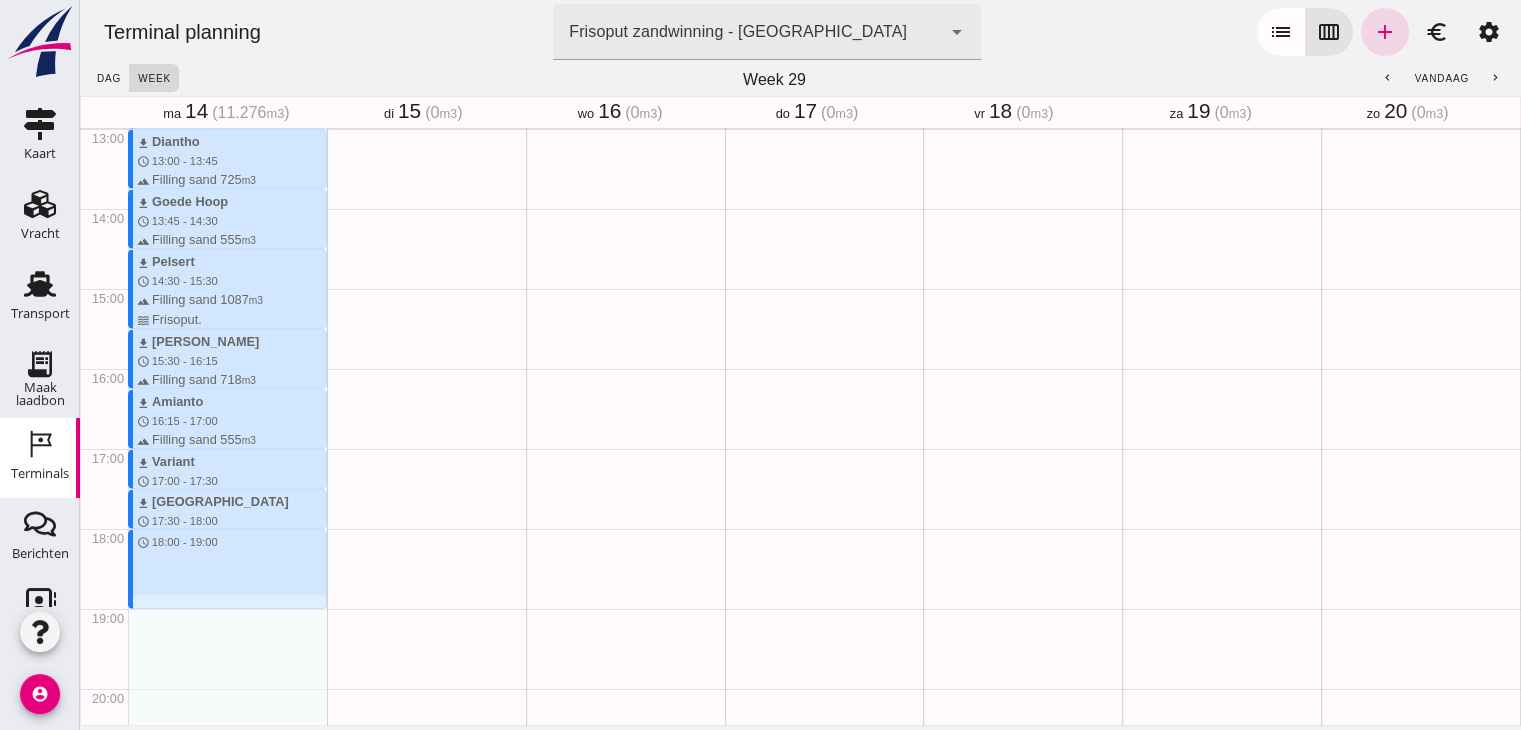 drag, startPoint x: 264, startPoint y: 533, endPoint x: 248, endPoint y: 601, distance: 69.856995 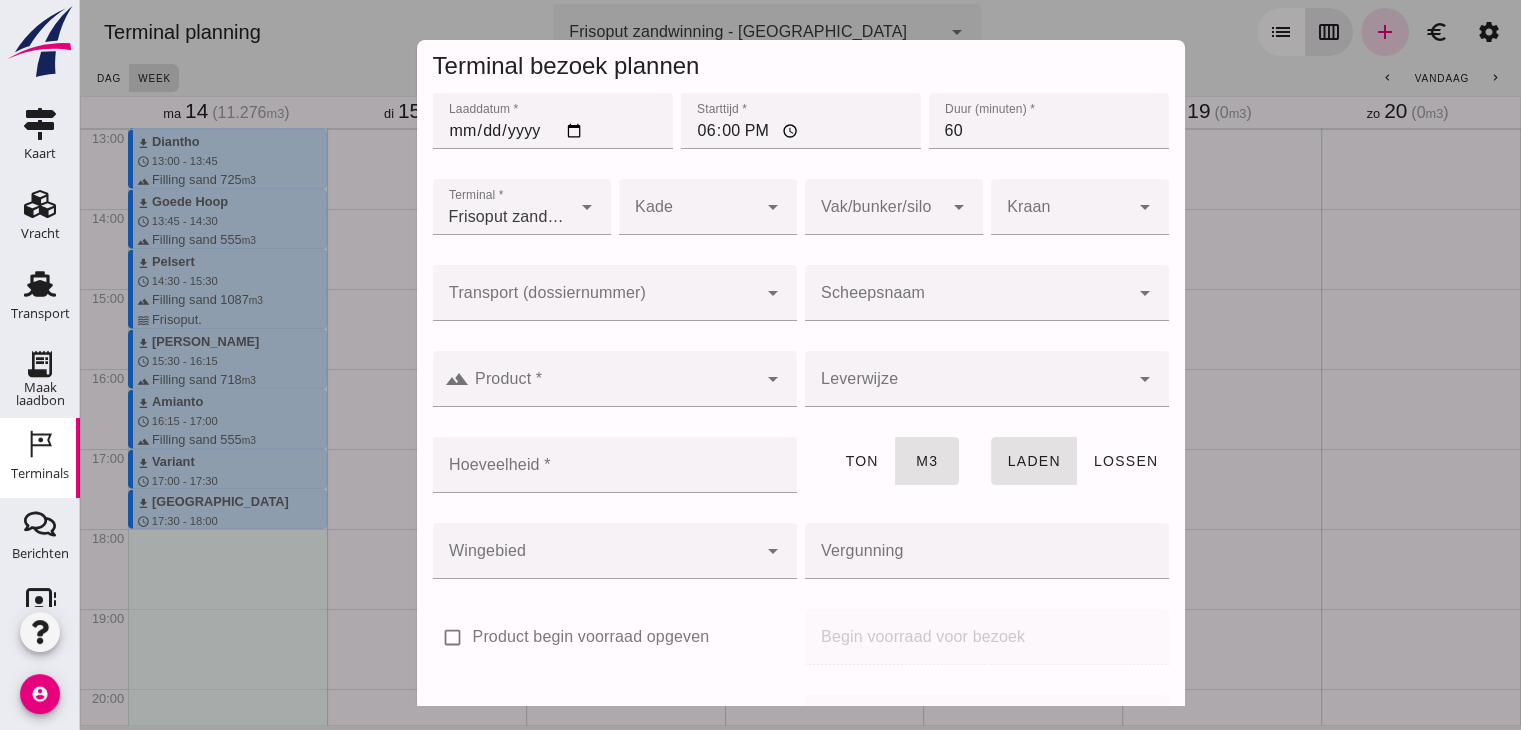 click on "Scheepsnaam" 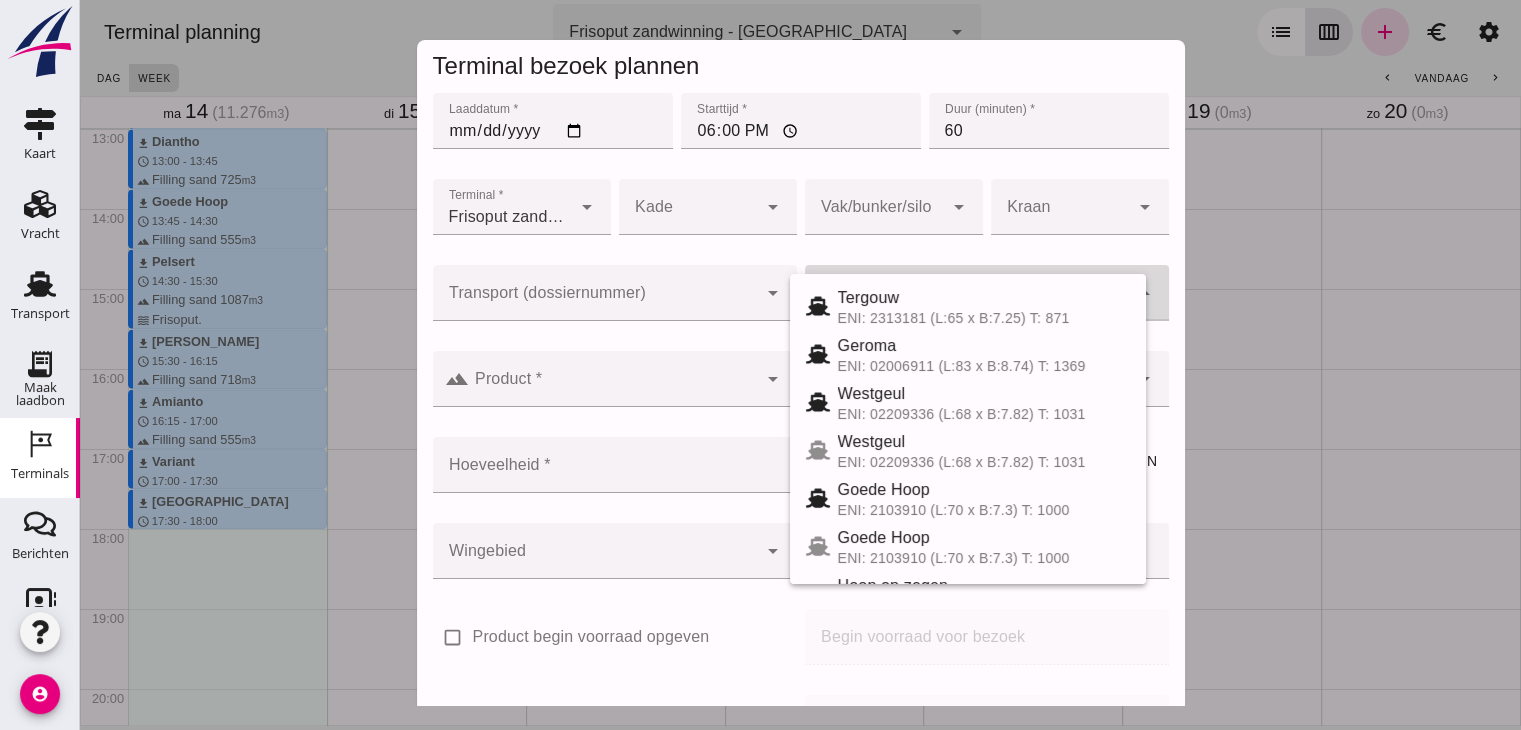 scroll, scrollTop: 67, scrollLeft: 0, axis: vertical 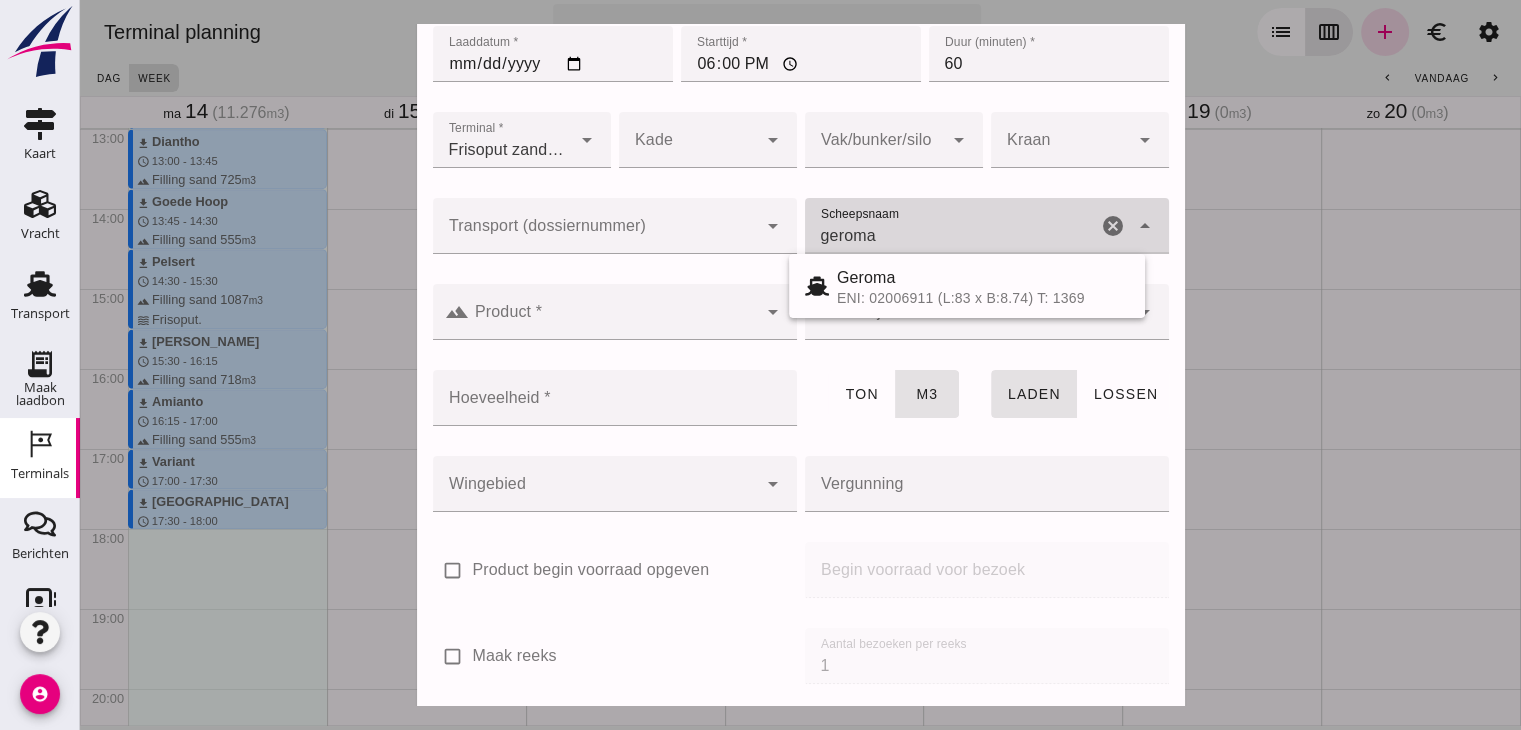 click on "ENI: 02006911 (L:83 x B:8.74) T: 1369" at bounding box center (983, 298) 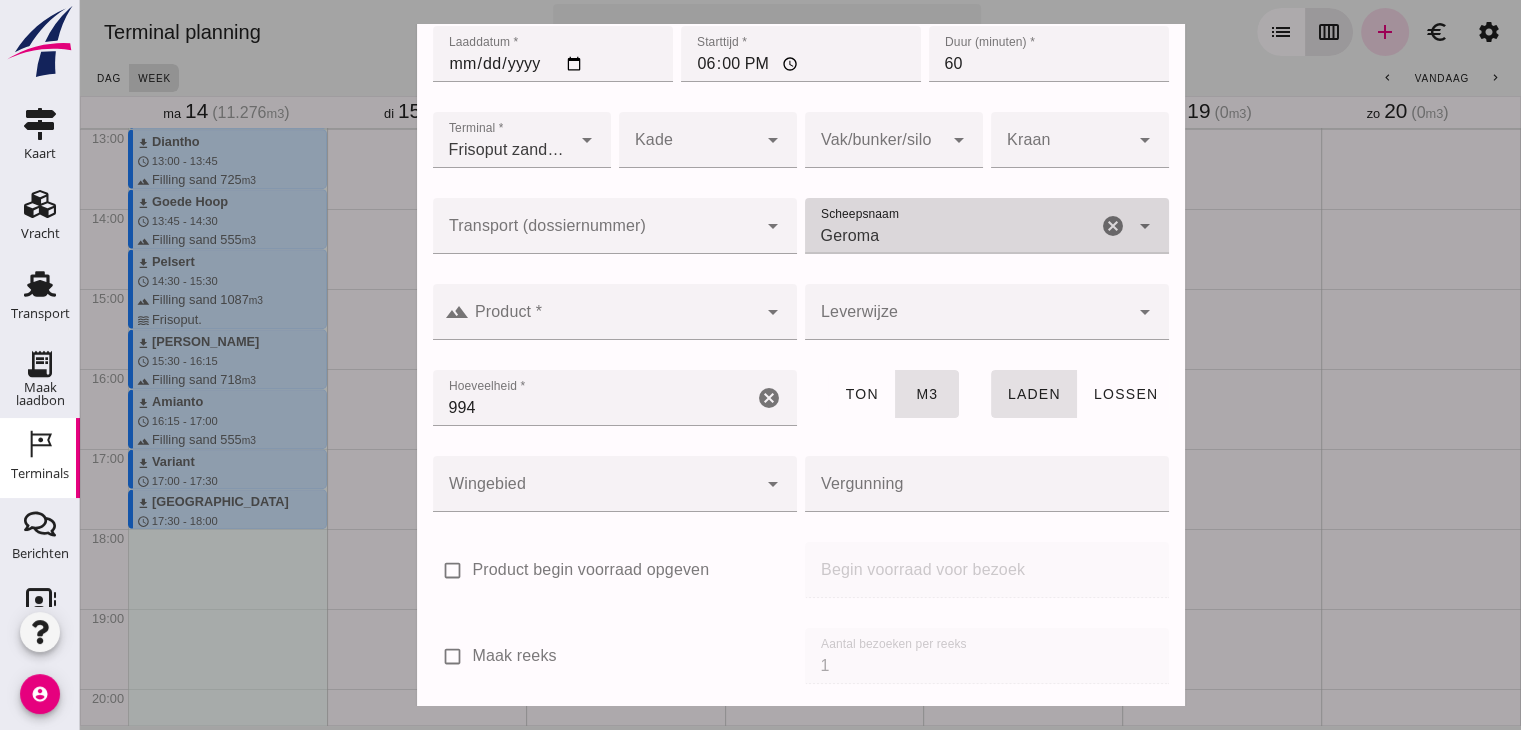 type on "Geroma" 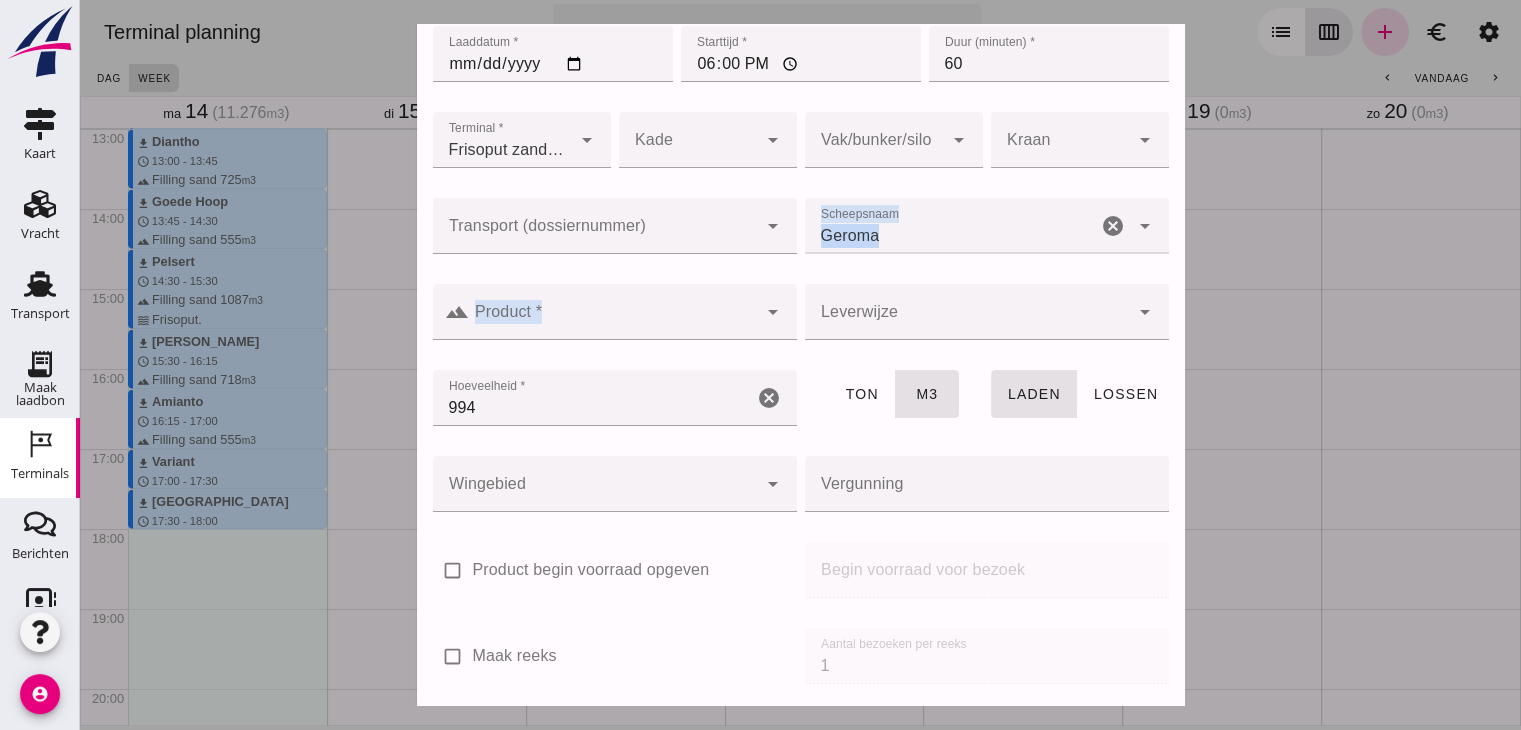 click 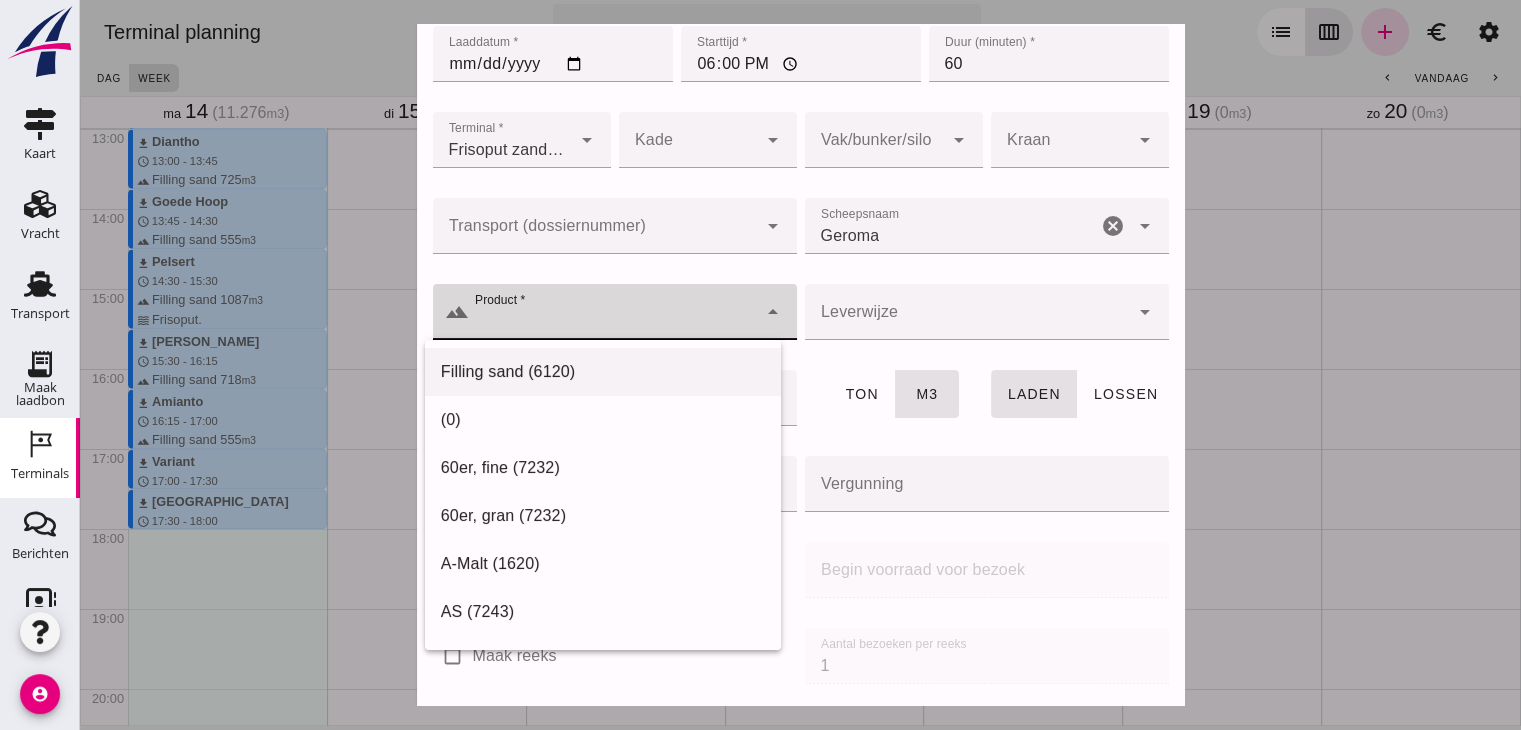 click on "Filling sand (6120)" 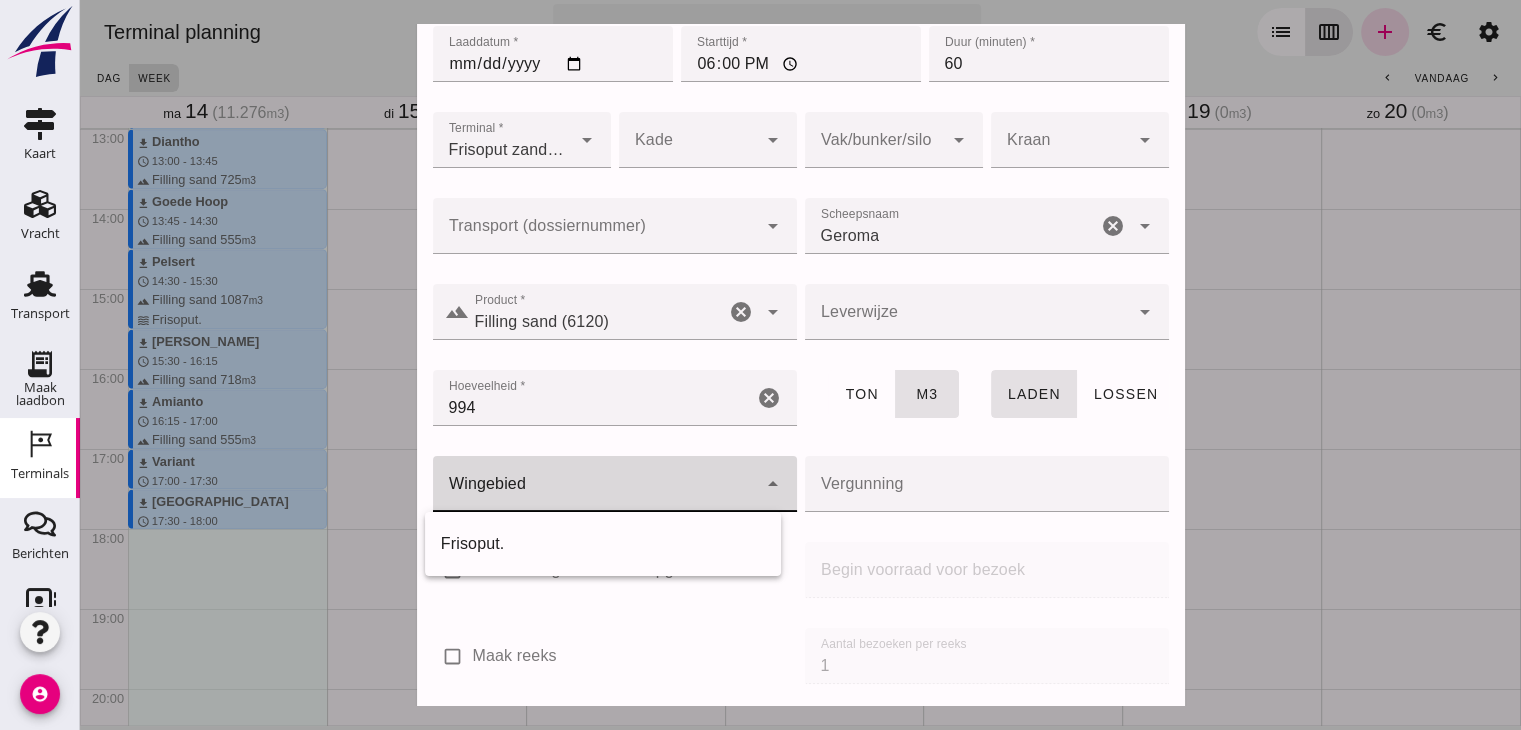 click 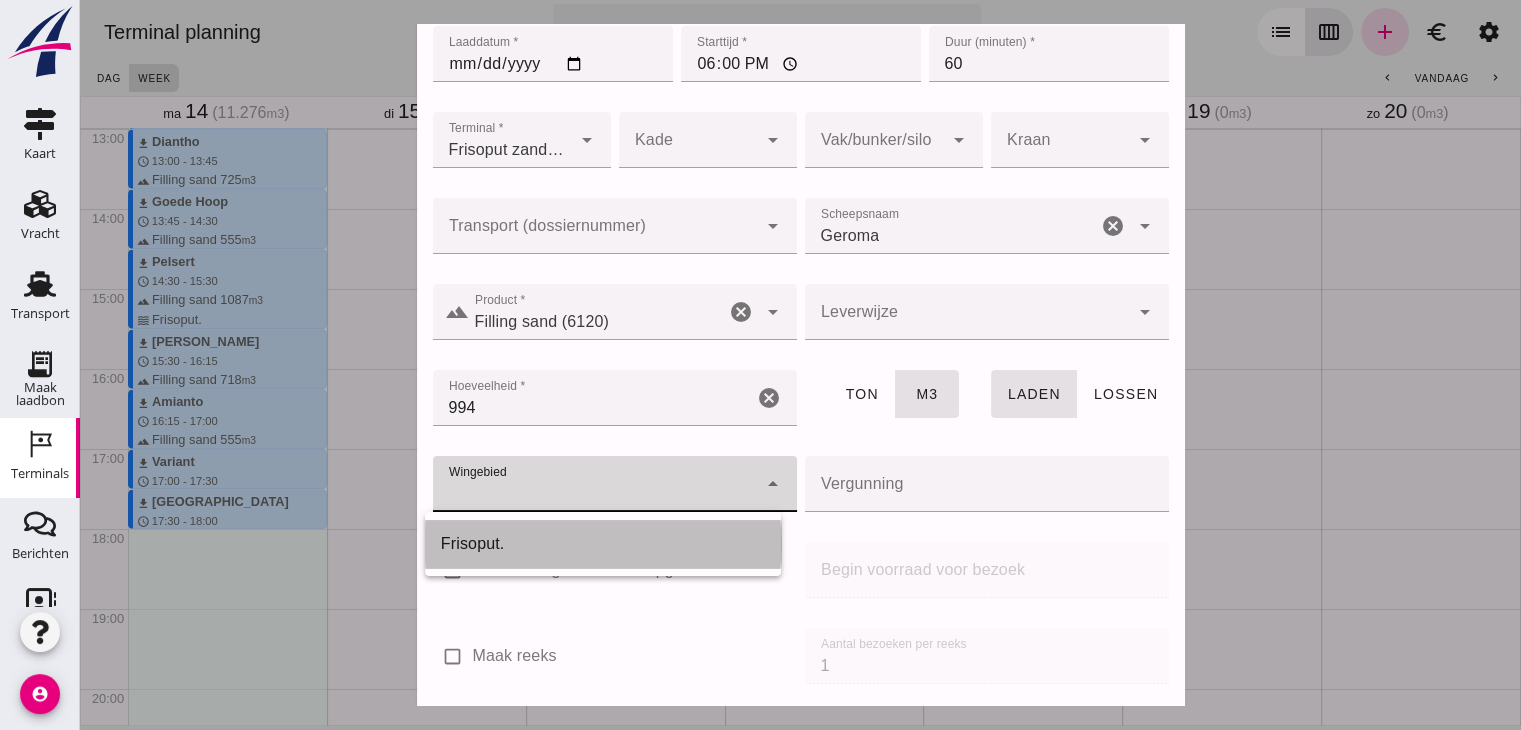 click on "Frisoput." at bounding box center [603, 544] 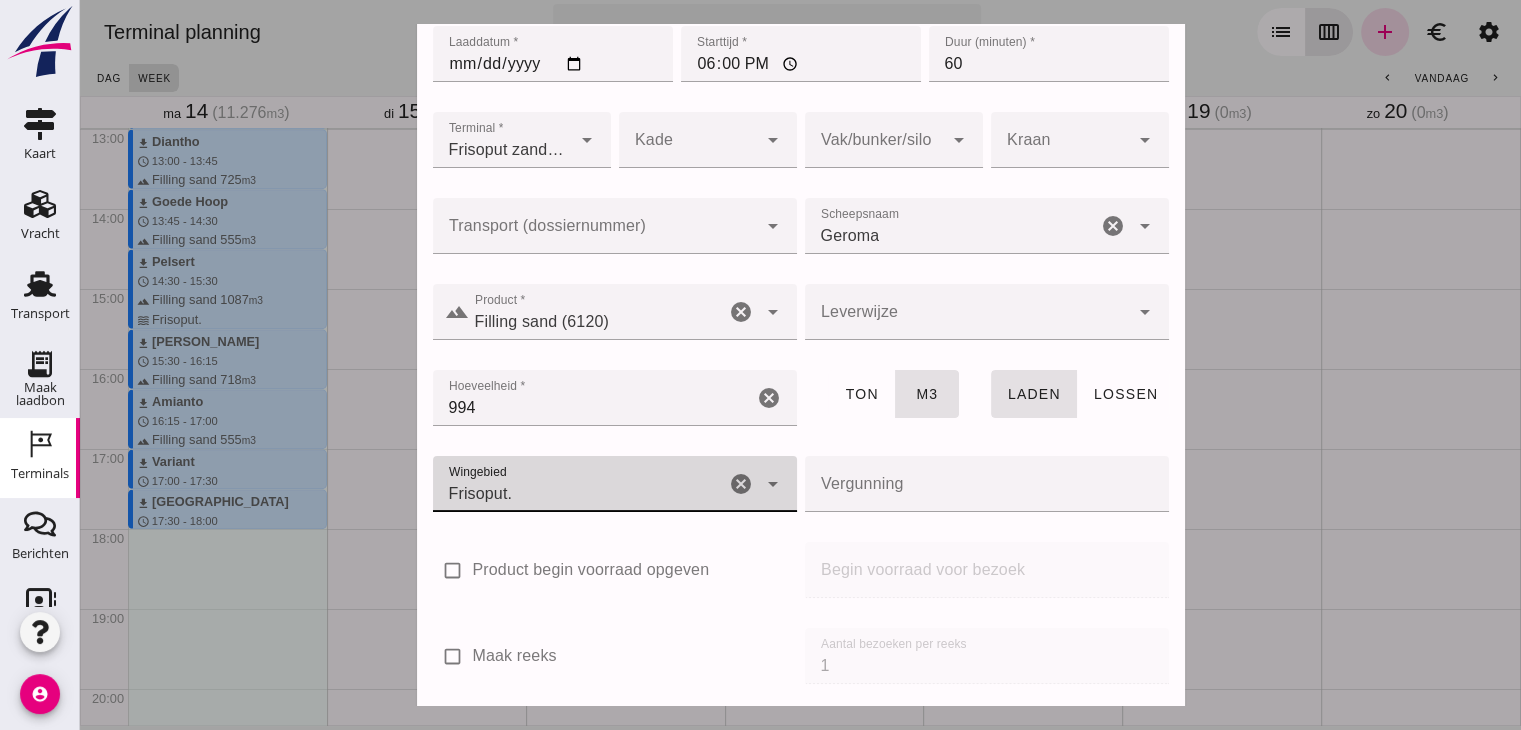 scroll, scrollTop: 237, scrollLeft: 0, axis: vertical 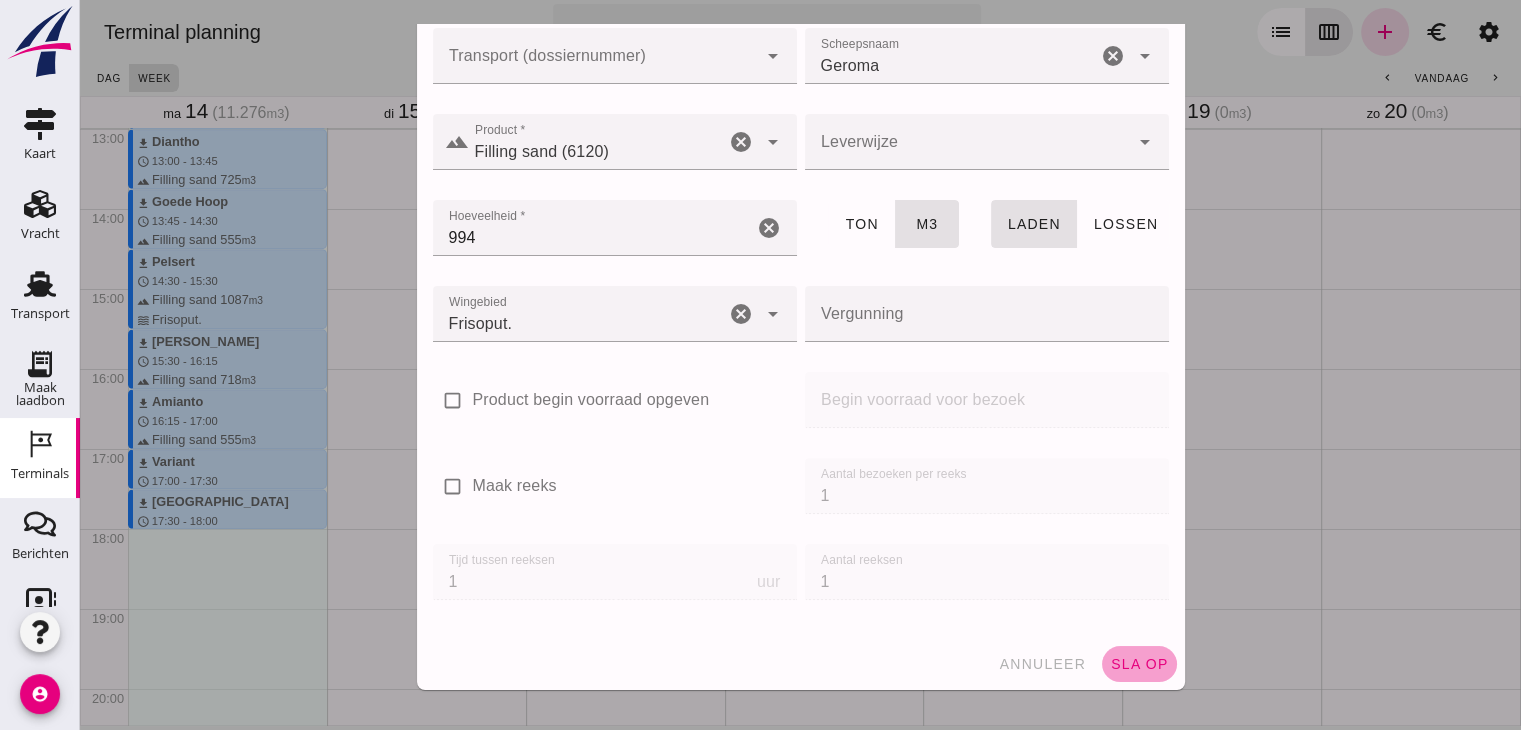 click on "sla op" 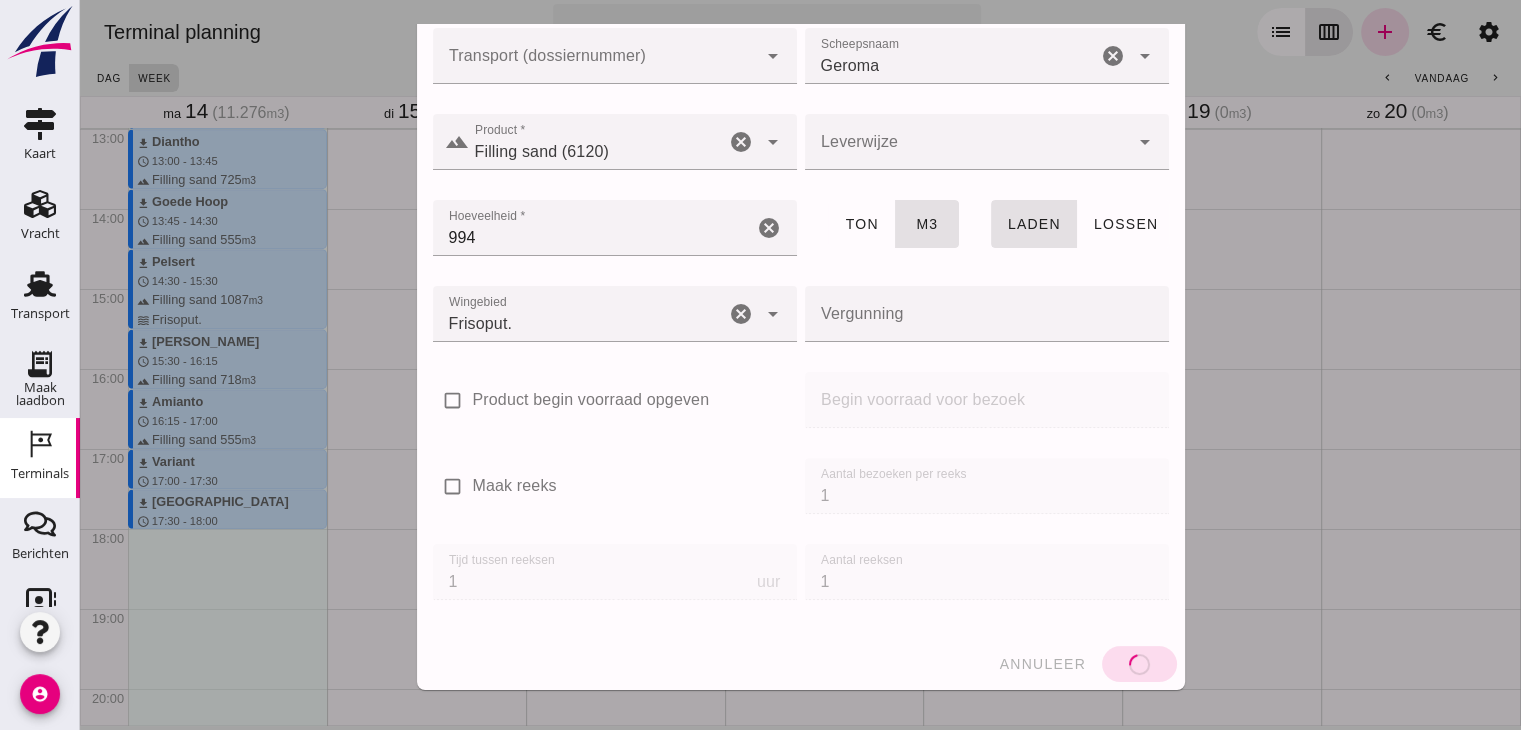 type 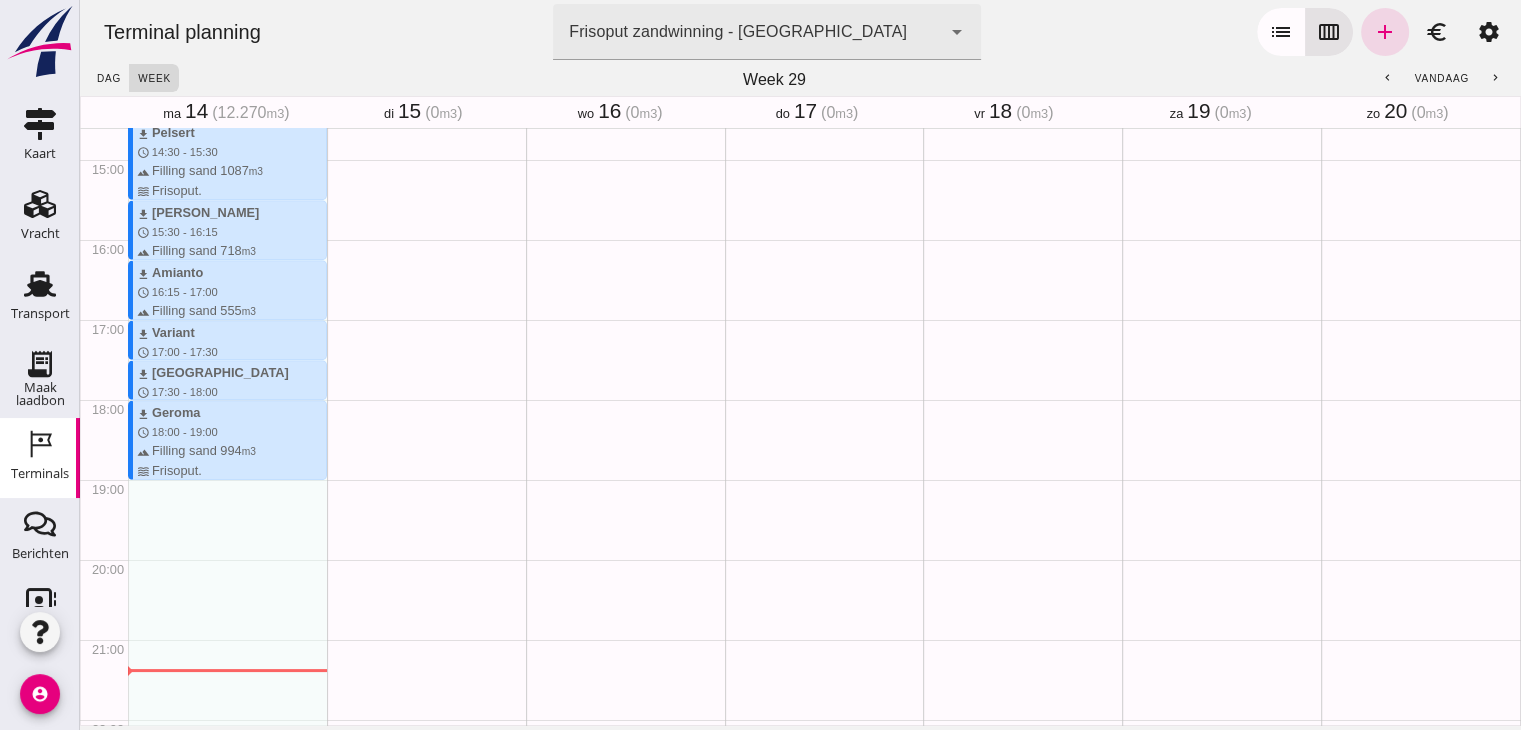scroll, scrollTop: 1171, scrollLeft: 0, axis: vertical 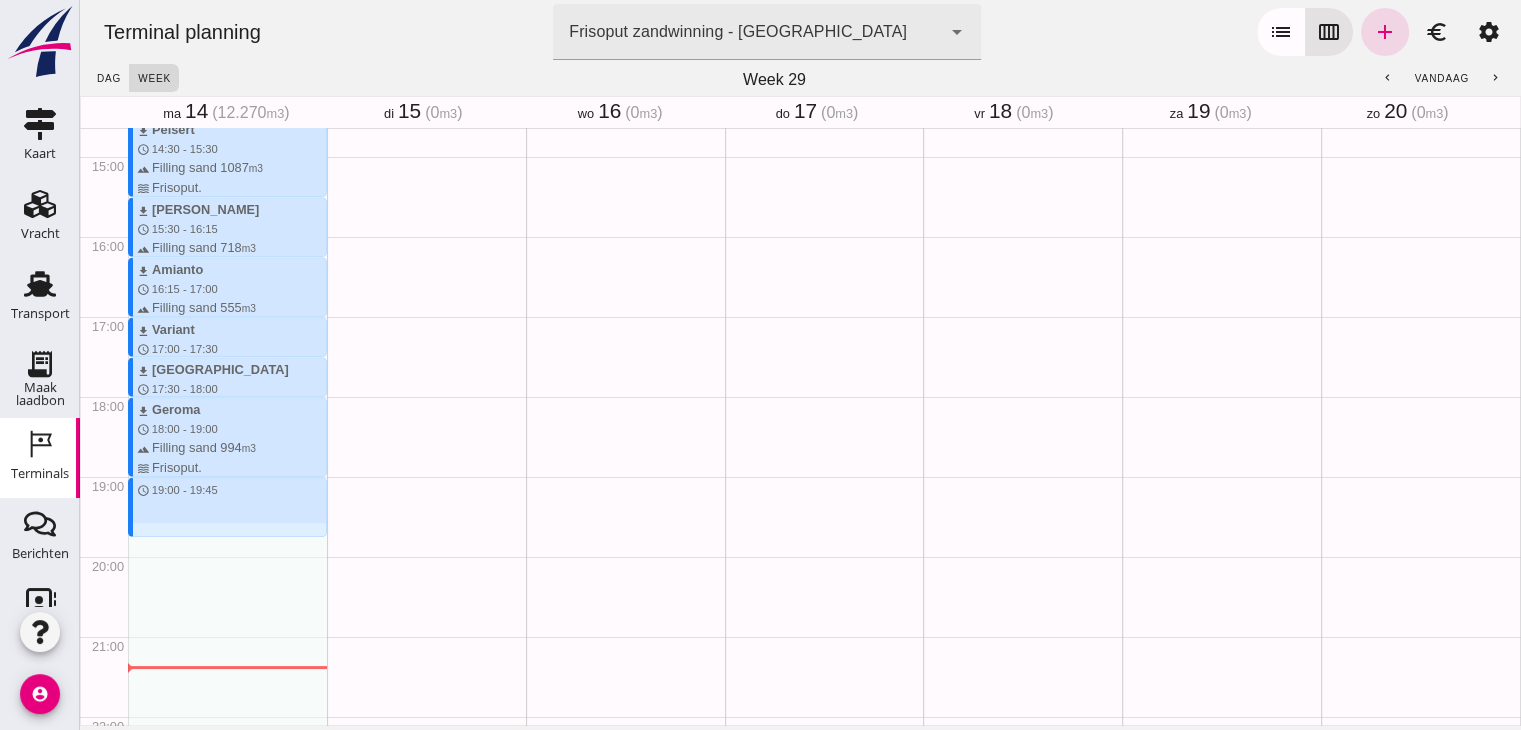 drag, startPoint x: 172, startPoint y: 479, endPoint x: 172, endPoint y: 528, distance: 49 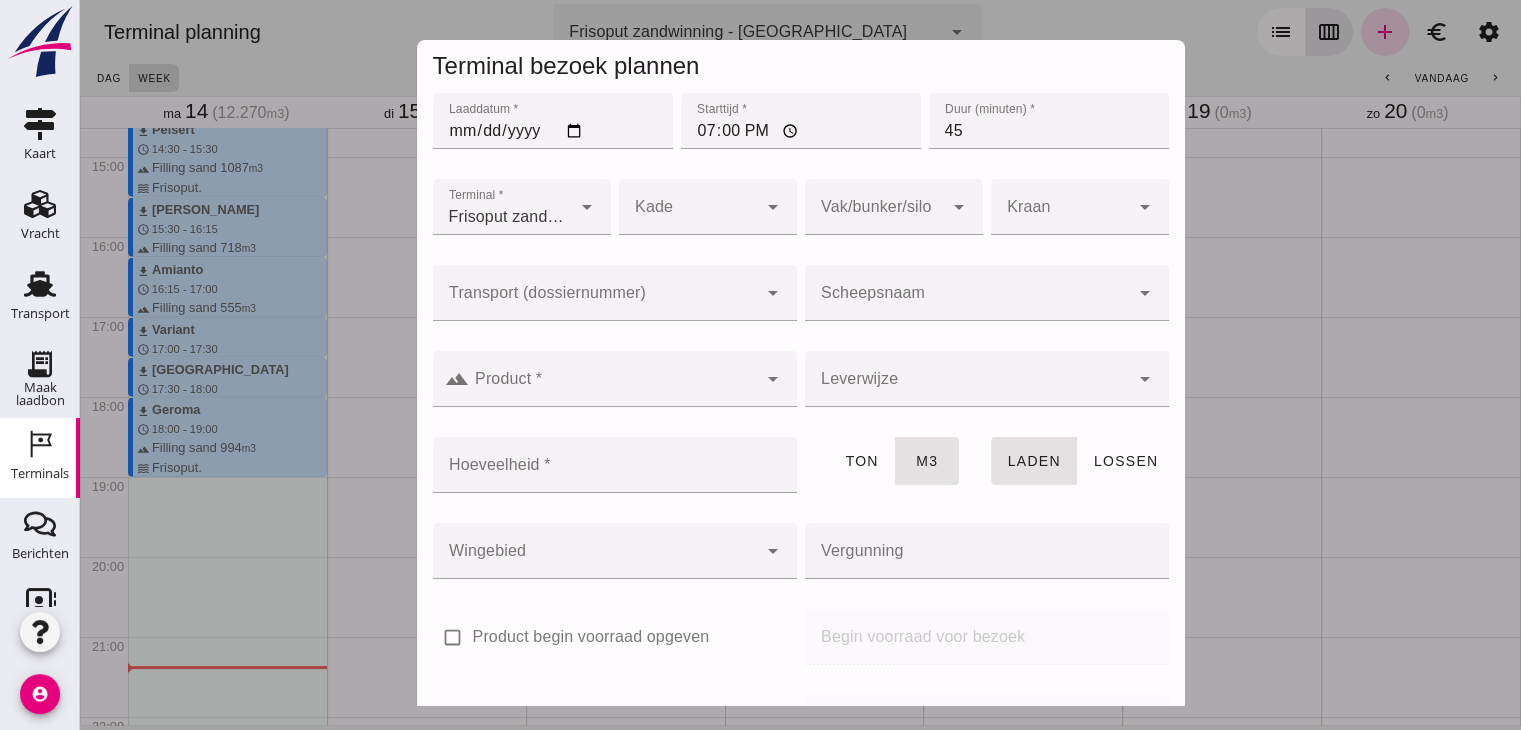 click 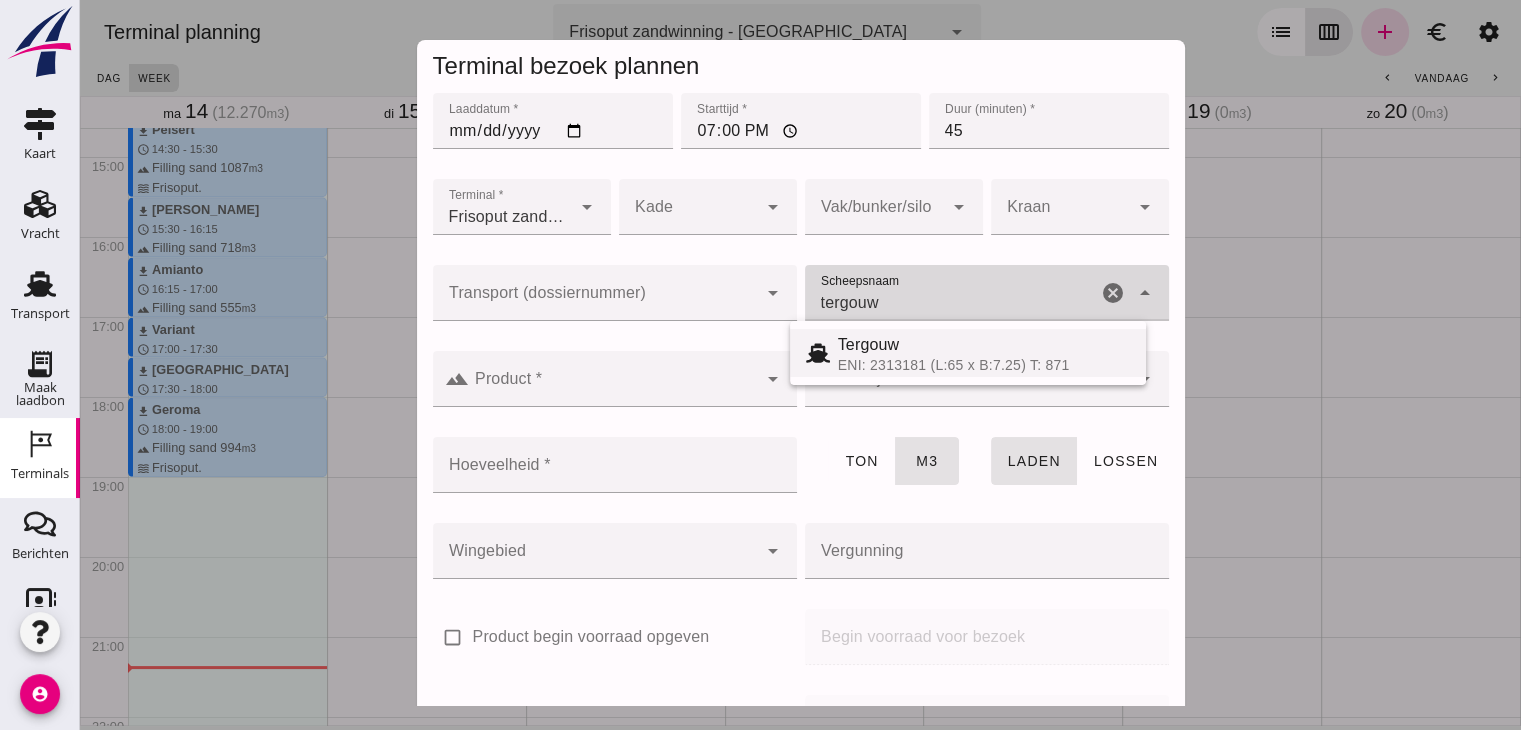 click on "Tergouw" at bounding box center [984, 345] 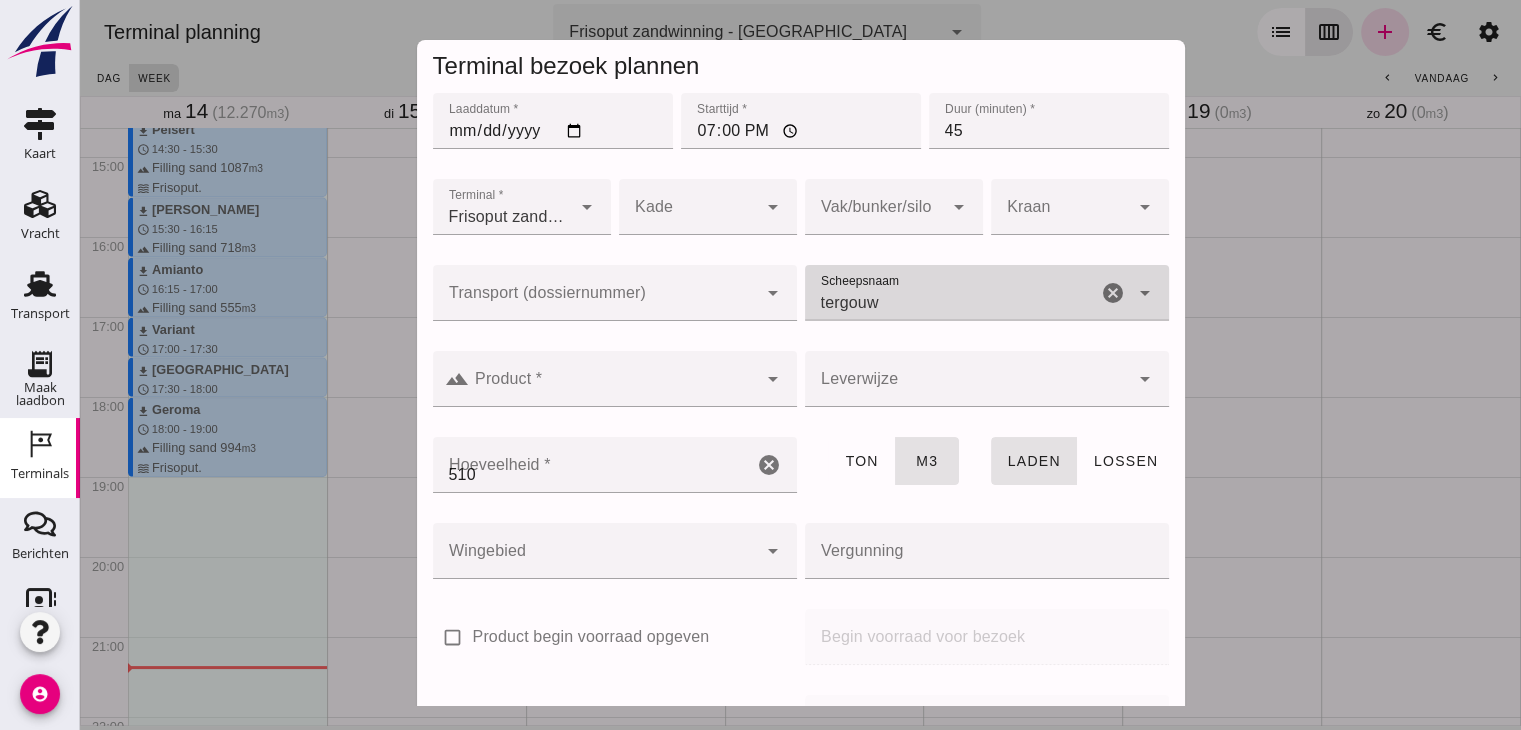 type on "Tergouw" 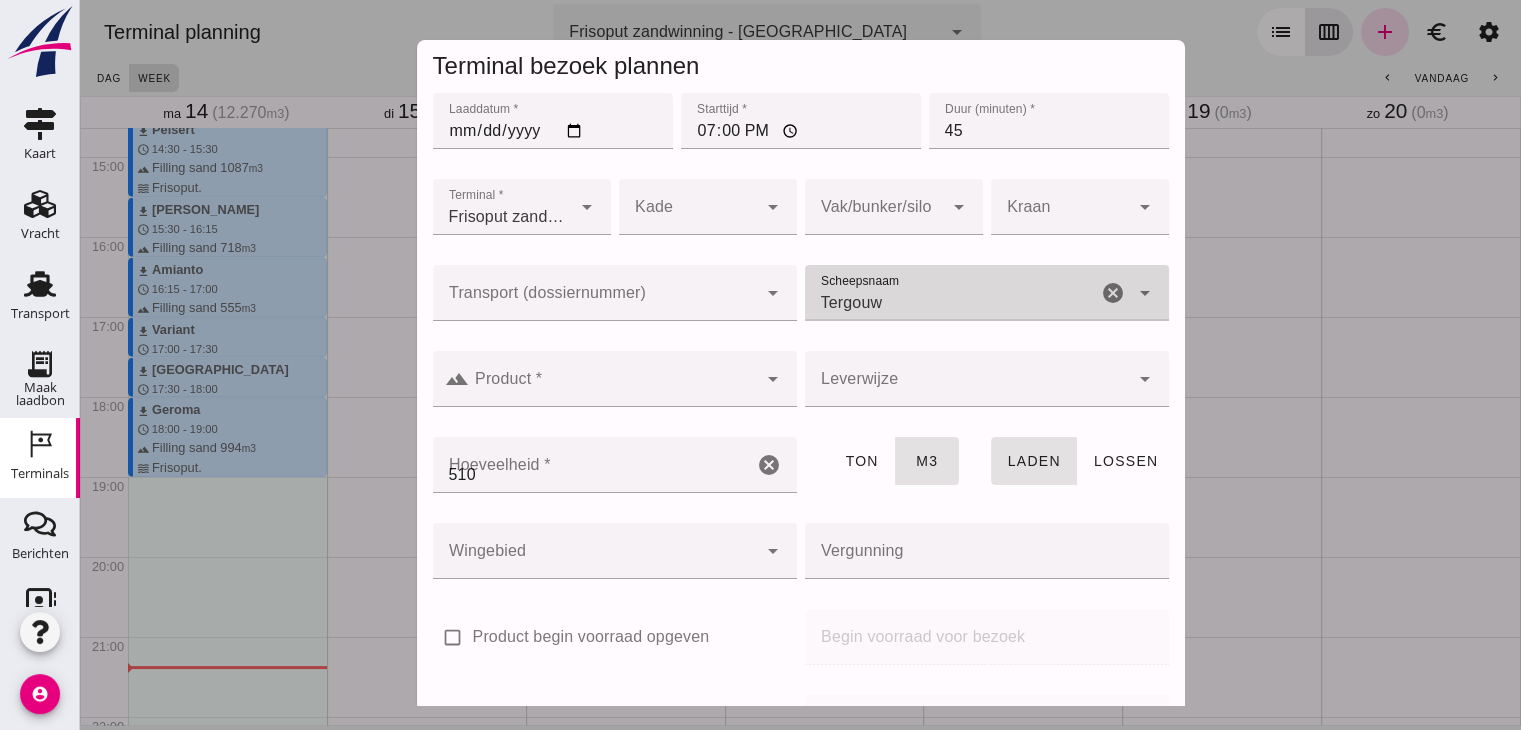 type on "510" 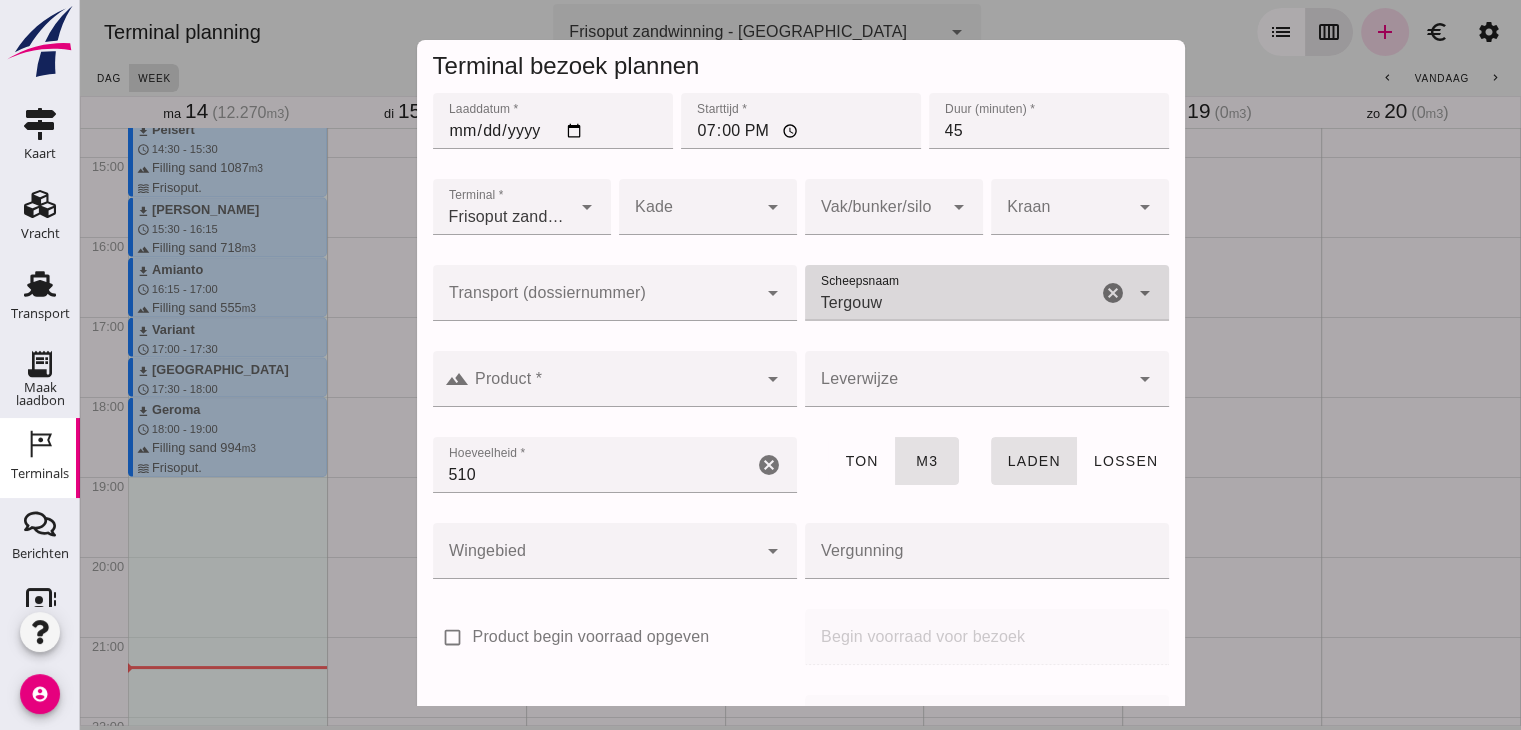 type on "Tergouw" 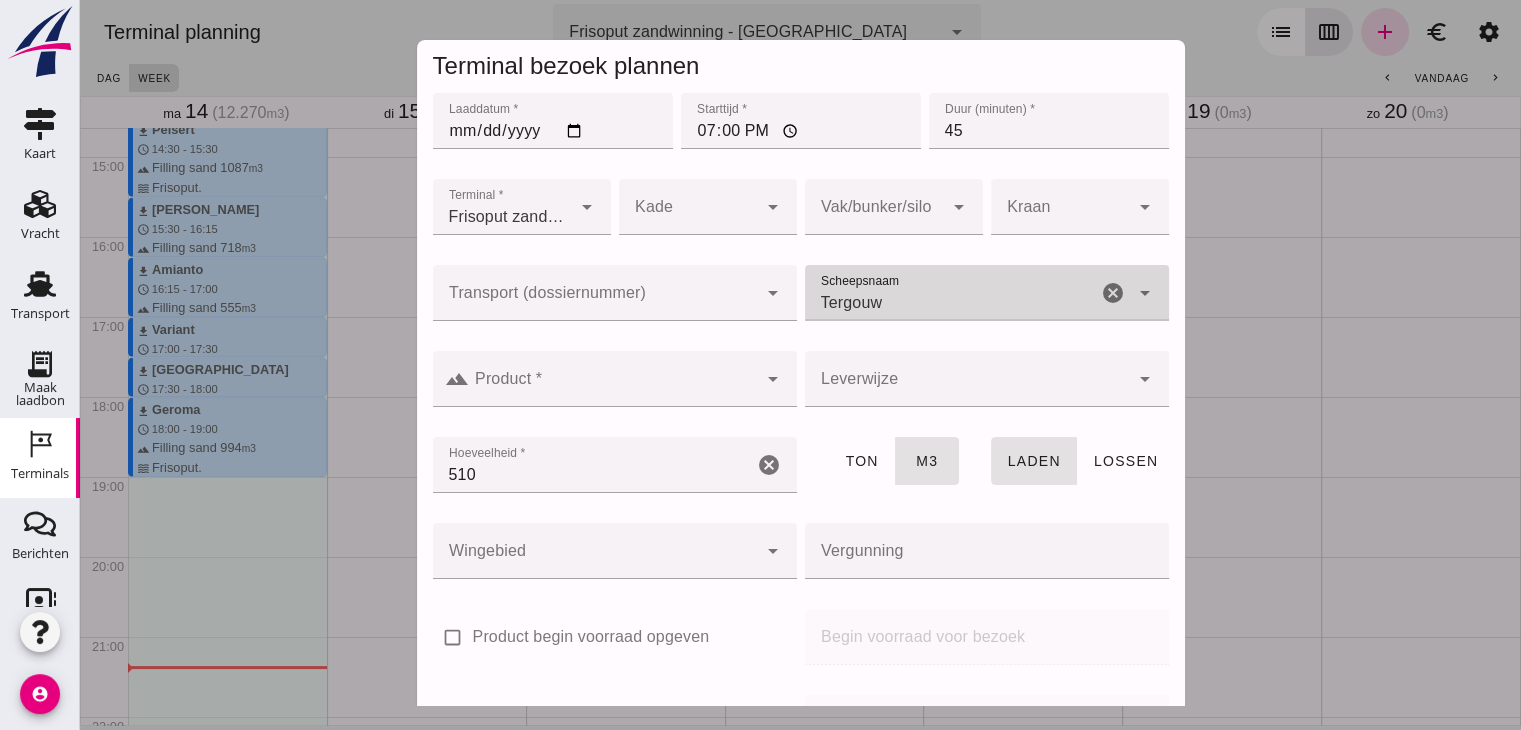 click 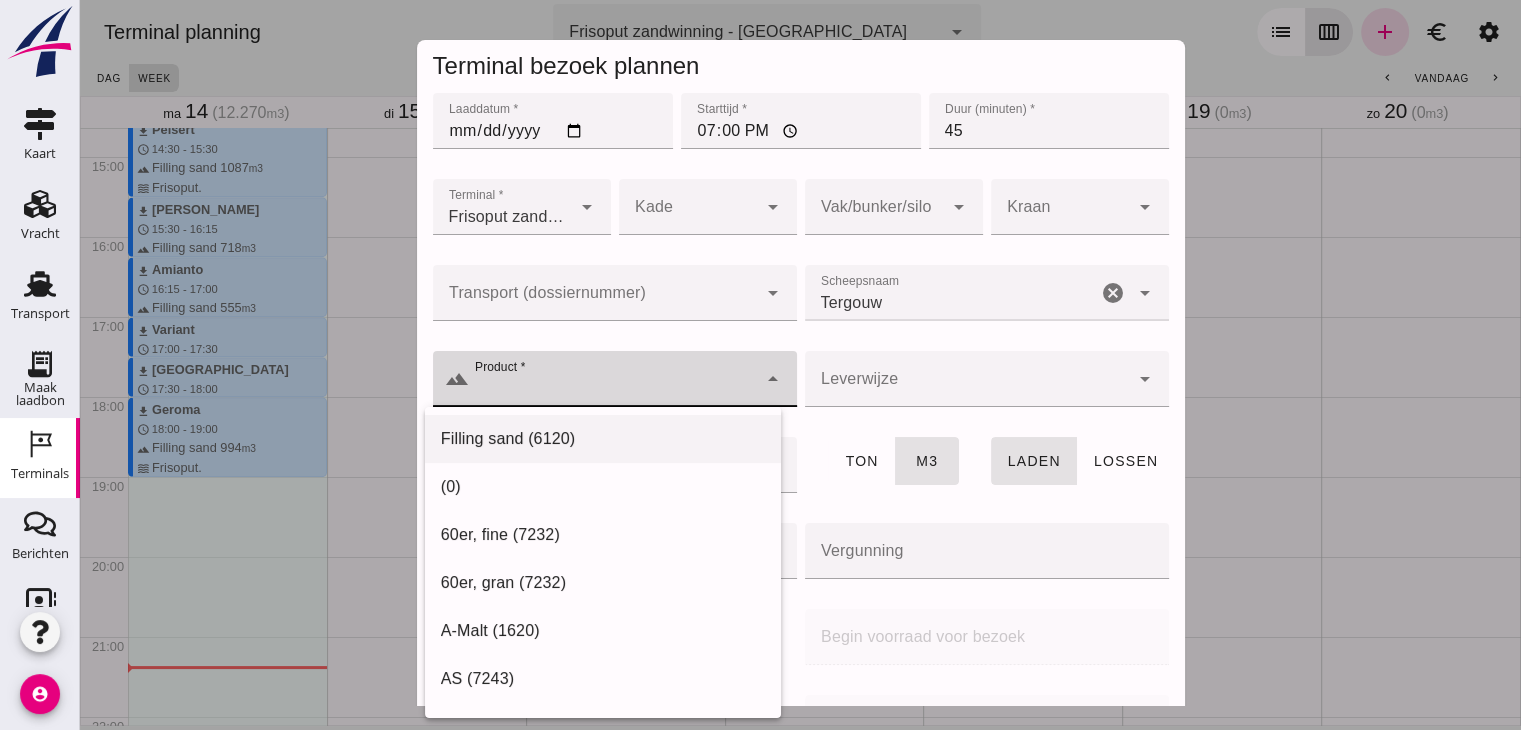 click on "Filling sand (6120)" at bounding box center [603, 439] 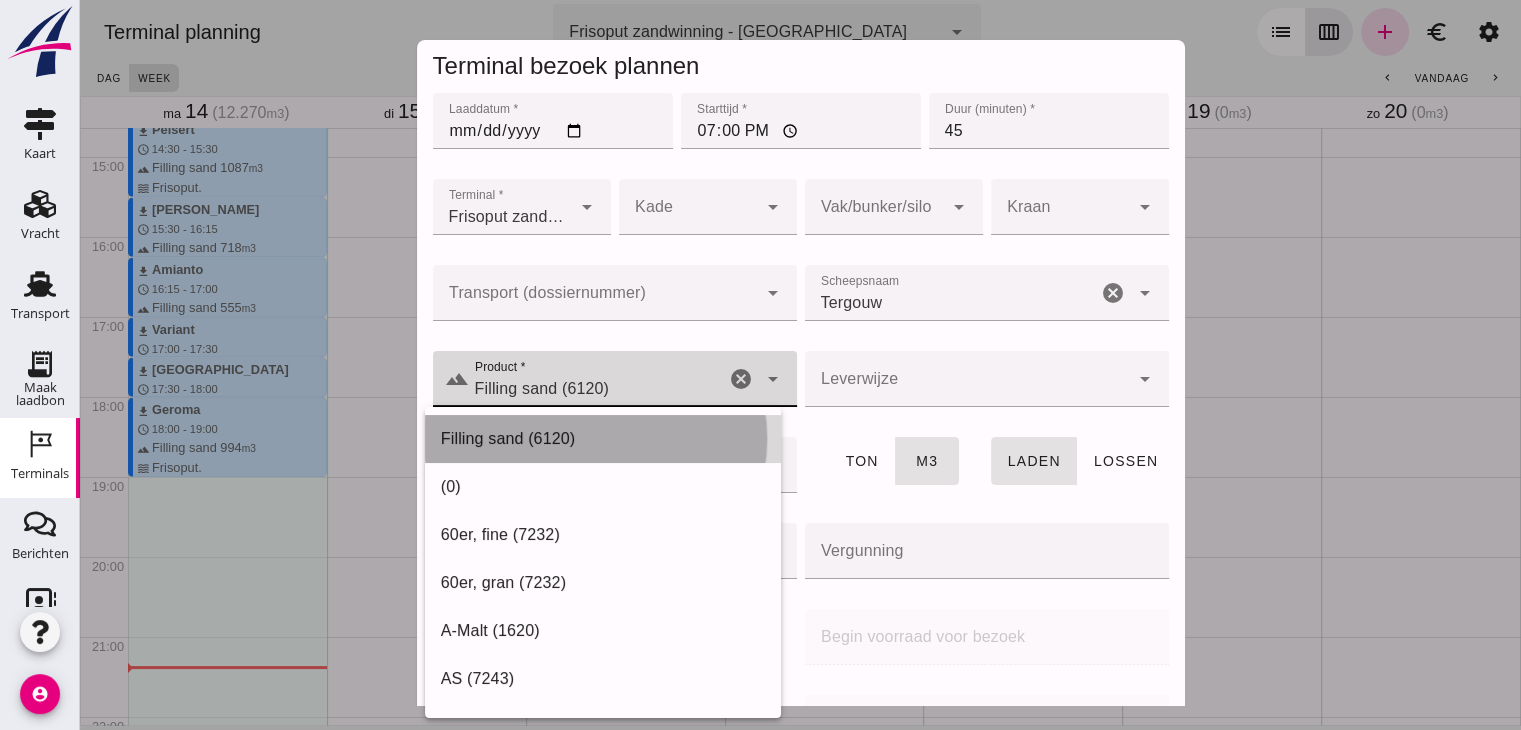 type on "Filling sand (6120)" 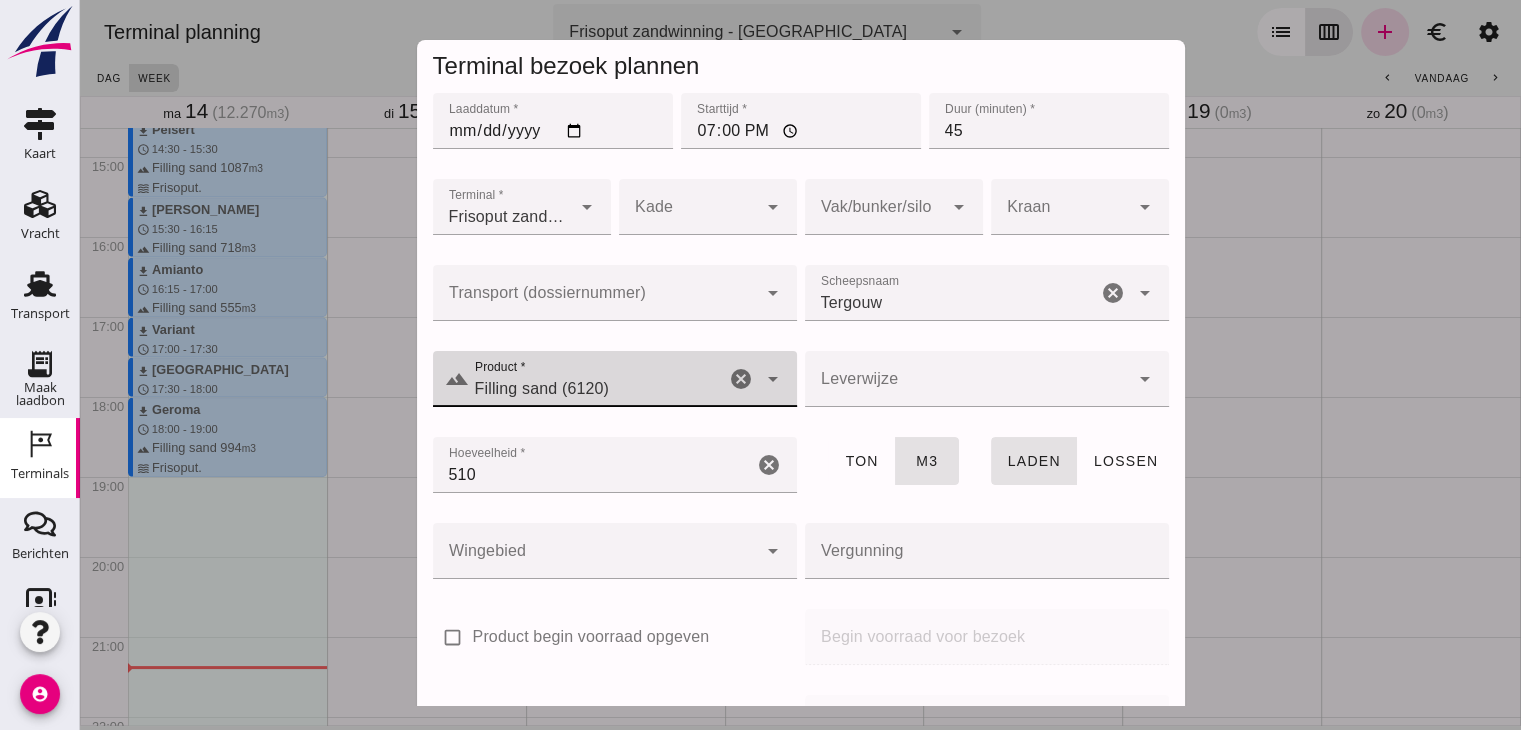 click 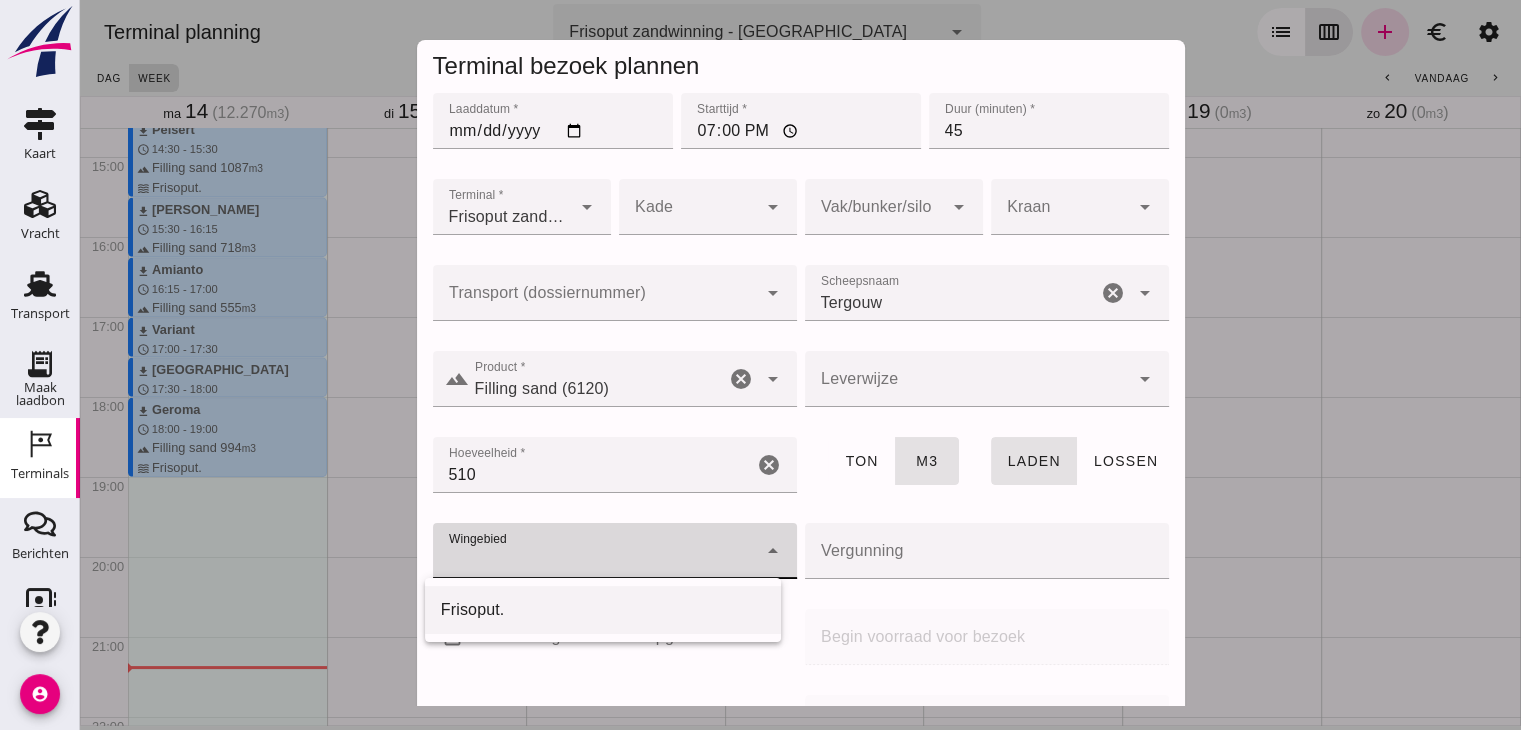 click on "Frisoput." at bounding box center (603, 610) 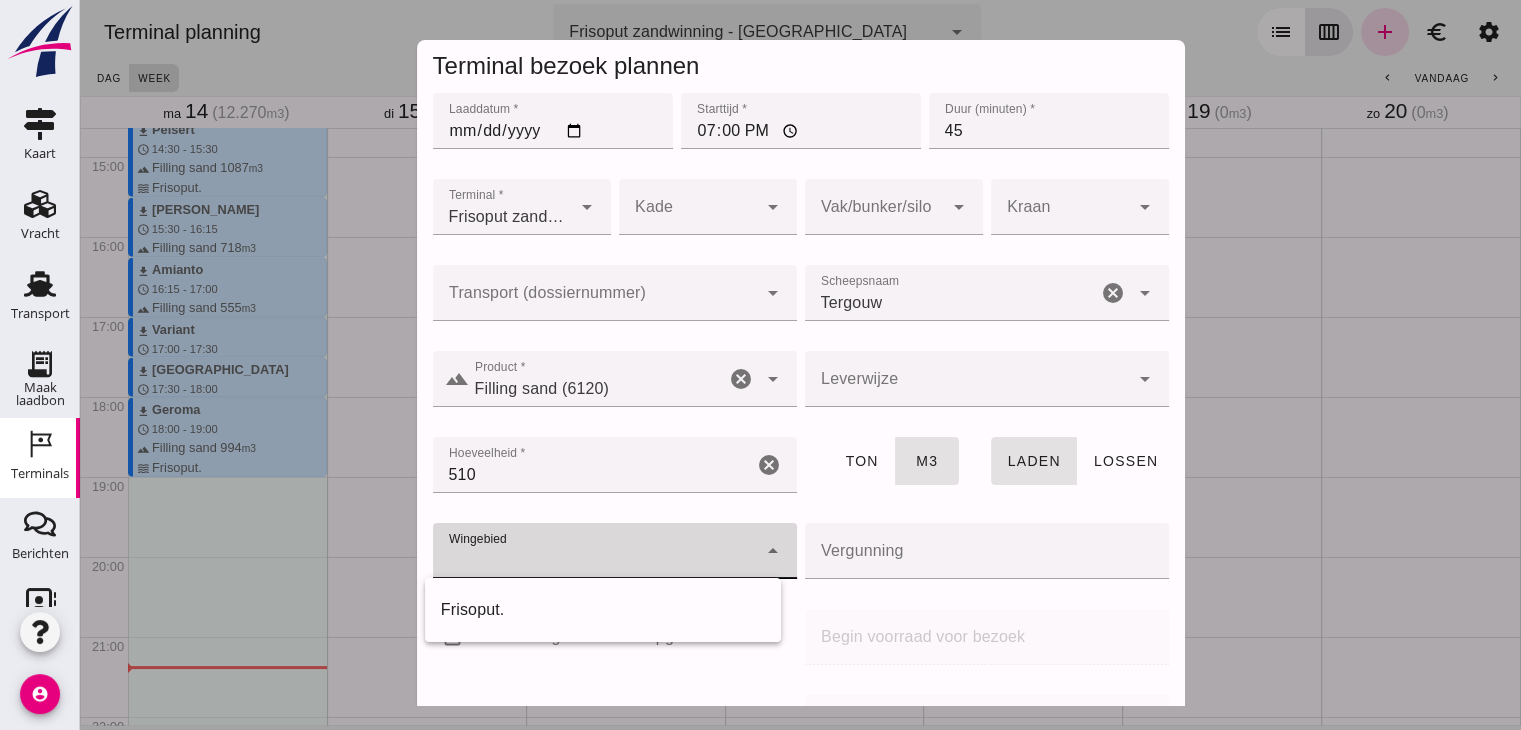 type on "143" 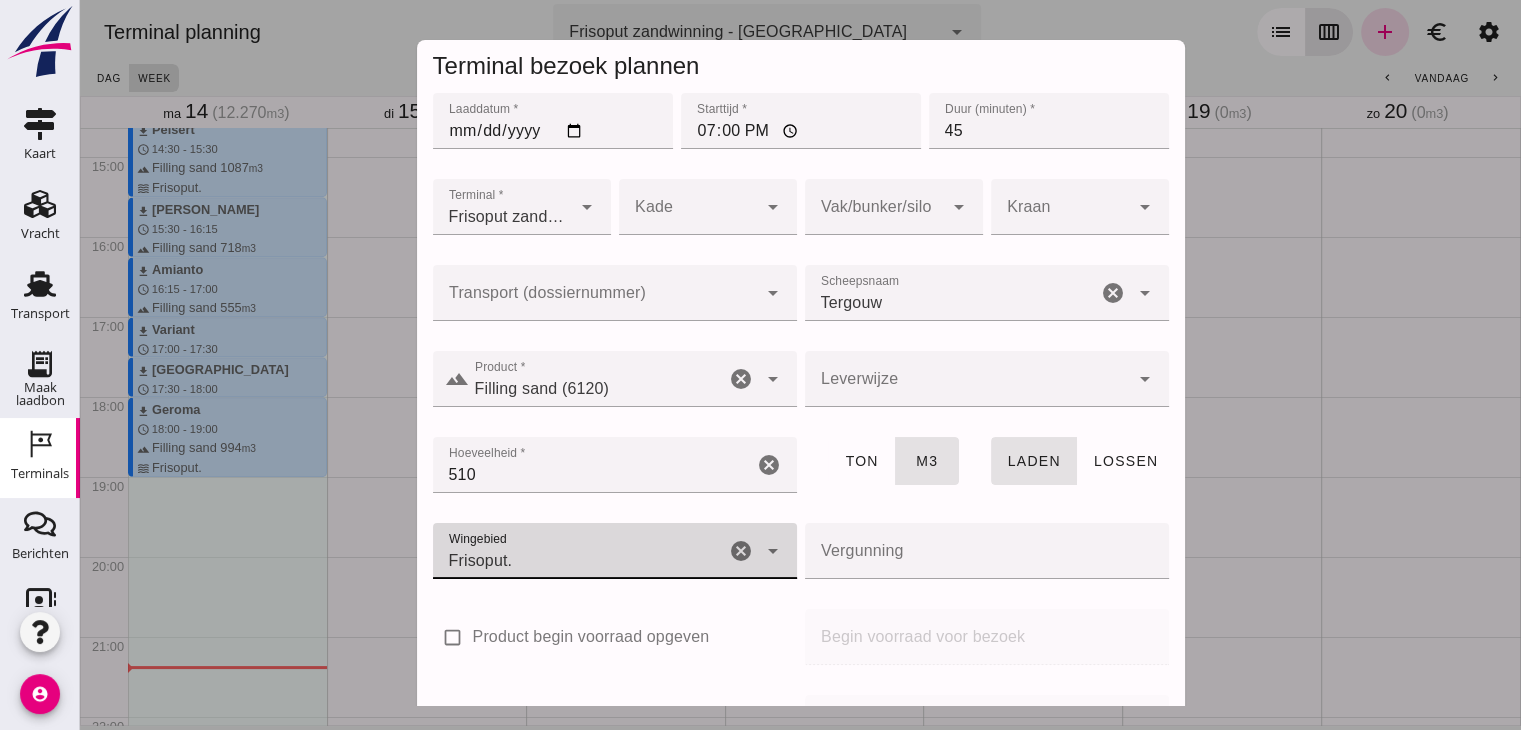 scroll, scrollTop: 237, scrollLeft: 0, axis: vertical 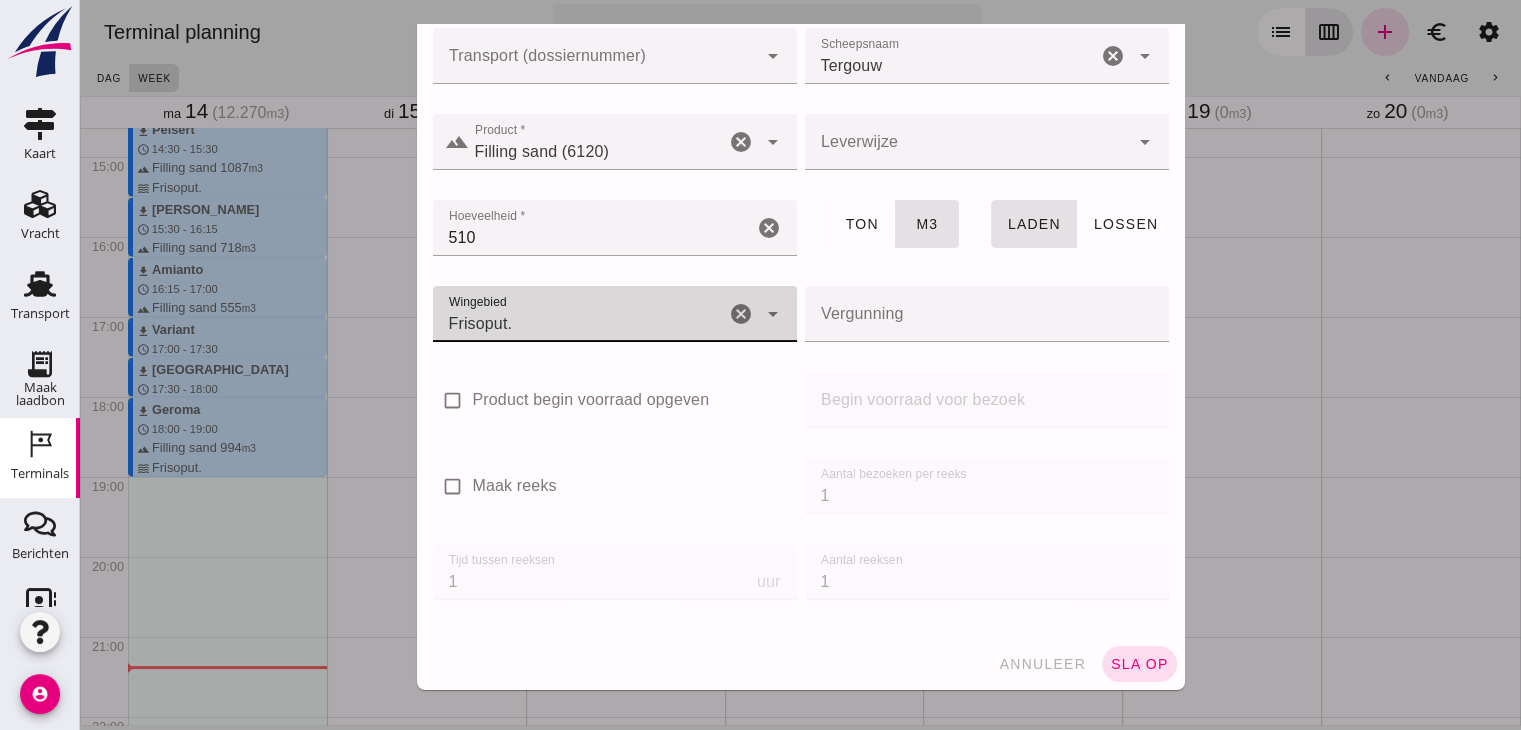 drag, startPoint x: 1209, startPoint y: 703, endPoint x: 1116, endPoint y: 678, distance: 96.30161 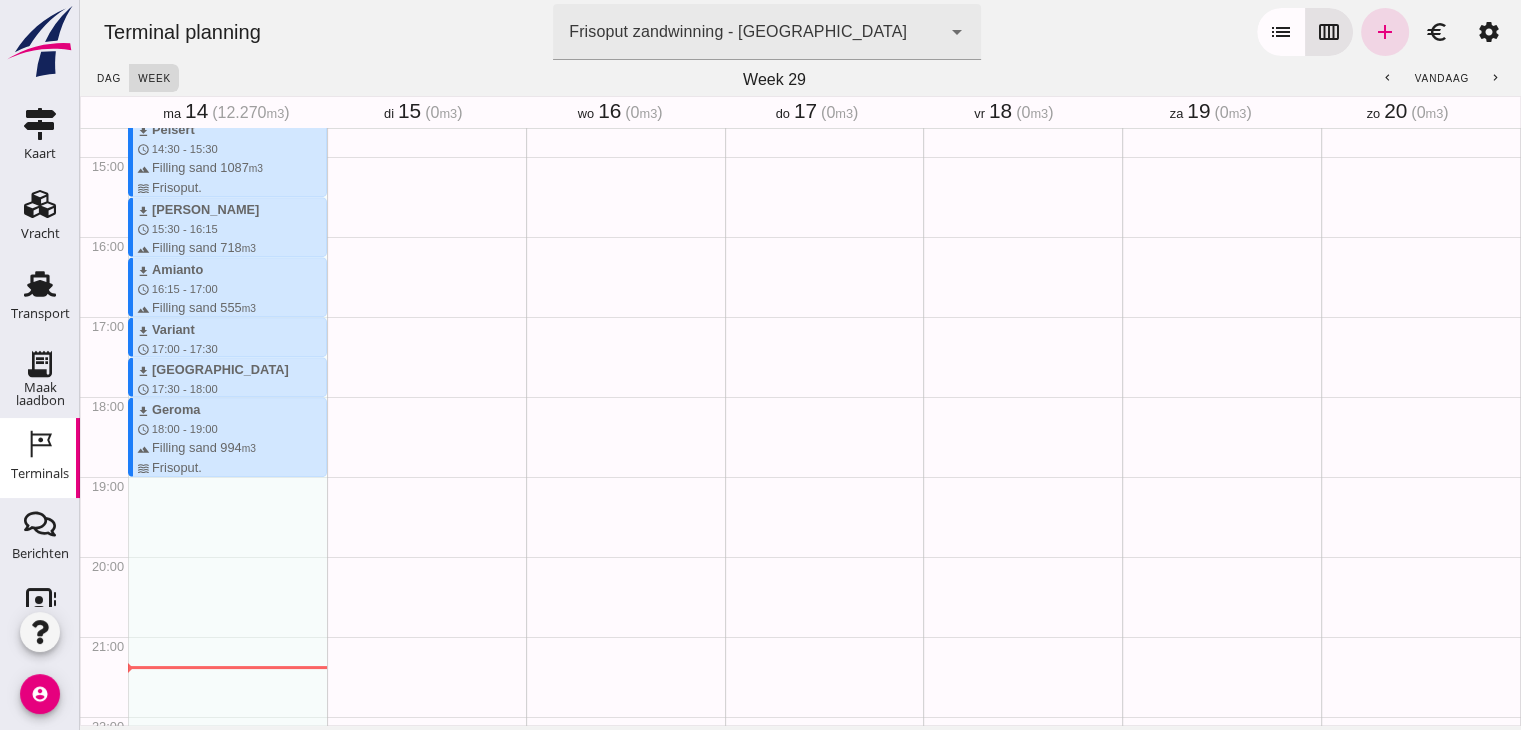 click at bounding box center (800, 365) 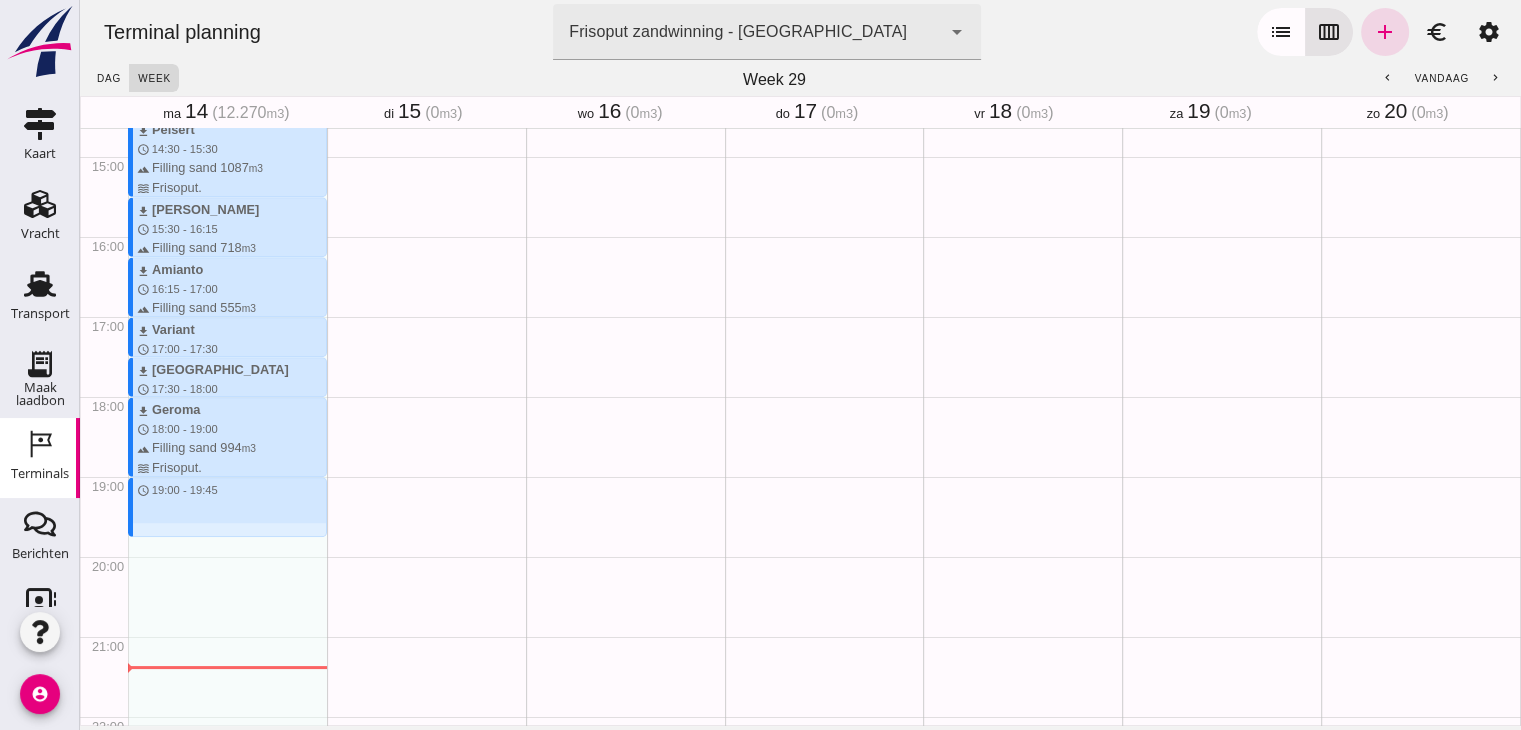 drag, startPoint x: 268, startPoint y: 477, endPoint x: 271, endPoint y: 531, distance: 54.08327 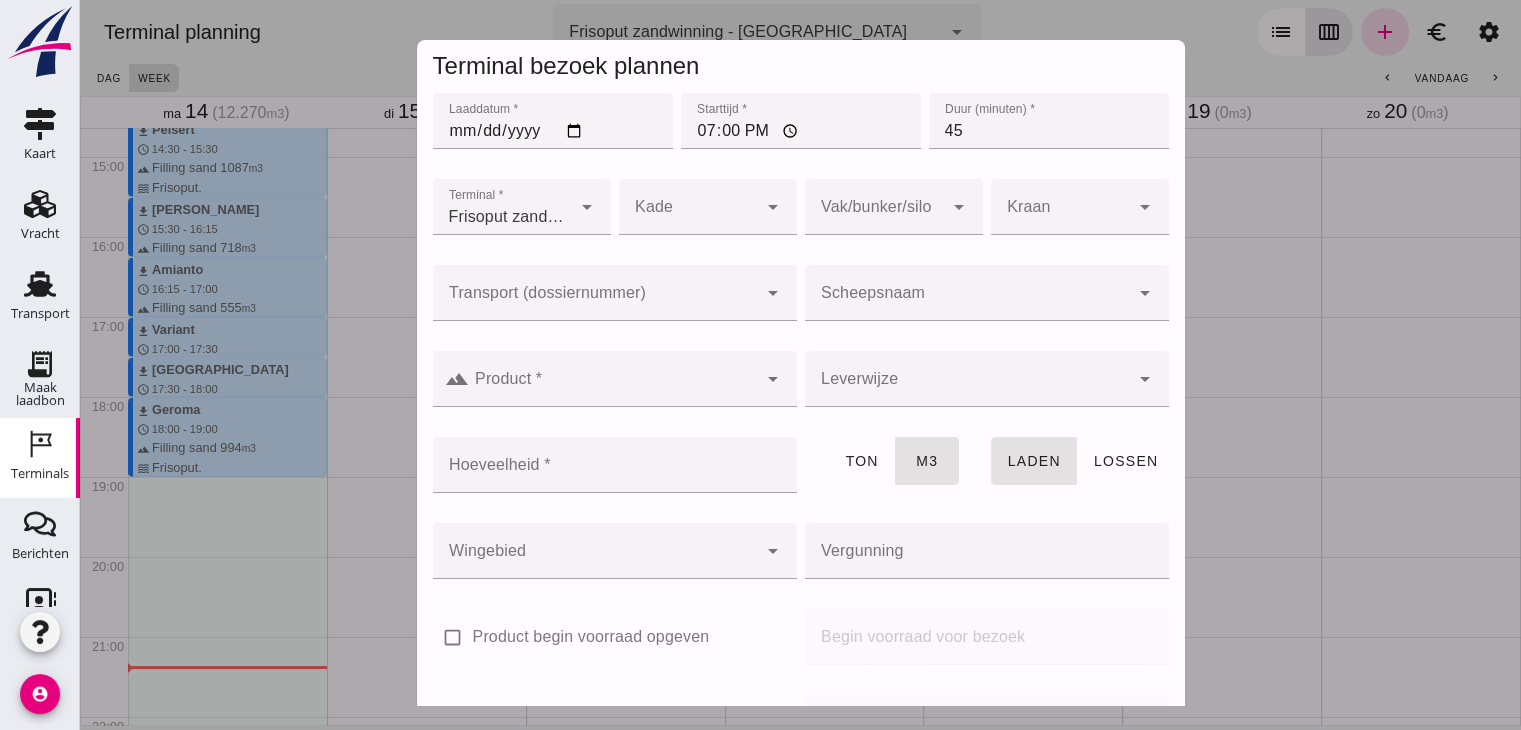 click 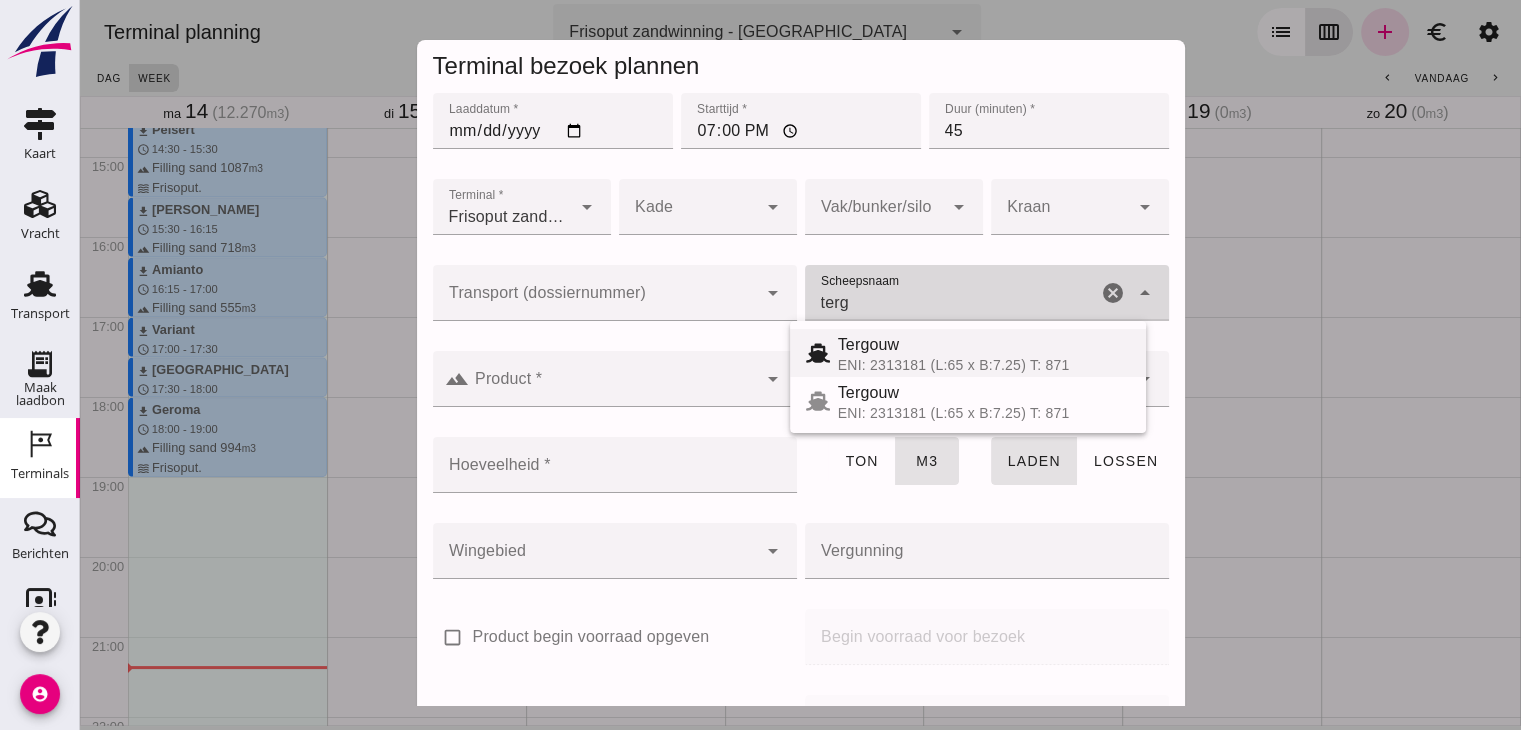 click on "ENI: 2313181 (L:65 x B:7.25) T: 871" at bounding box center [984, 365] 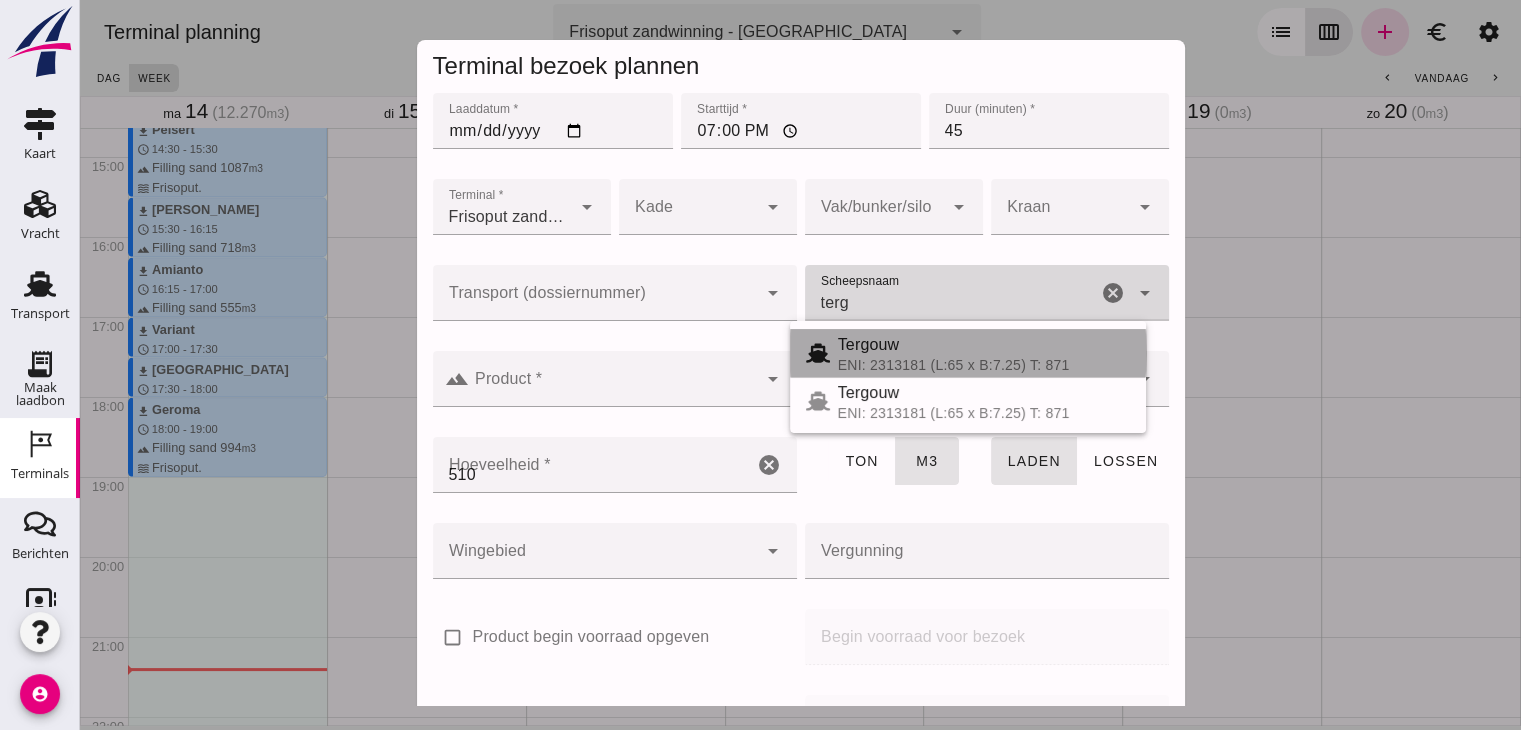 type on "Tergouw" 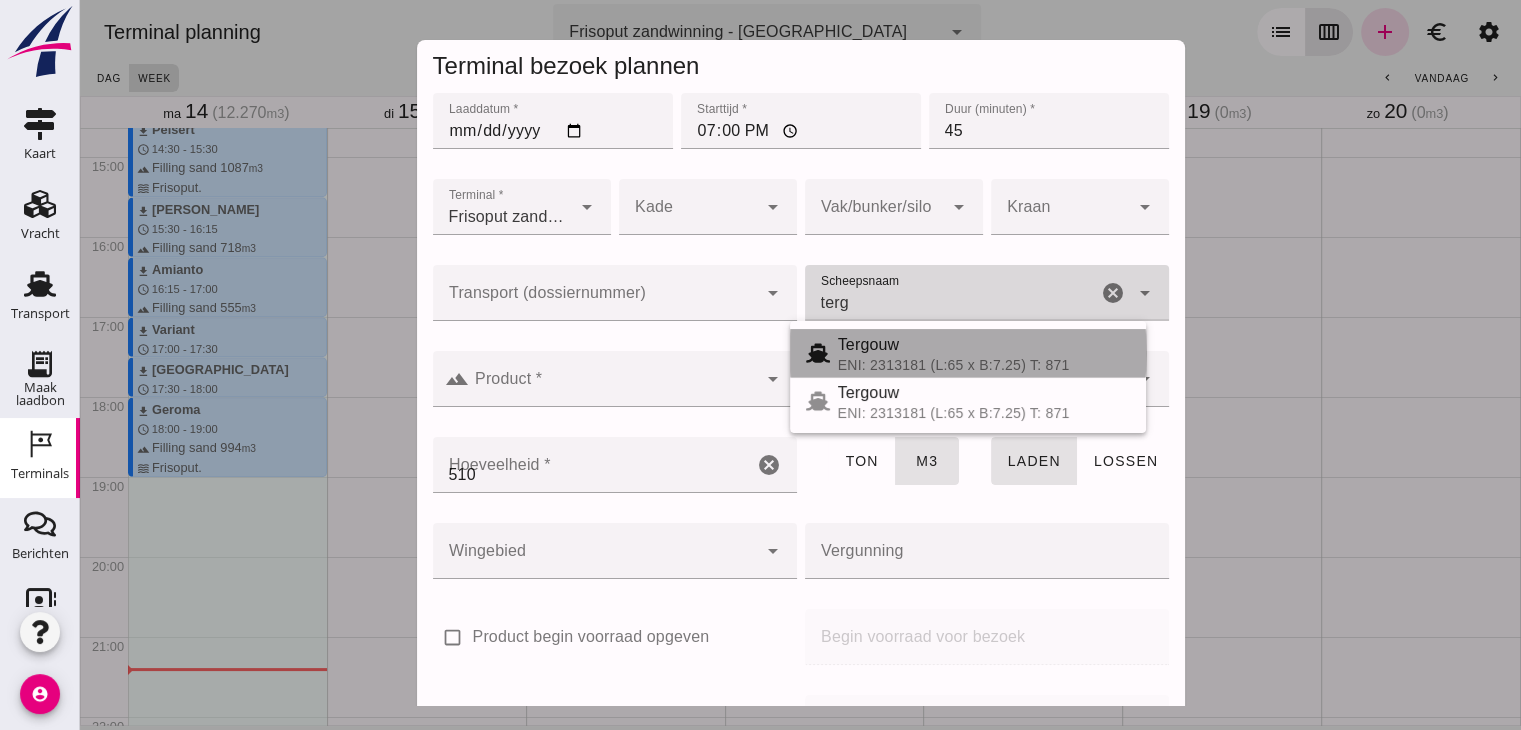 type on "510" 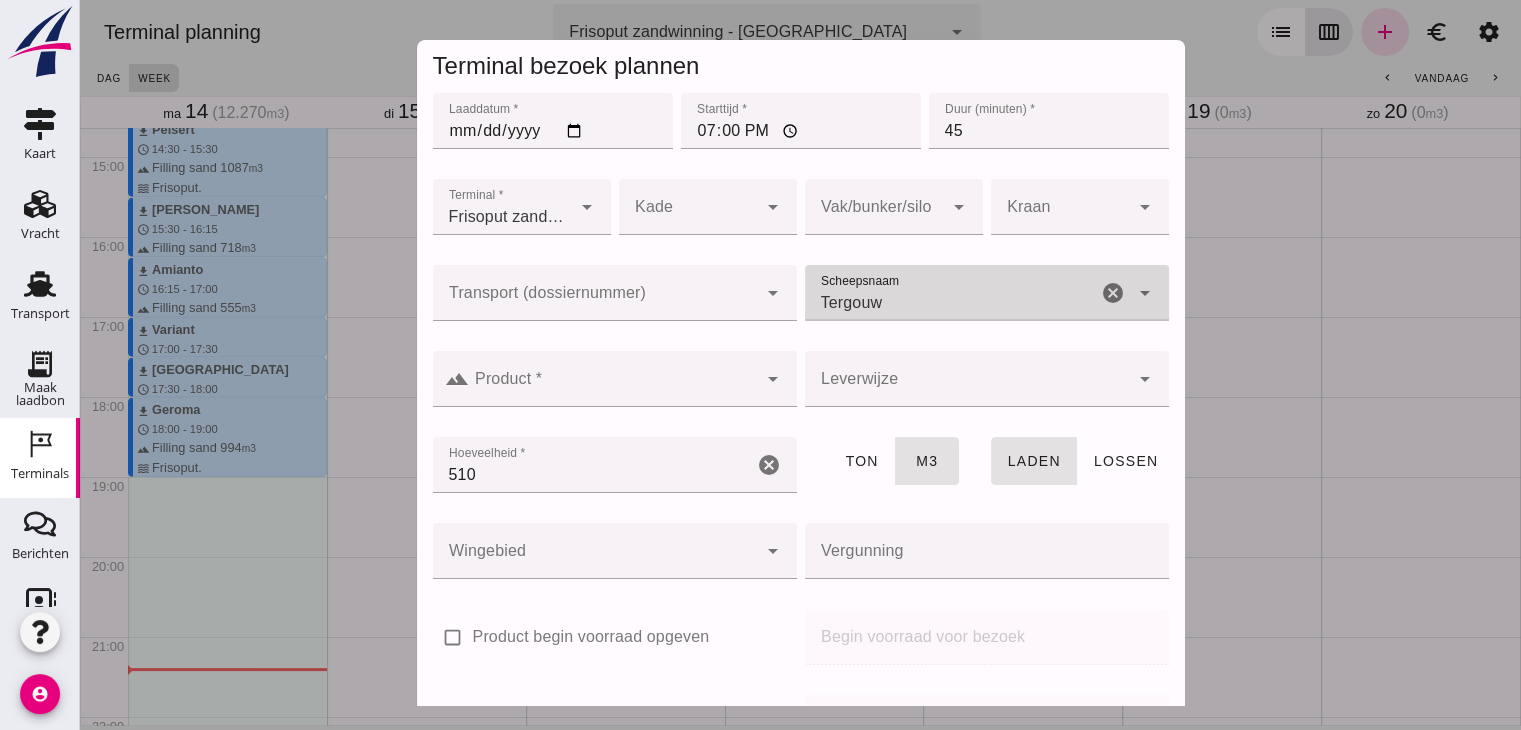type on "Tergouw" 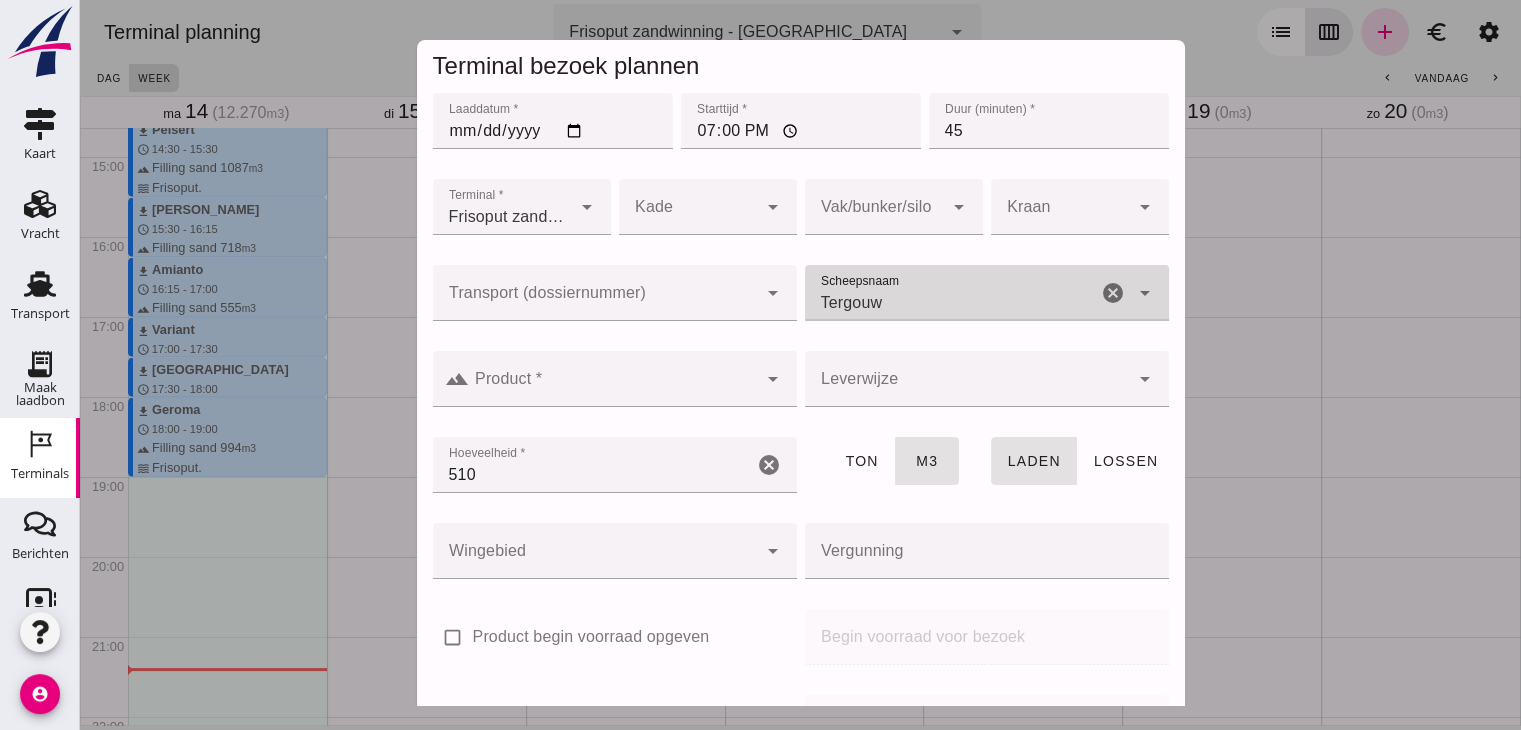 click on "Product *" 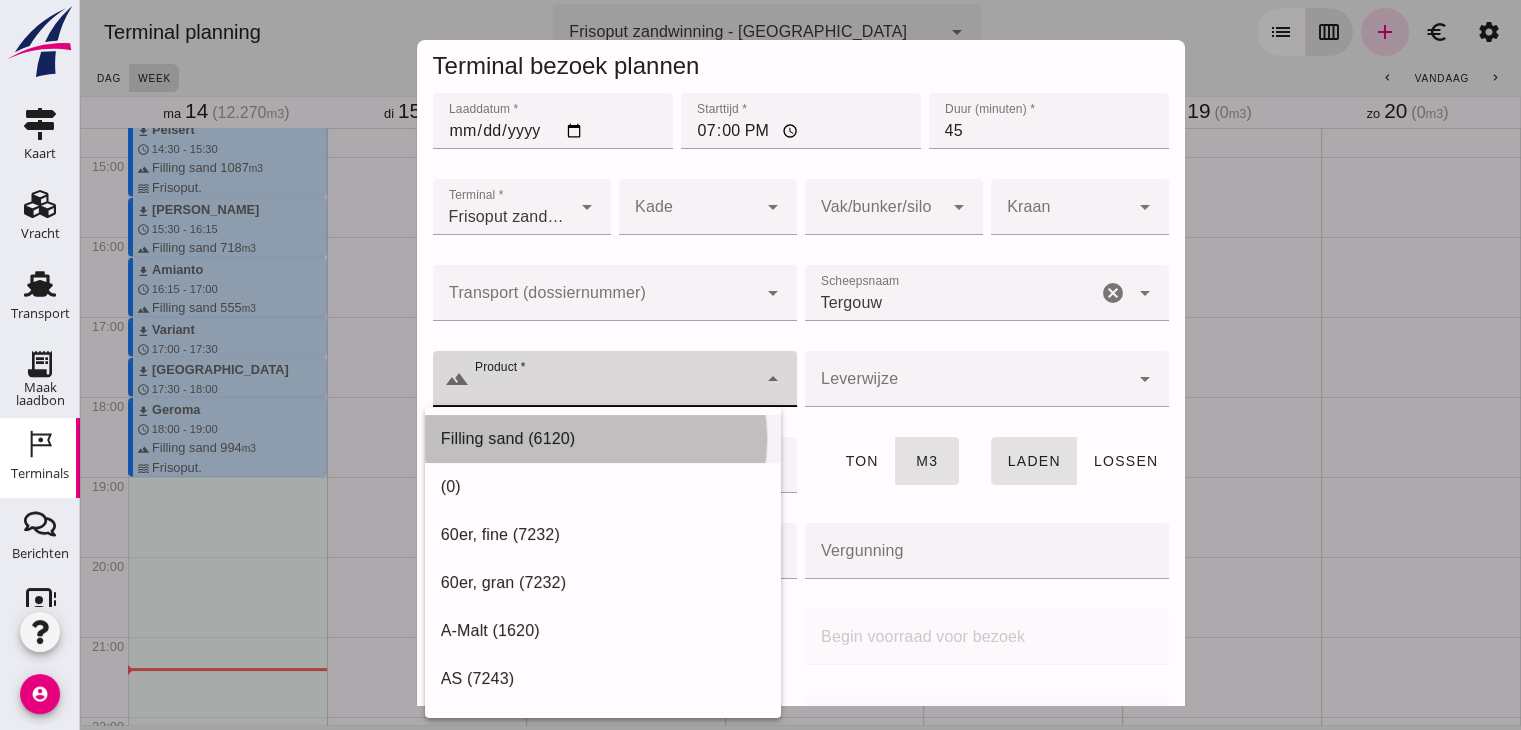 click on "Filling sand (6120)" at bounding box center [603, 439] 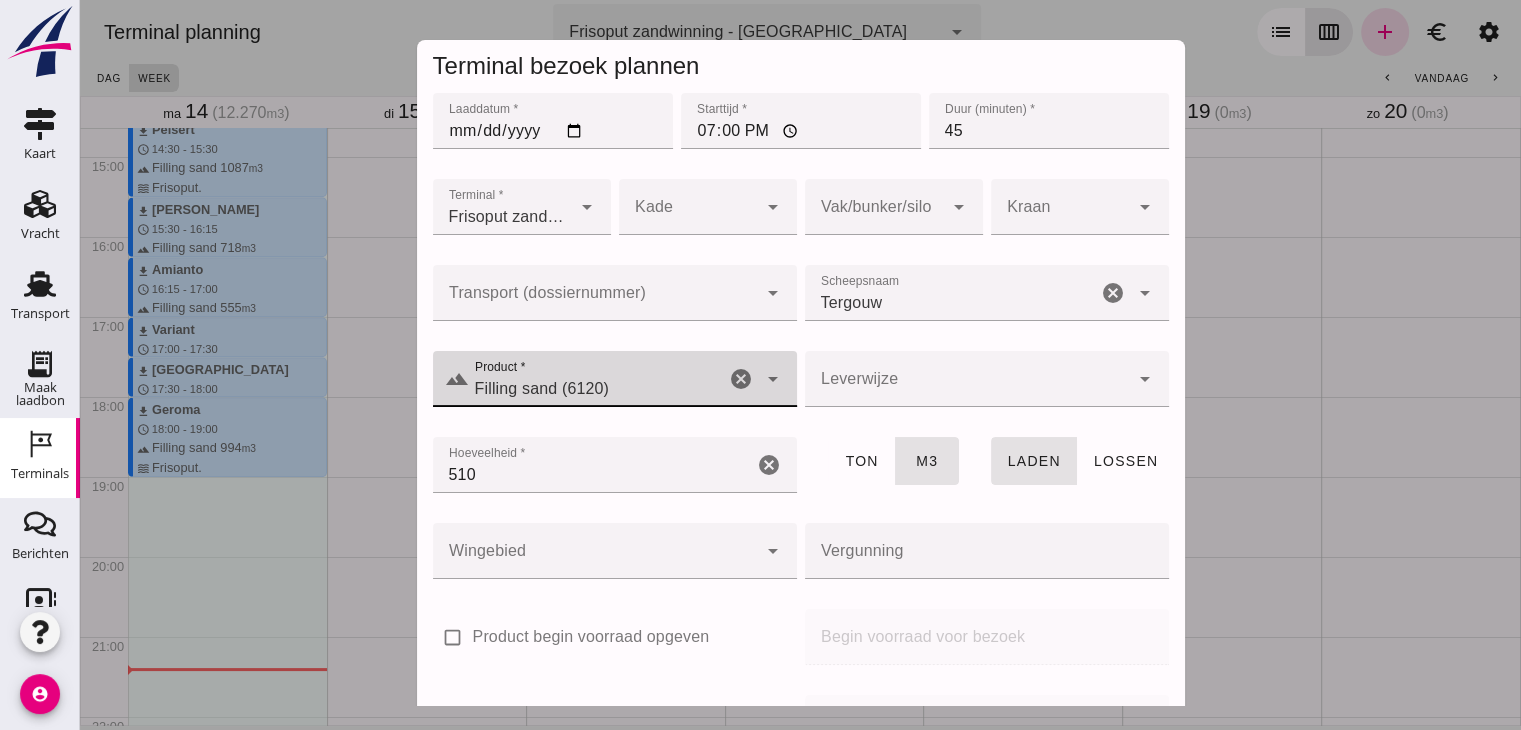 click 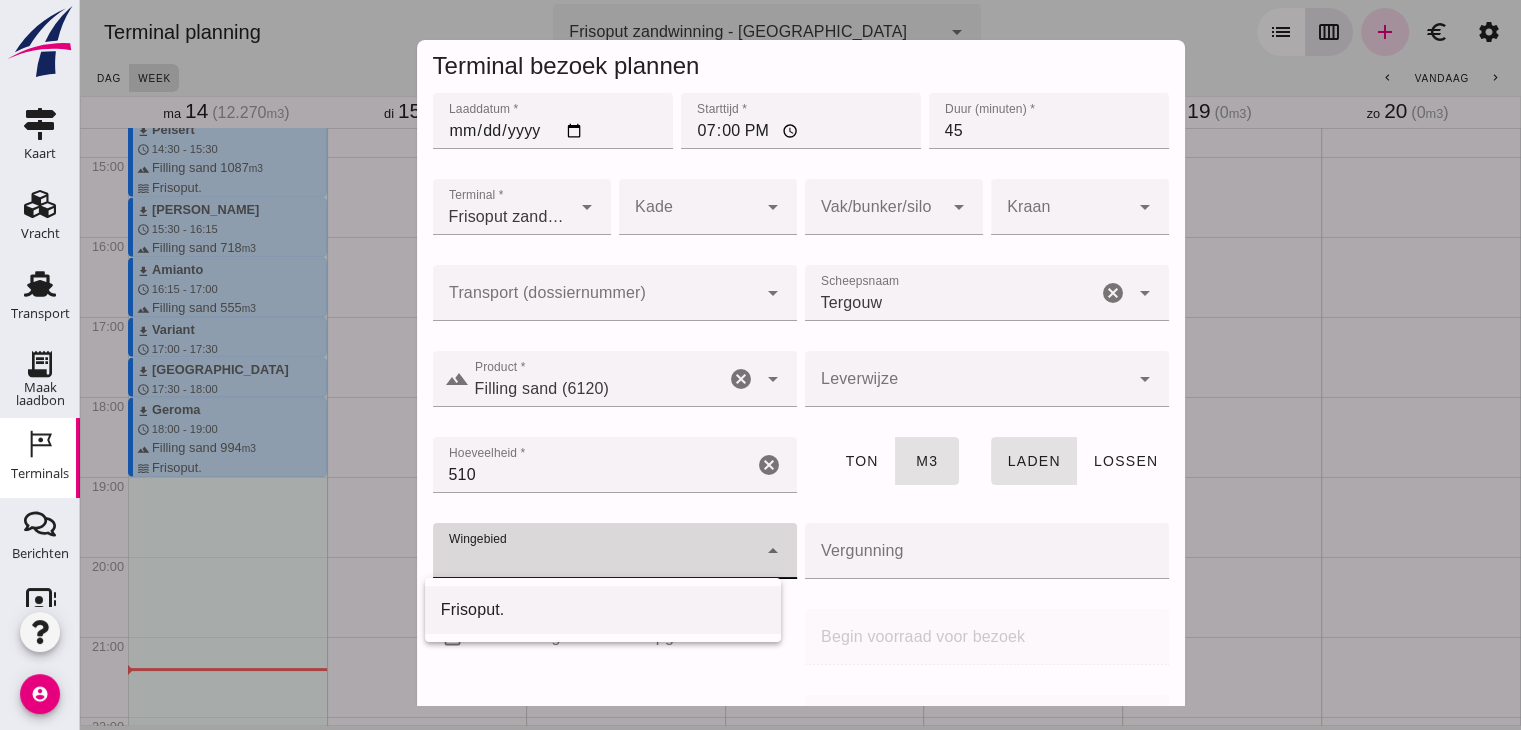 click on "Frisoput." 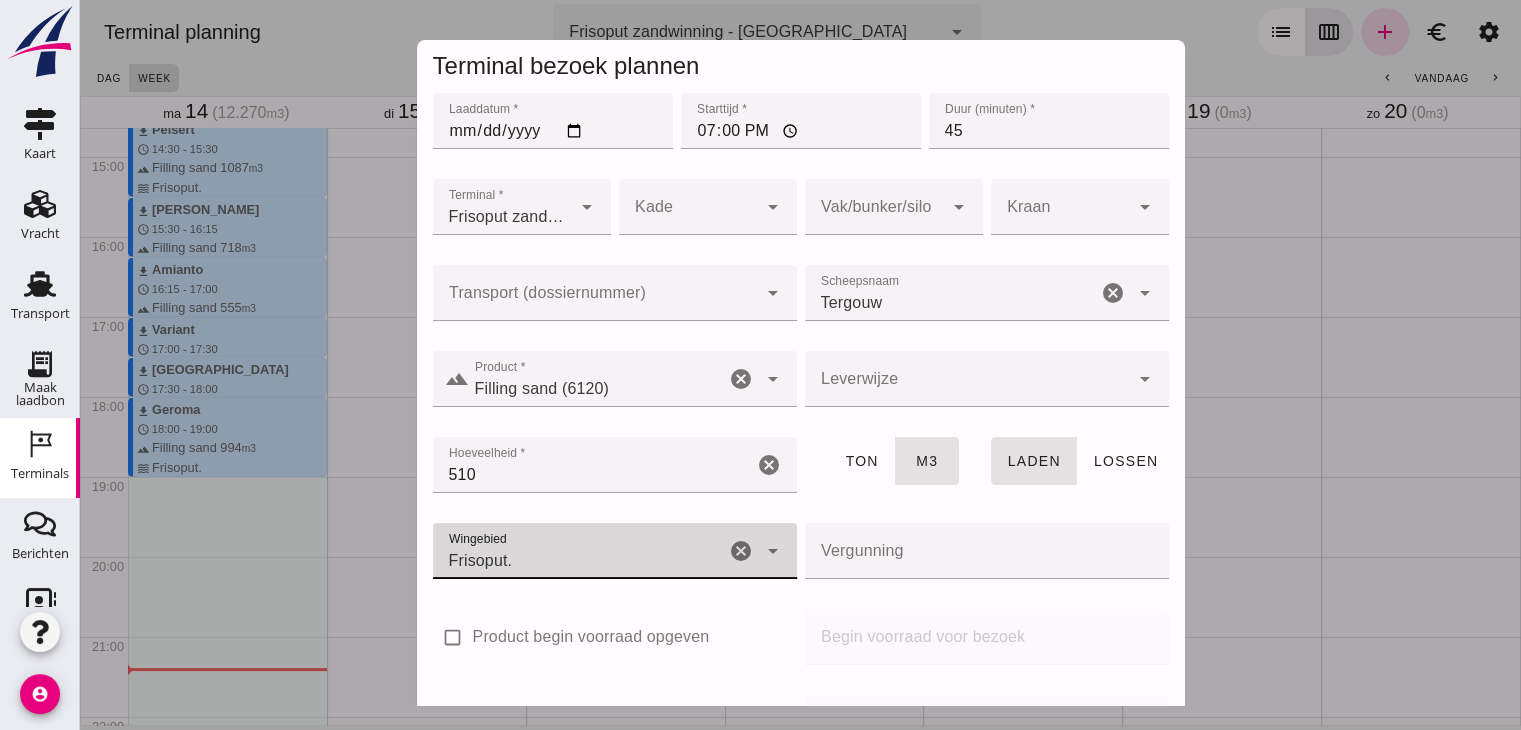 scroll, scrollTop: 237, scrollLeft: 0, axis: vertical 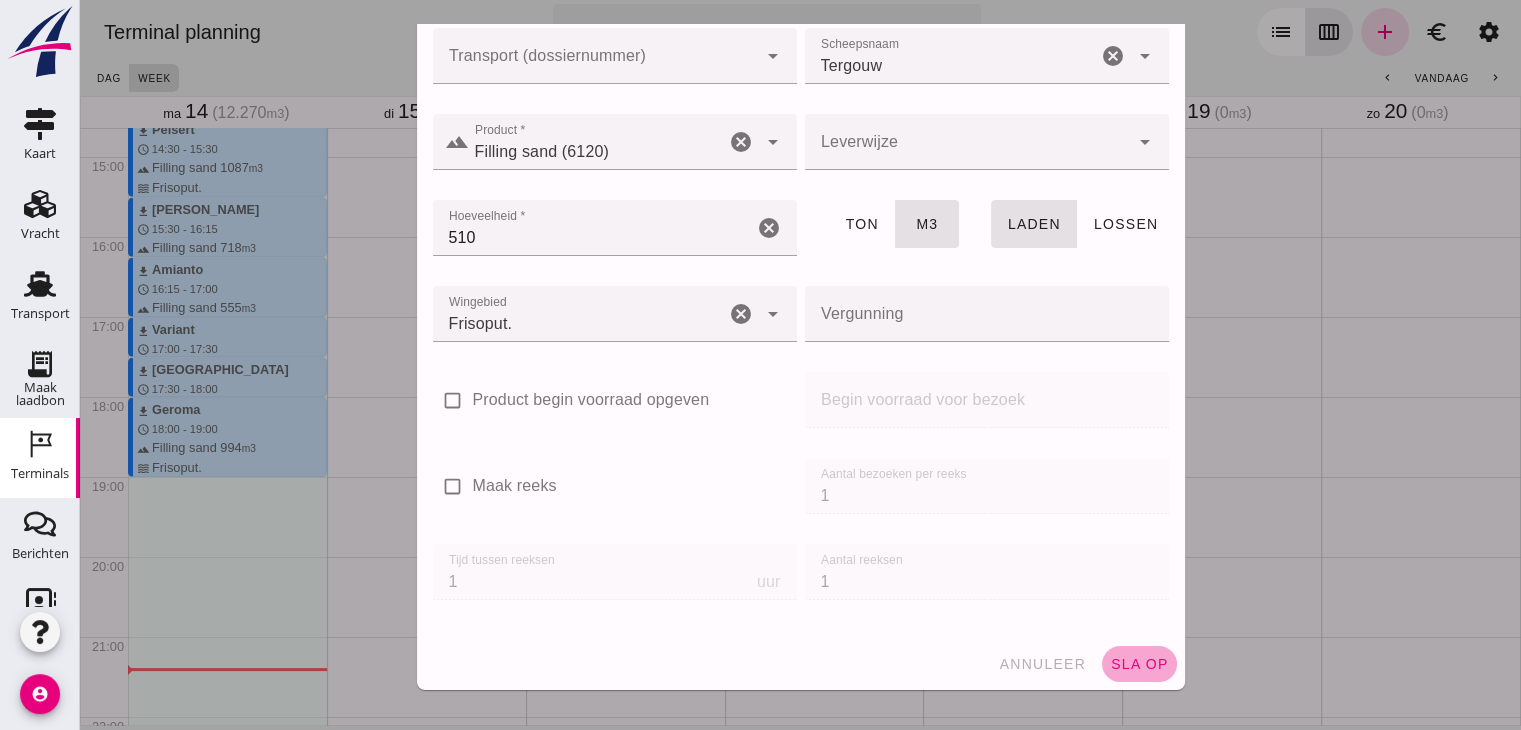 click on "sla op" 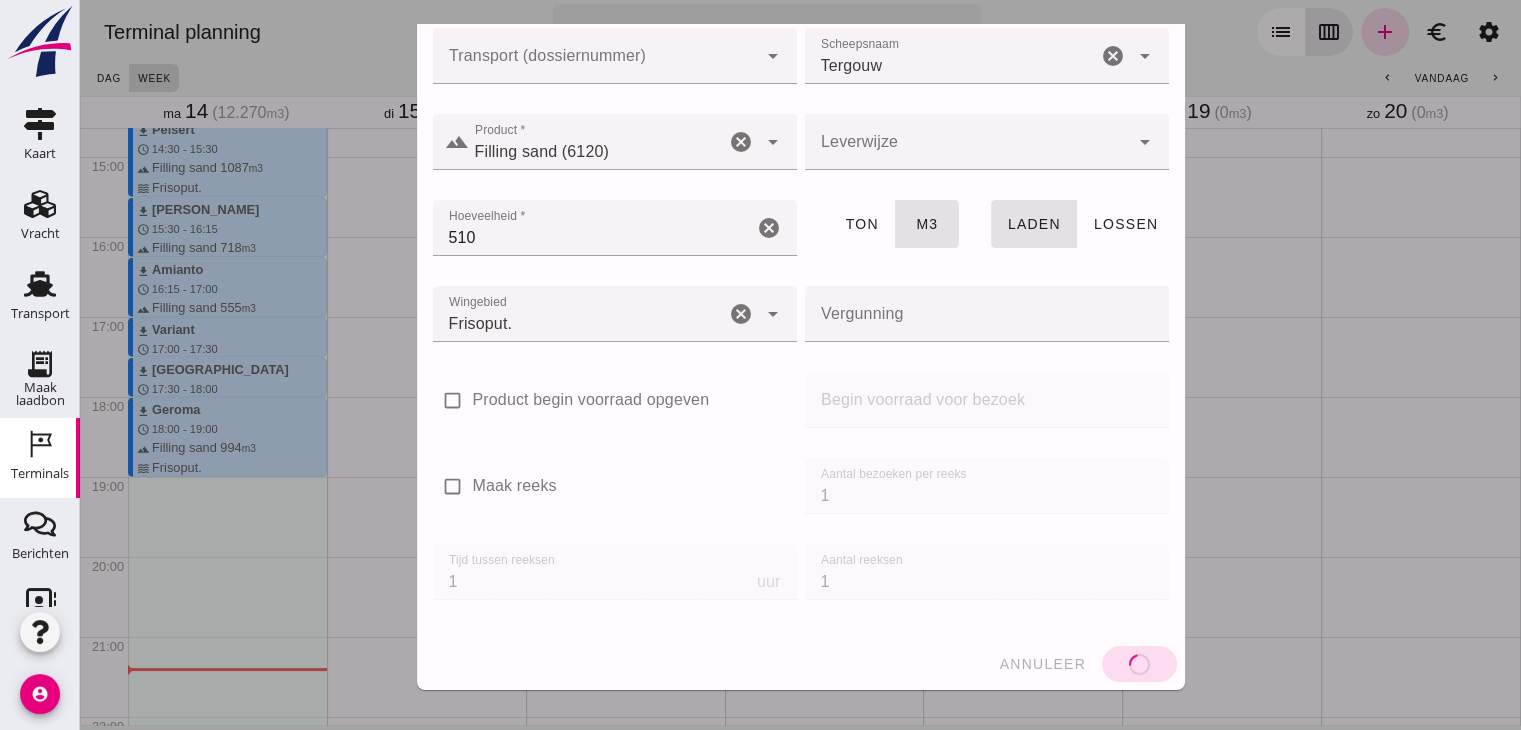 type 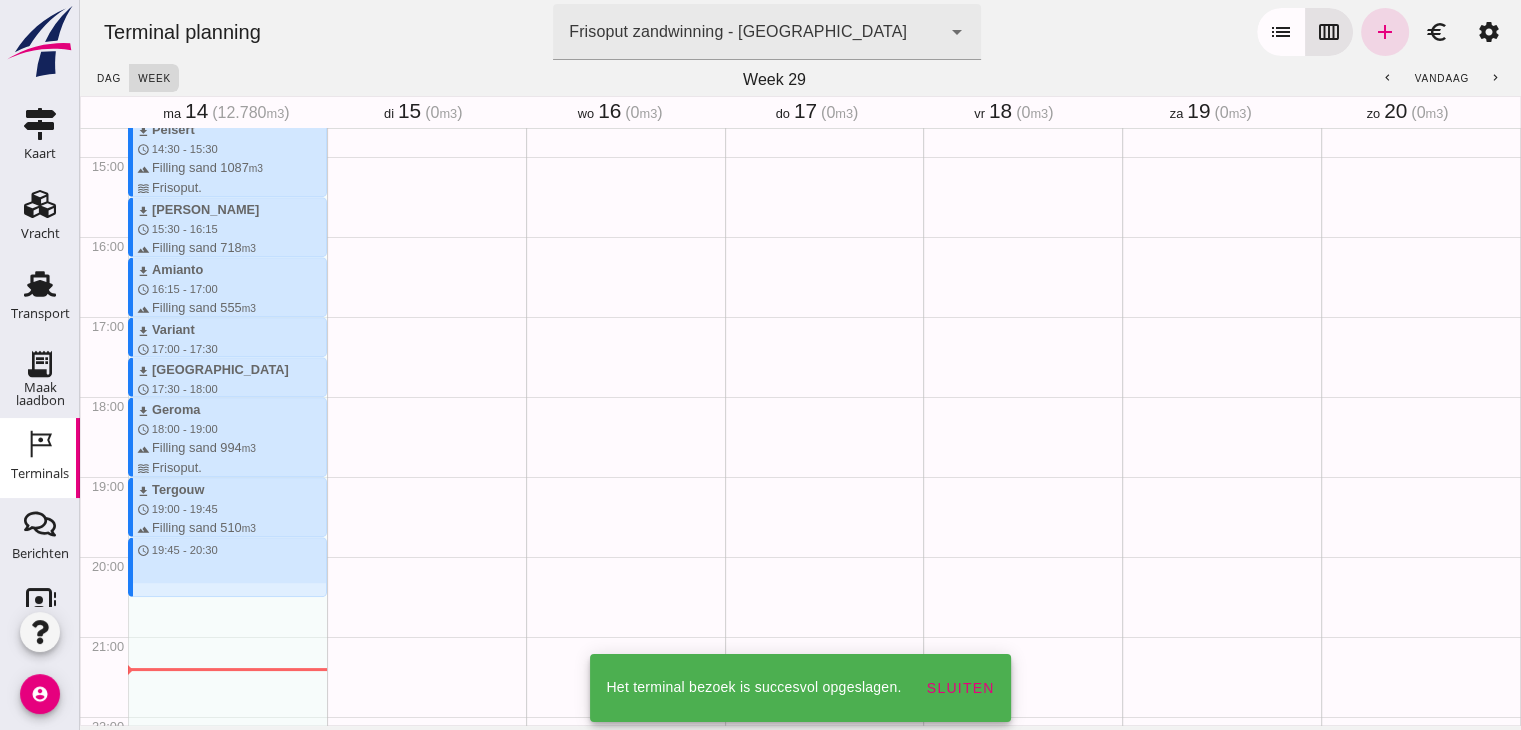 drag, startPoint x: 192, startPoint y: 541, endPoint x: 188, endPoint y: 589, distance: 48.166378 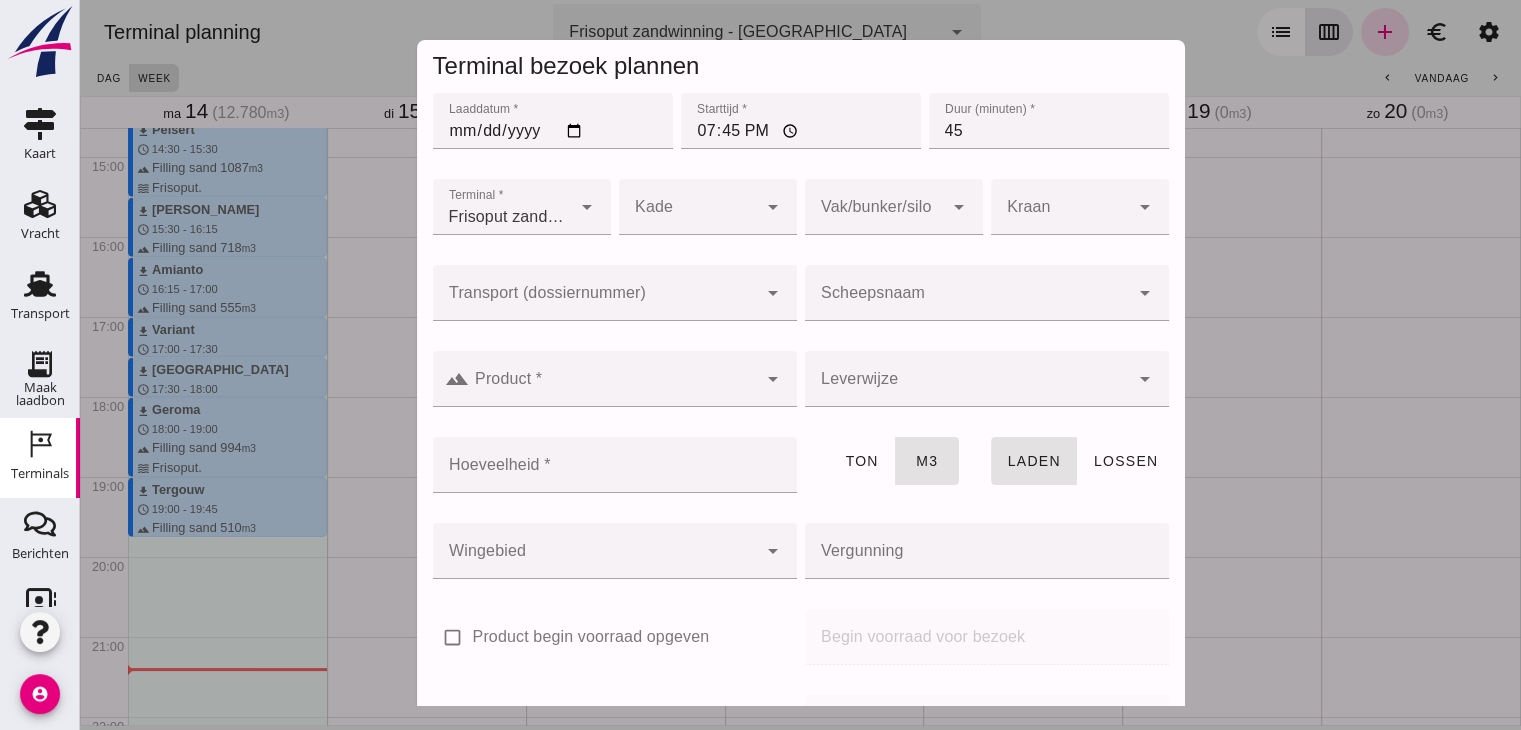 click on "Scheepsnaam" 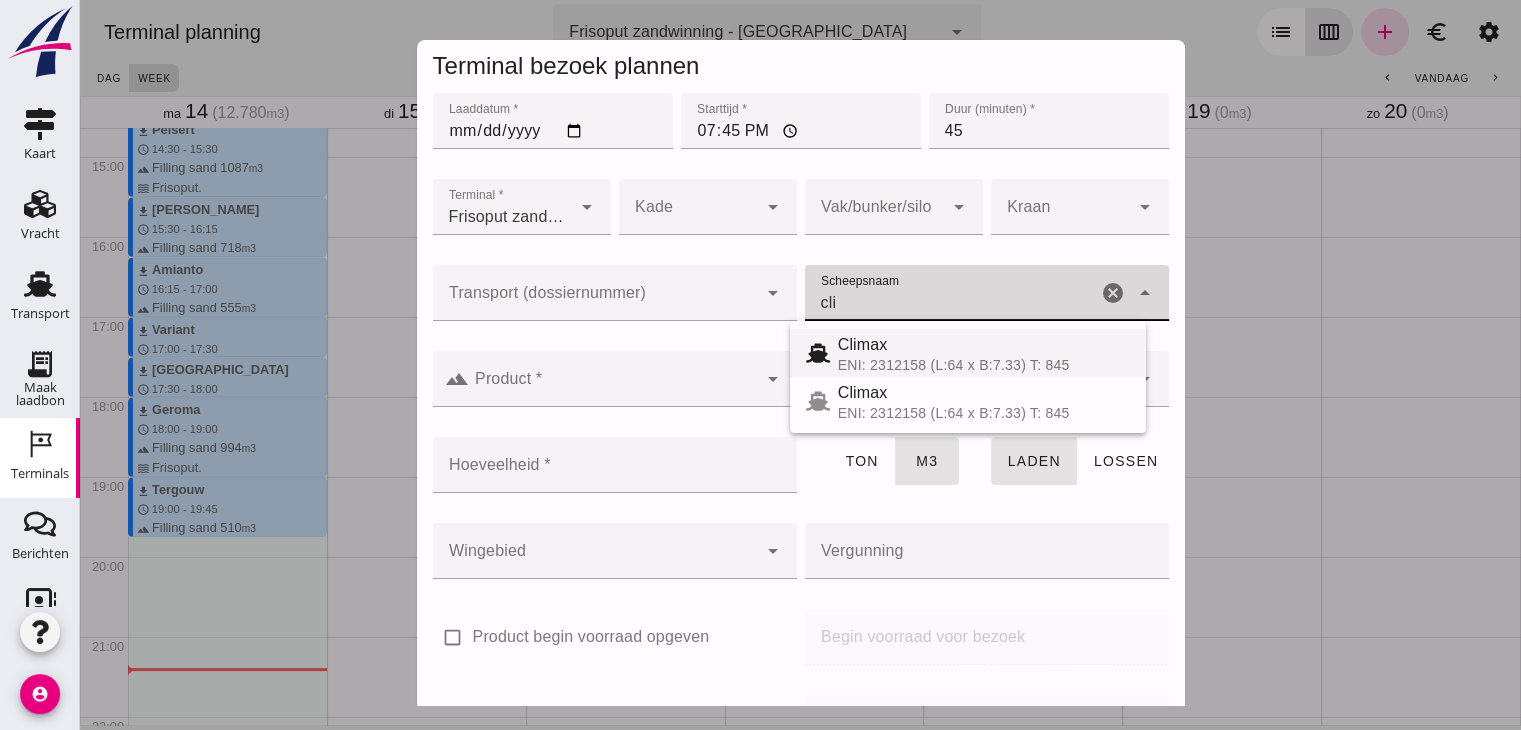 click on "ENI: 2312158 (L:64 x B:7.33) T: 845" at bounding box center [984, 365] 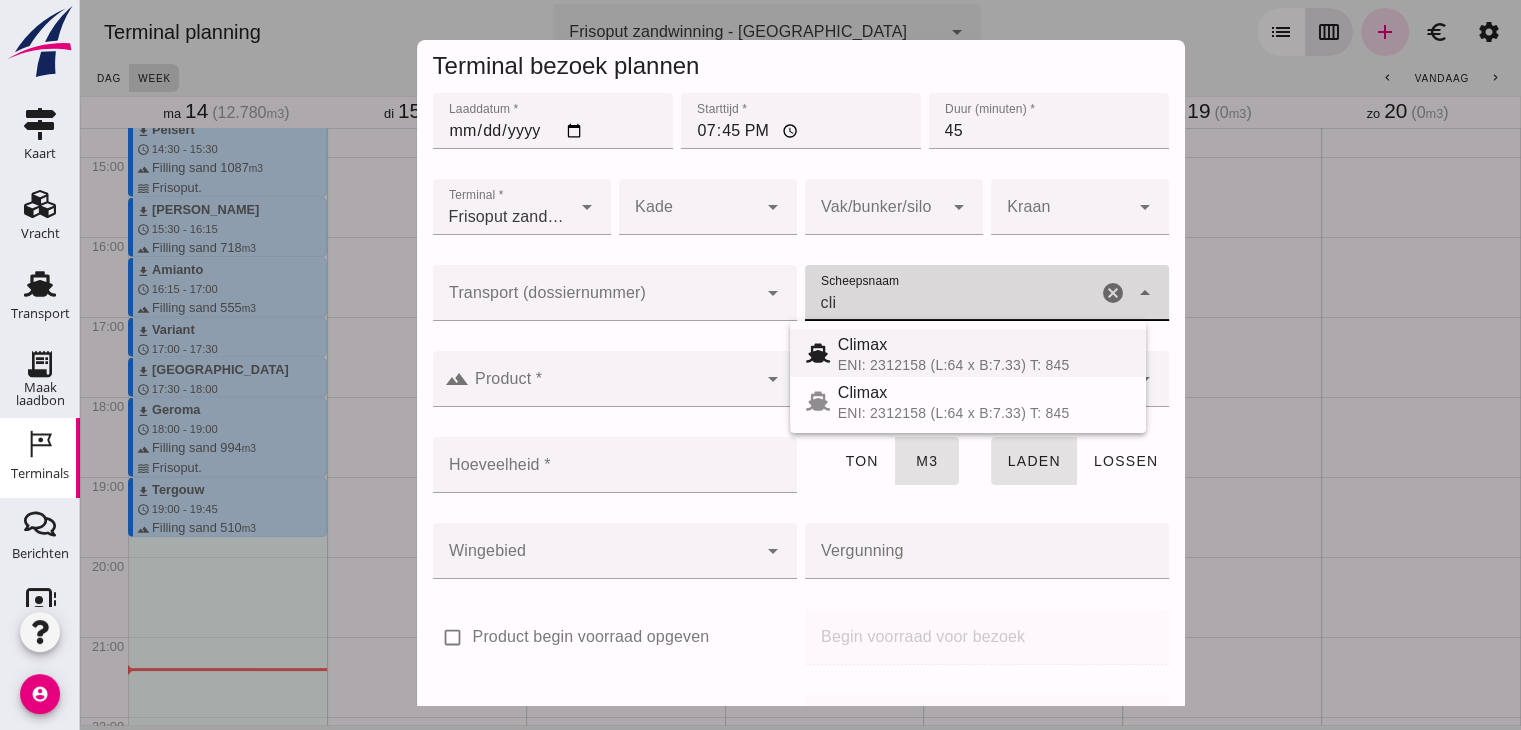 type on "Climax" 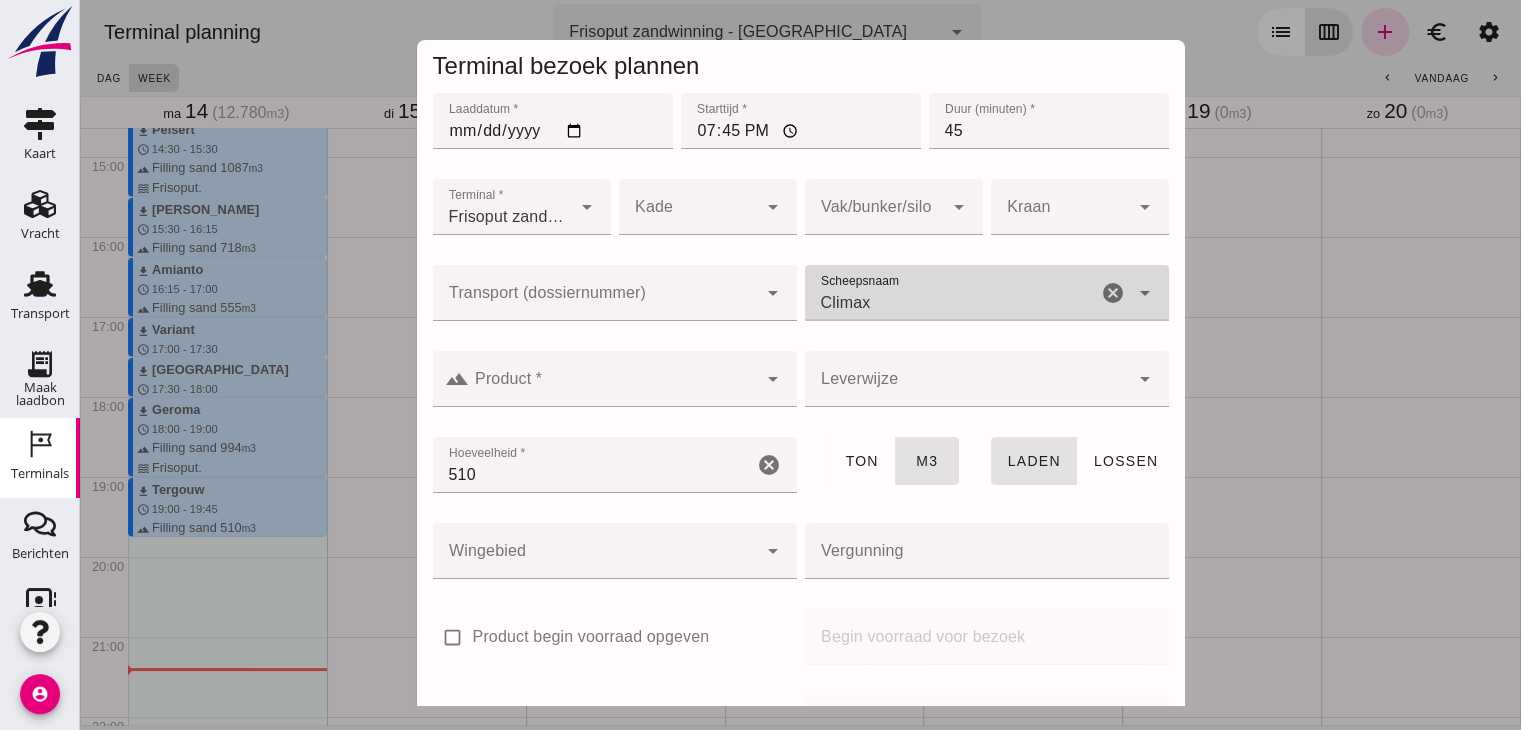 type on "Climax" 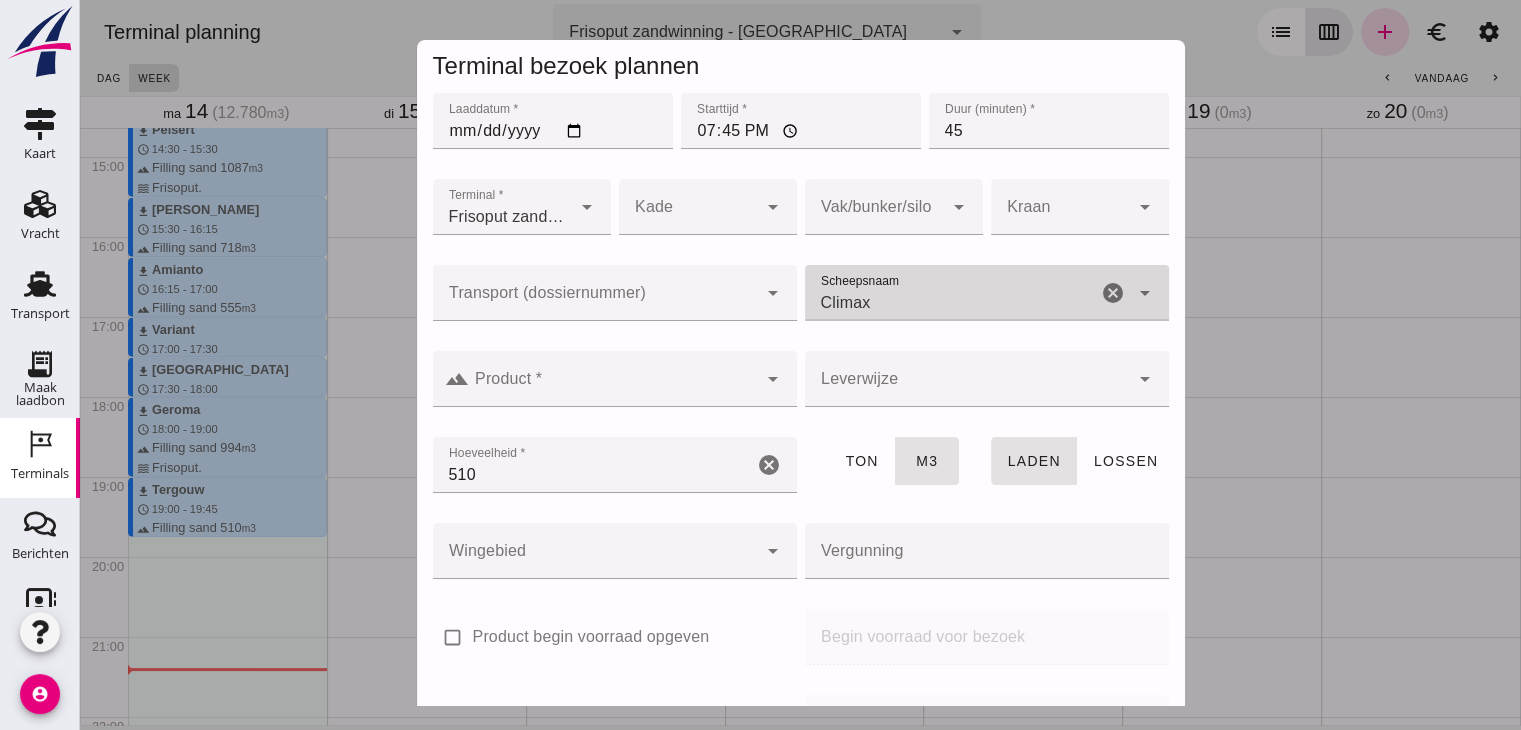 click on "Product *" 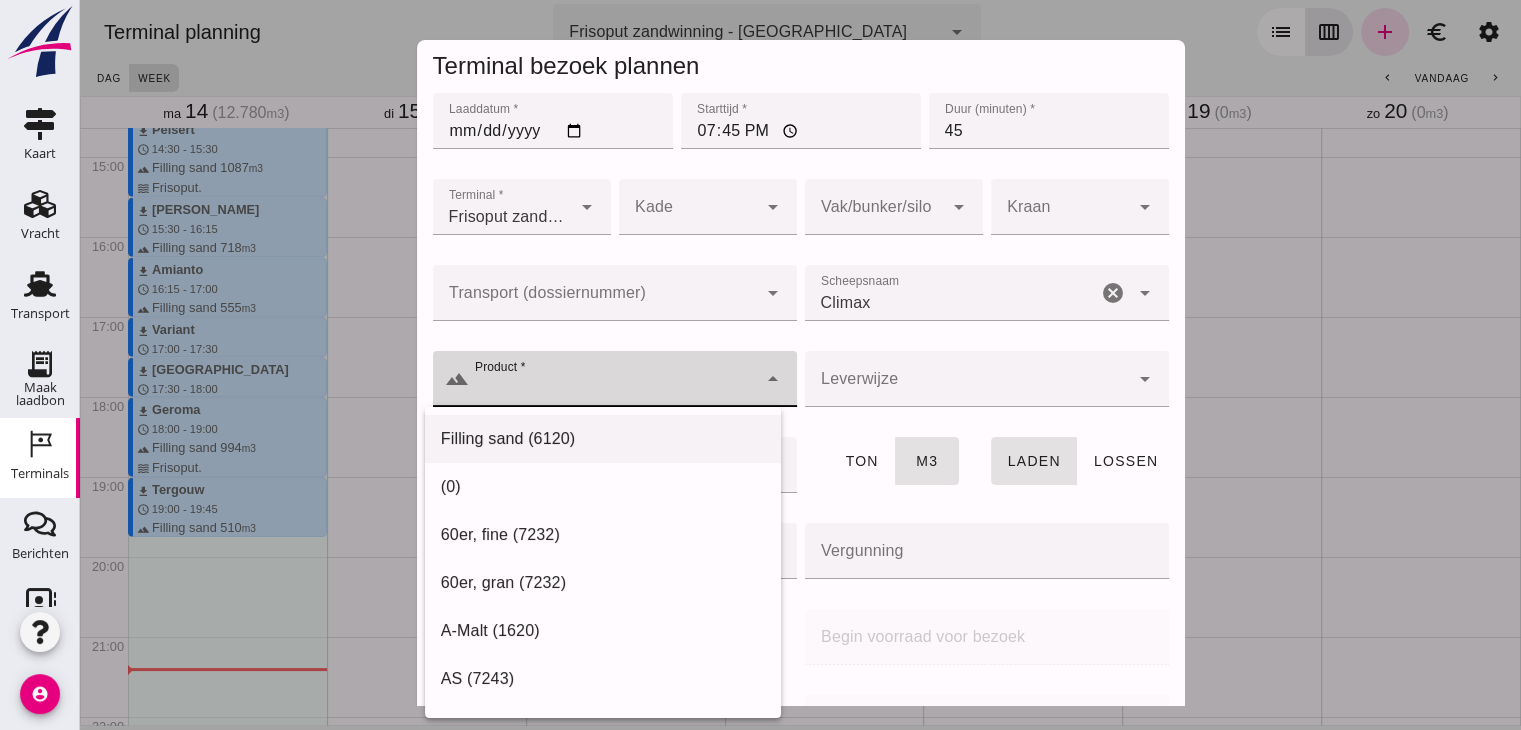 click on "Filling sand (6120)" at bounding box center [603, 439] 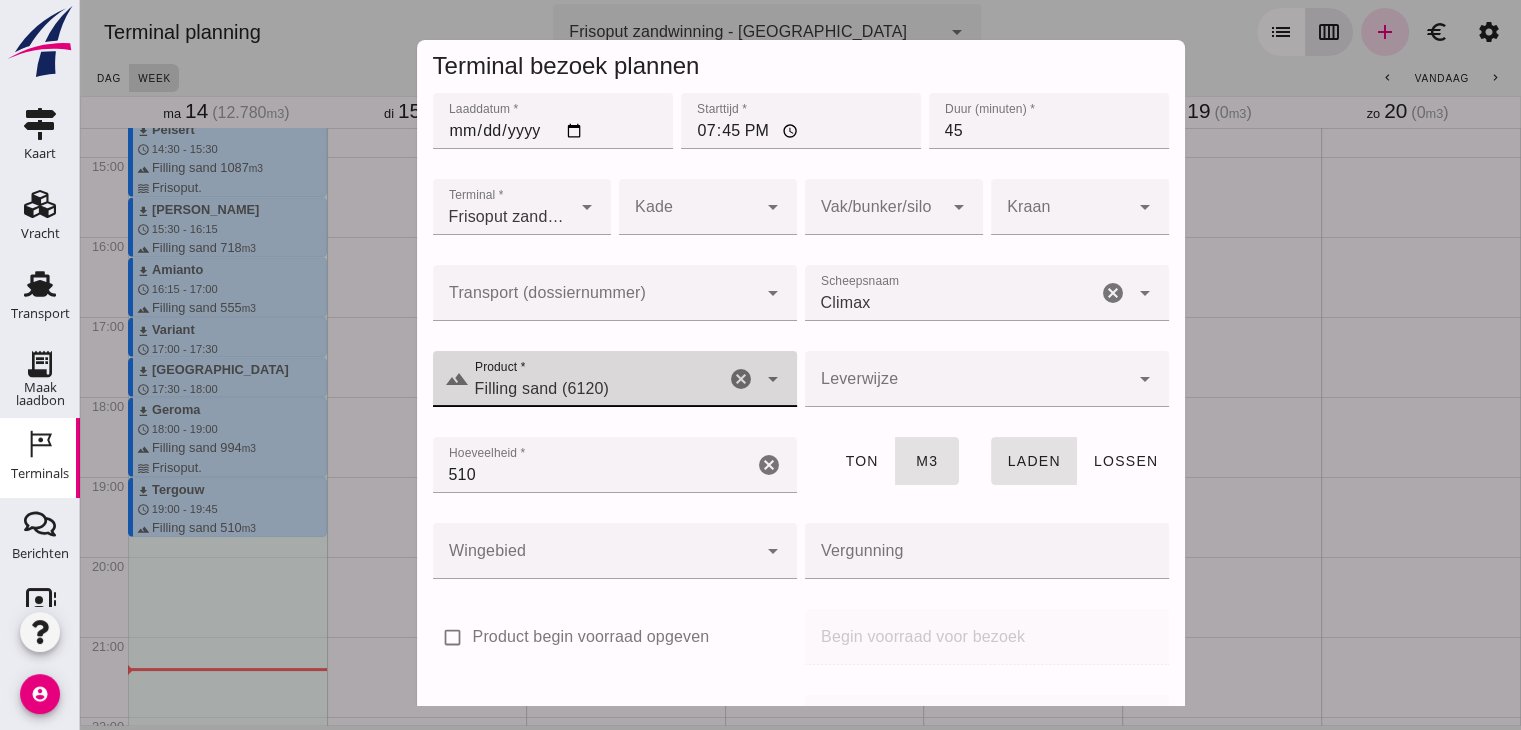 type on "Filling sand (6120)" 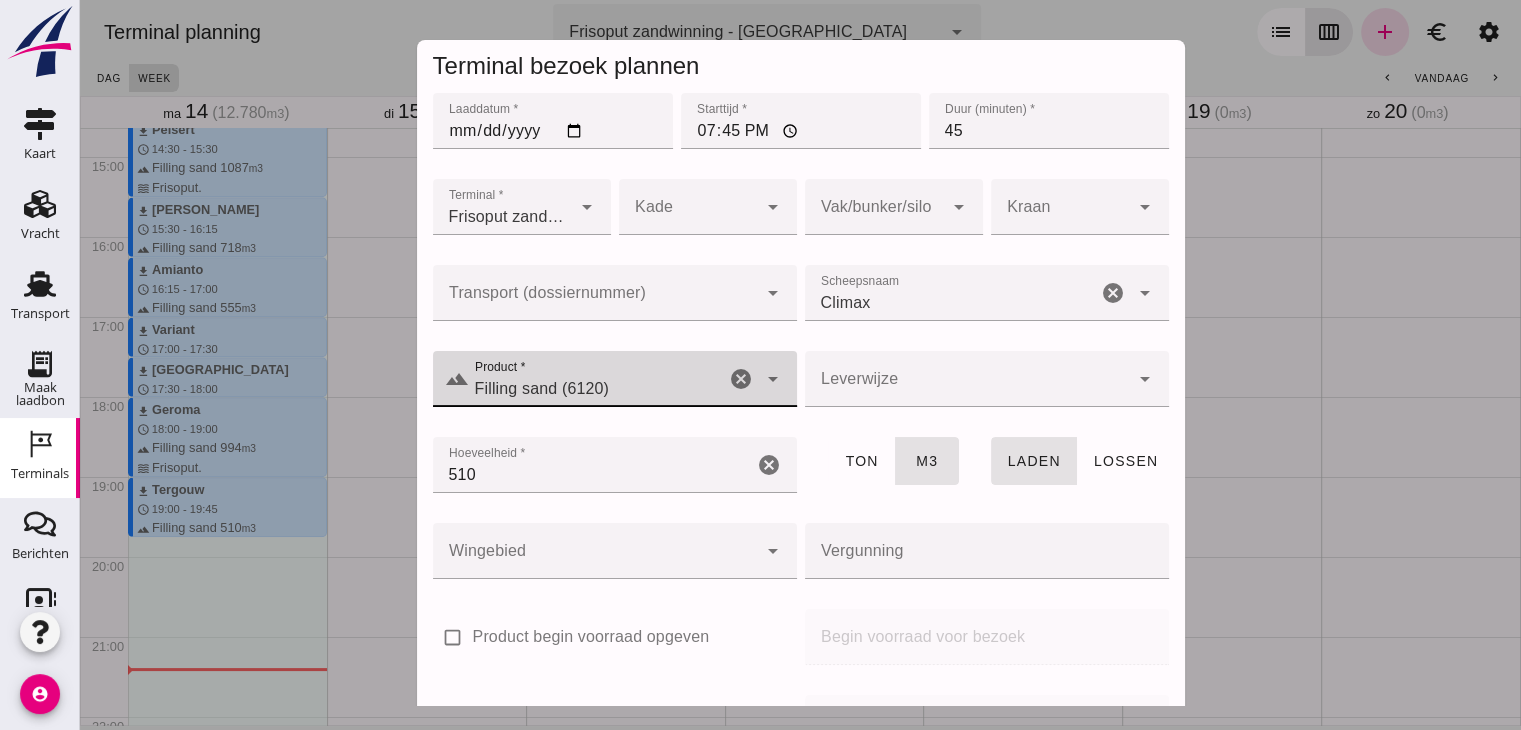 click 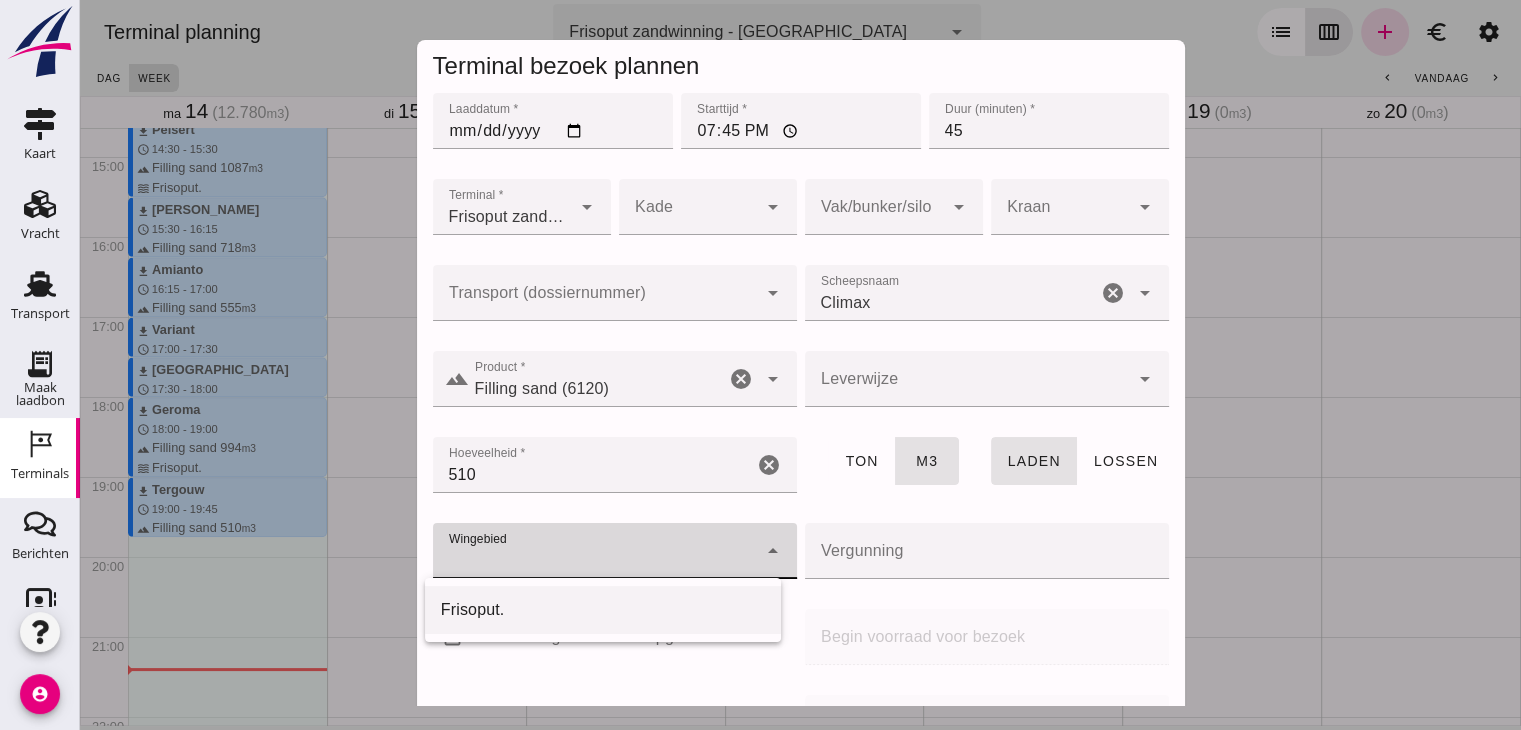 click on "Frisoput." at bounding box center [603, 610] 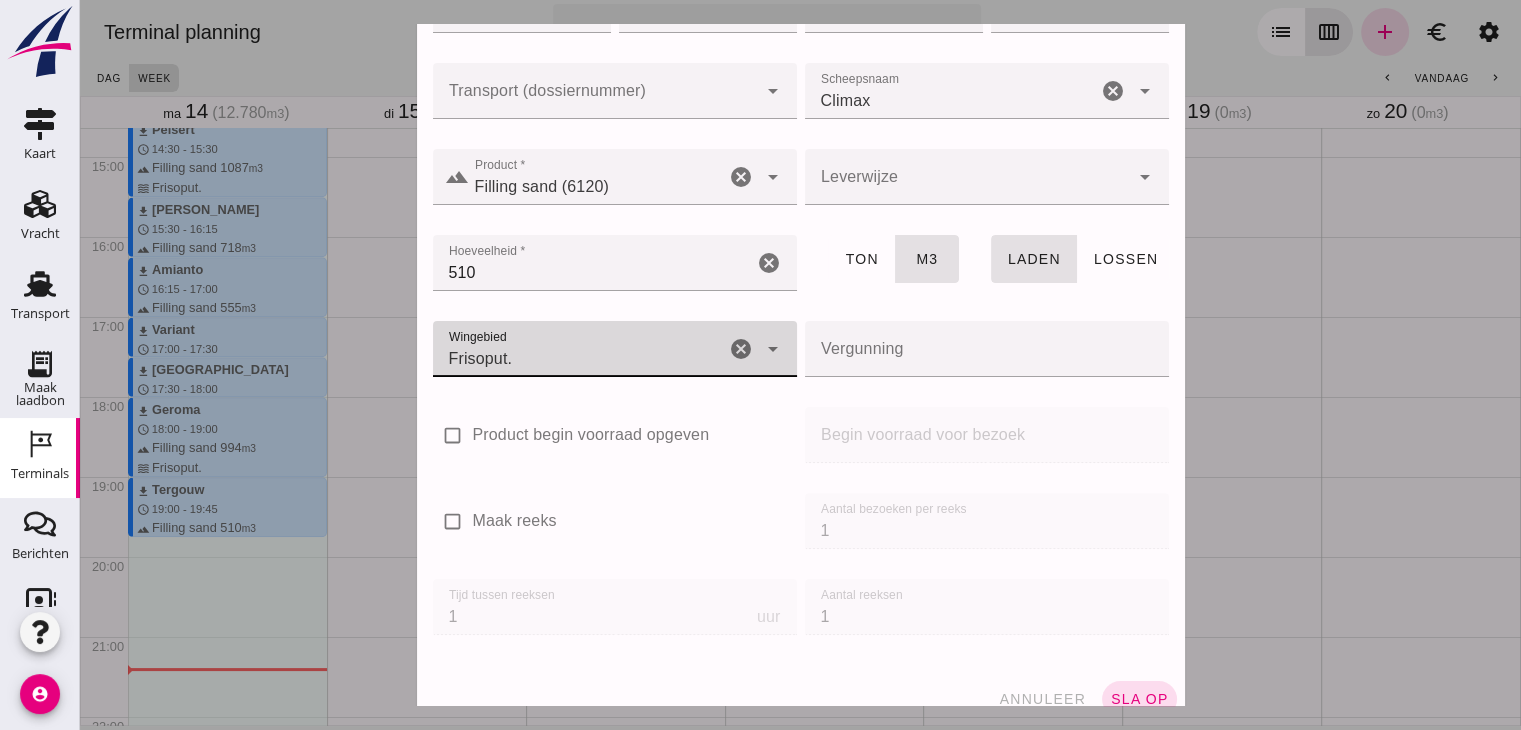 scroll, scrollTop: 237, scrollLeft: 0, axis: vertical 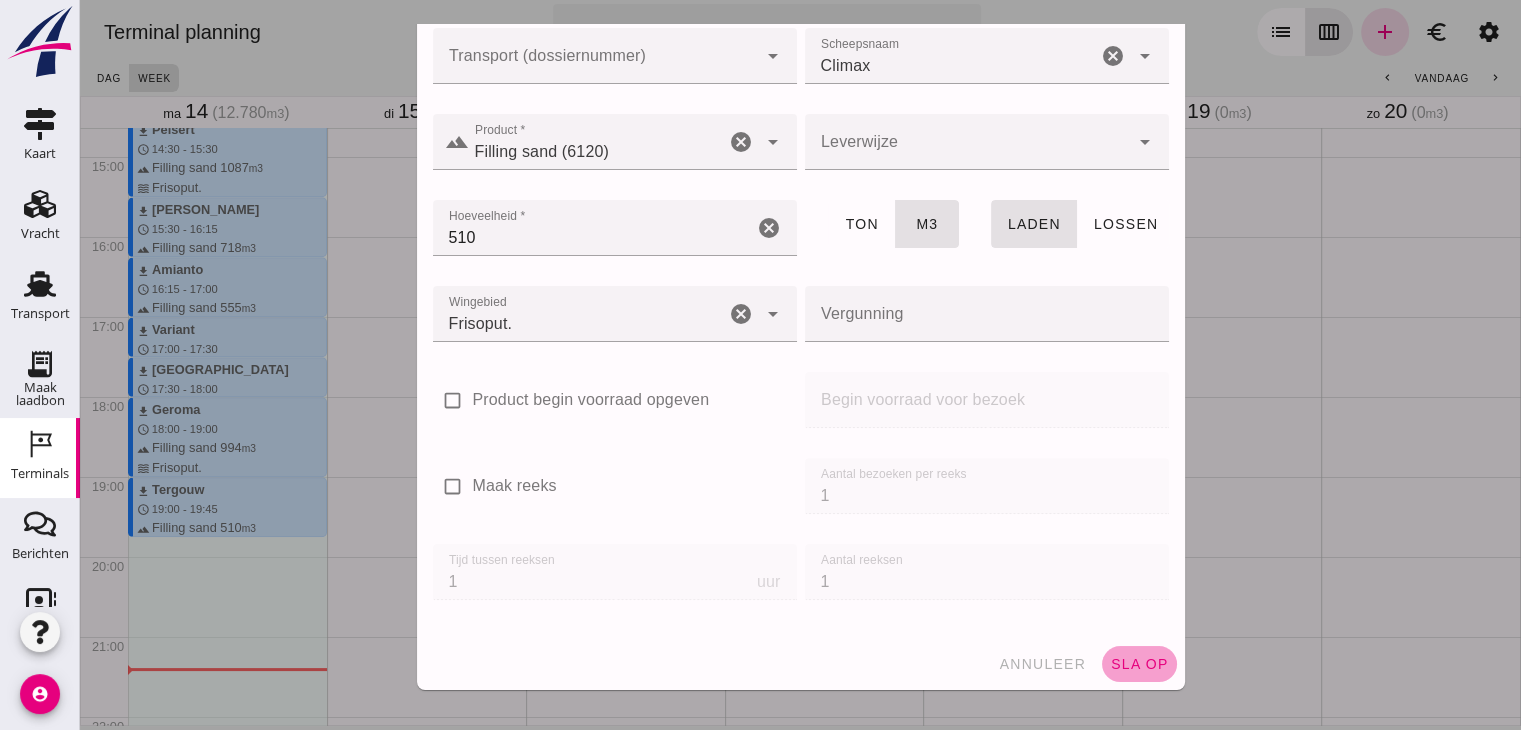 click on "sla op" 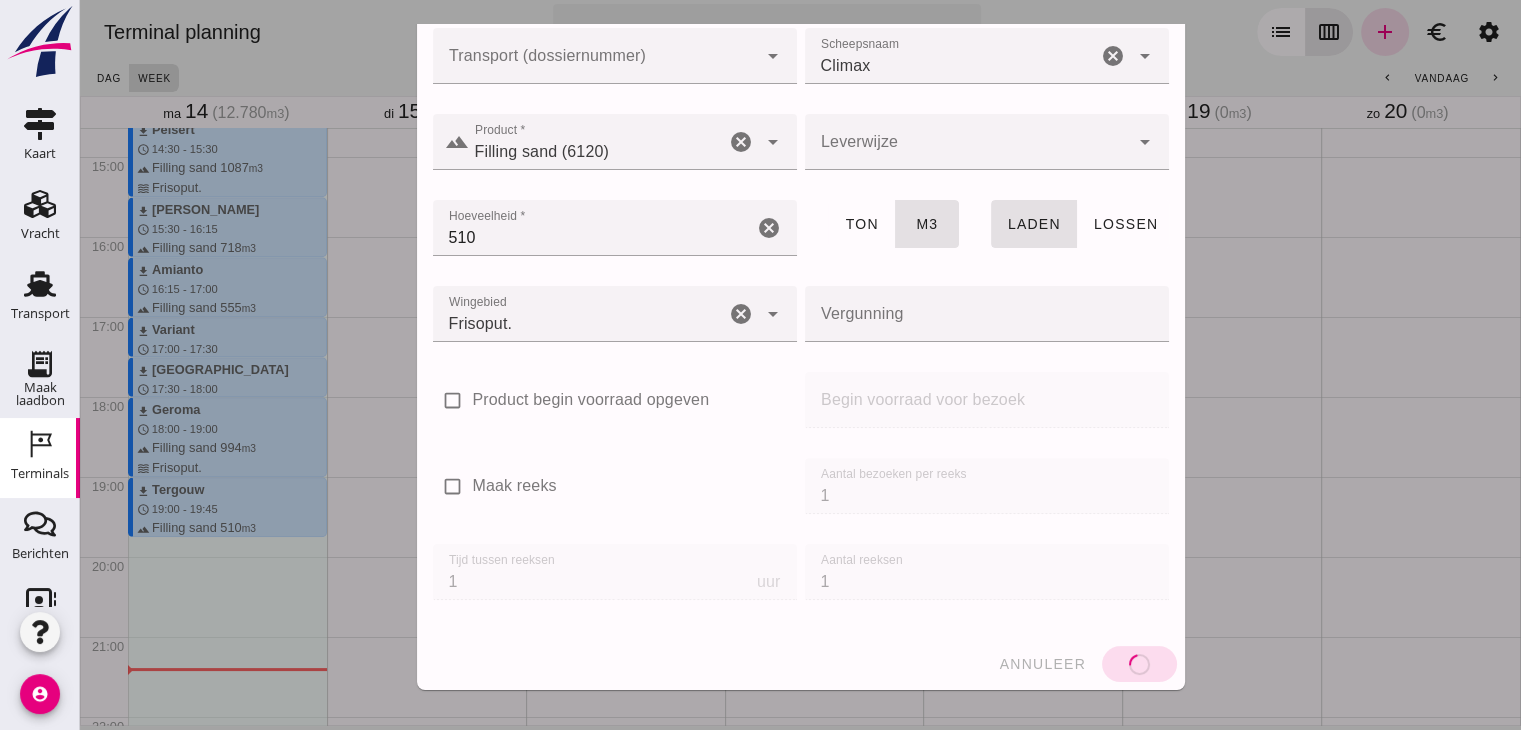 type 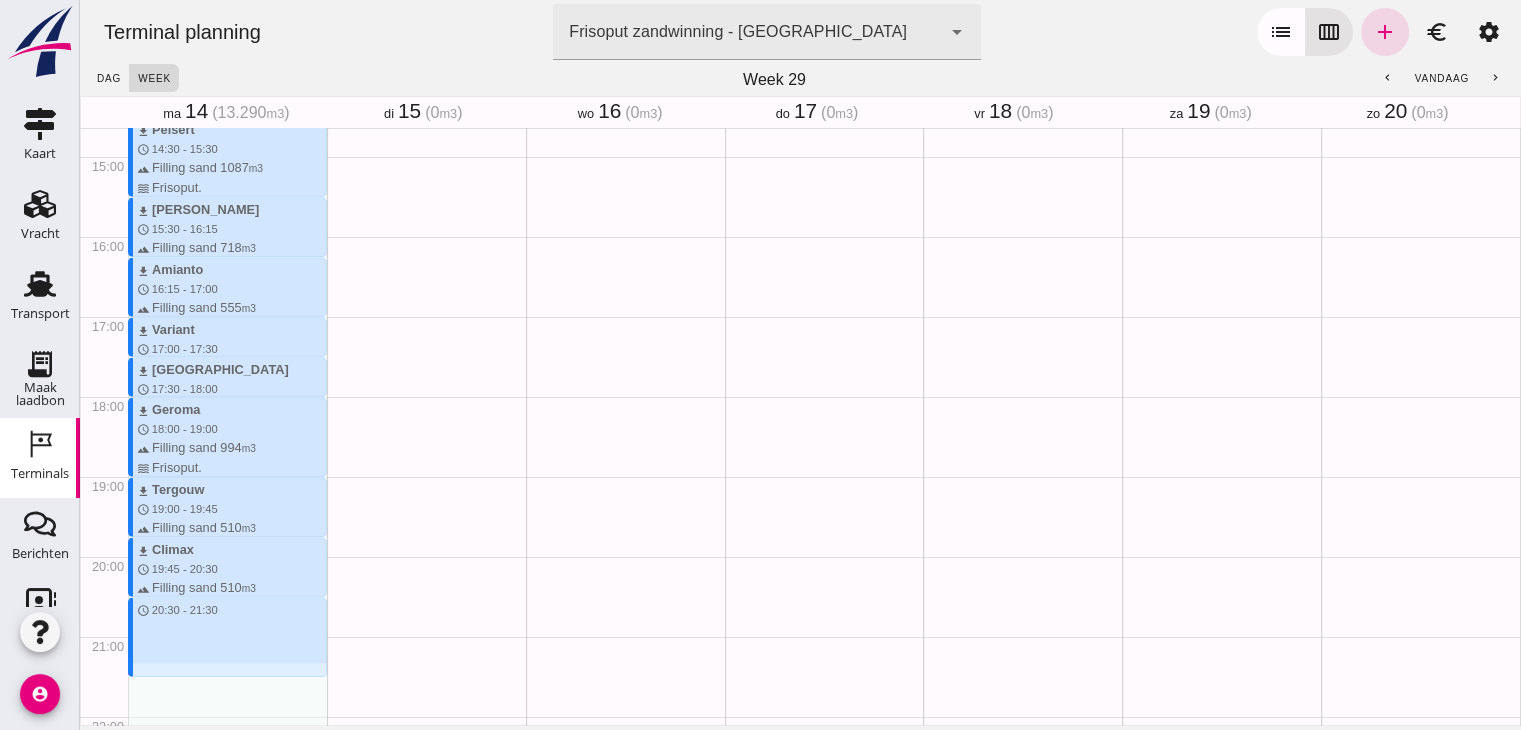drag, startPoint x: 236, startPoint y: 602, endPoint x: 238, endPoint y: 671, distance: 69.02898 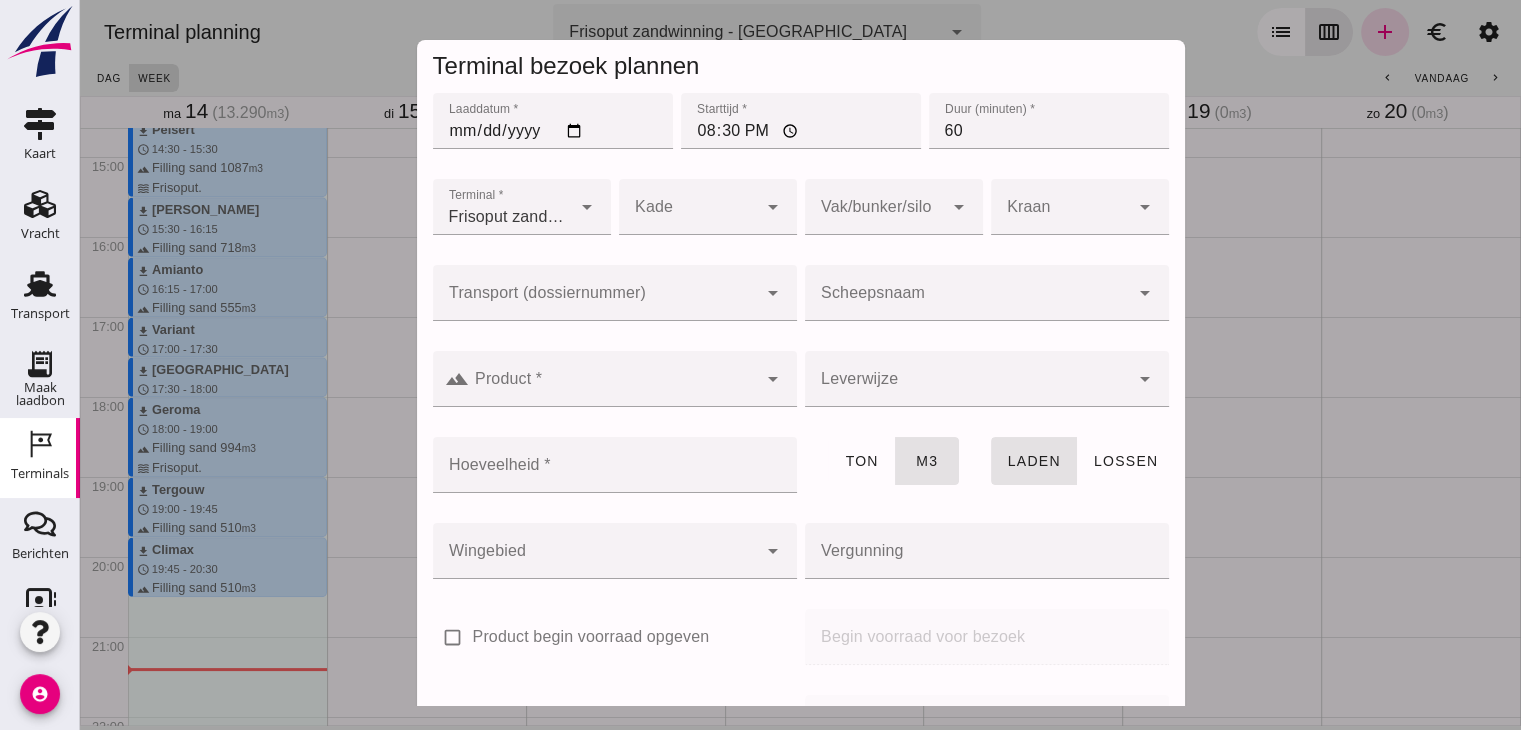 click 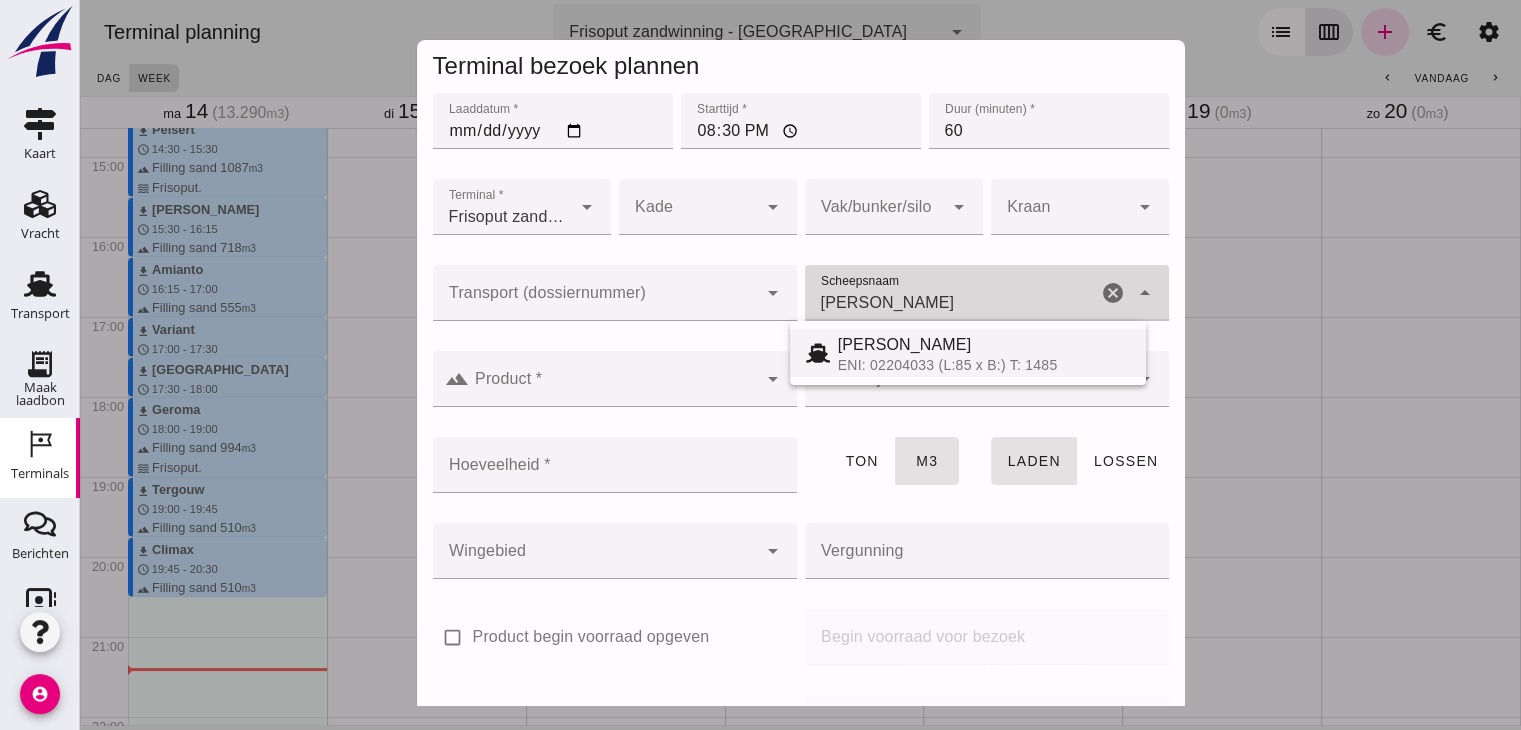 click on "[PERSON_NAME]" at bounding box center (984, 345) 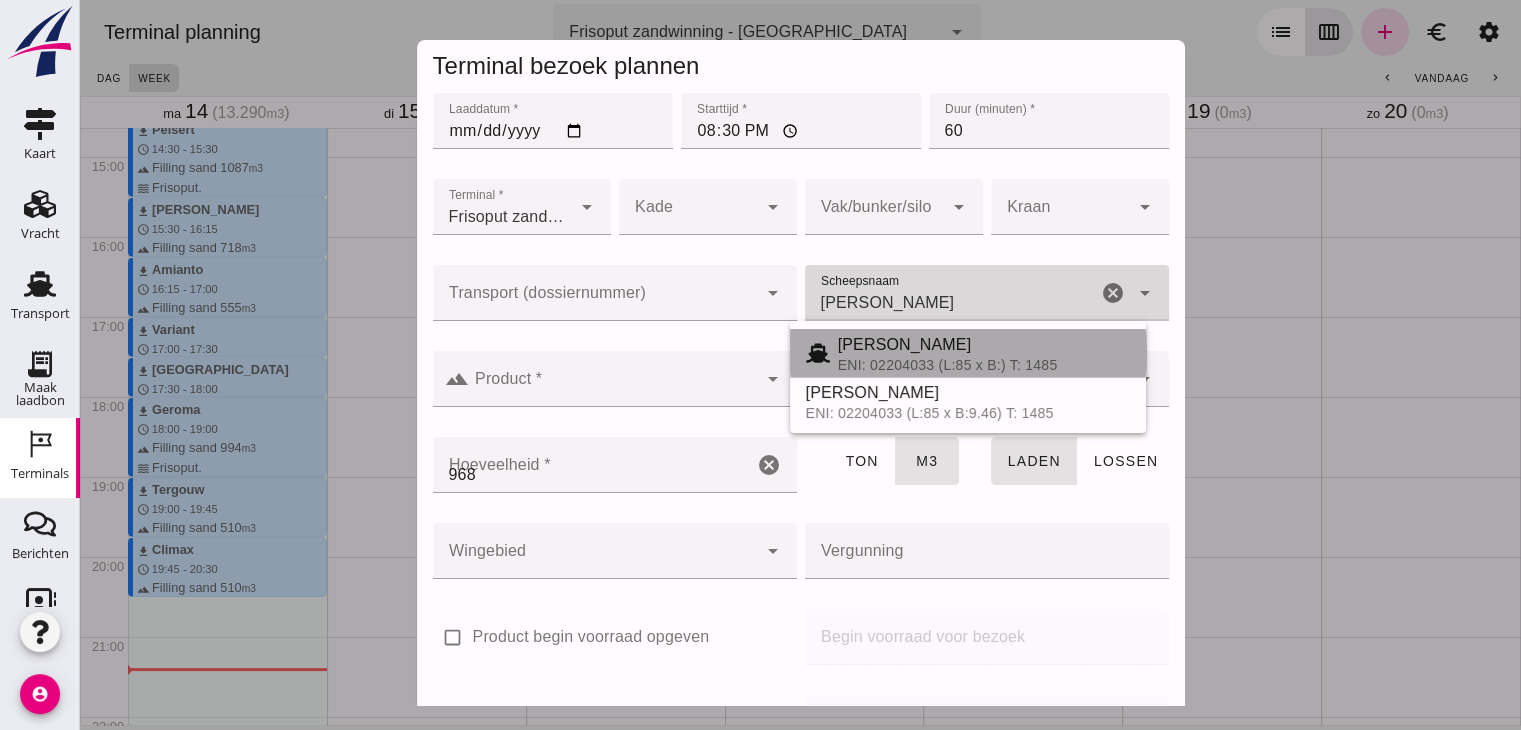 type on "[PERSON_NAME]" 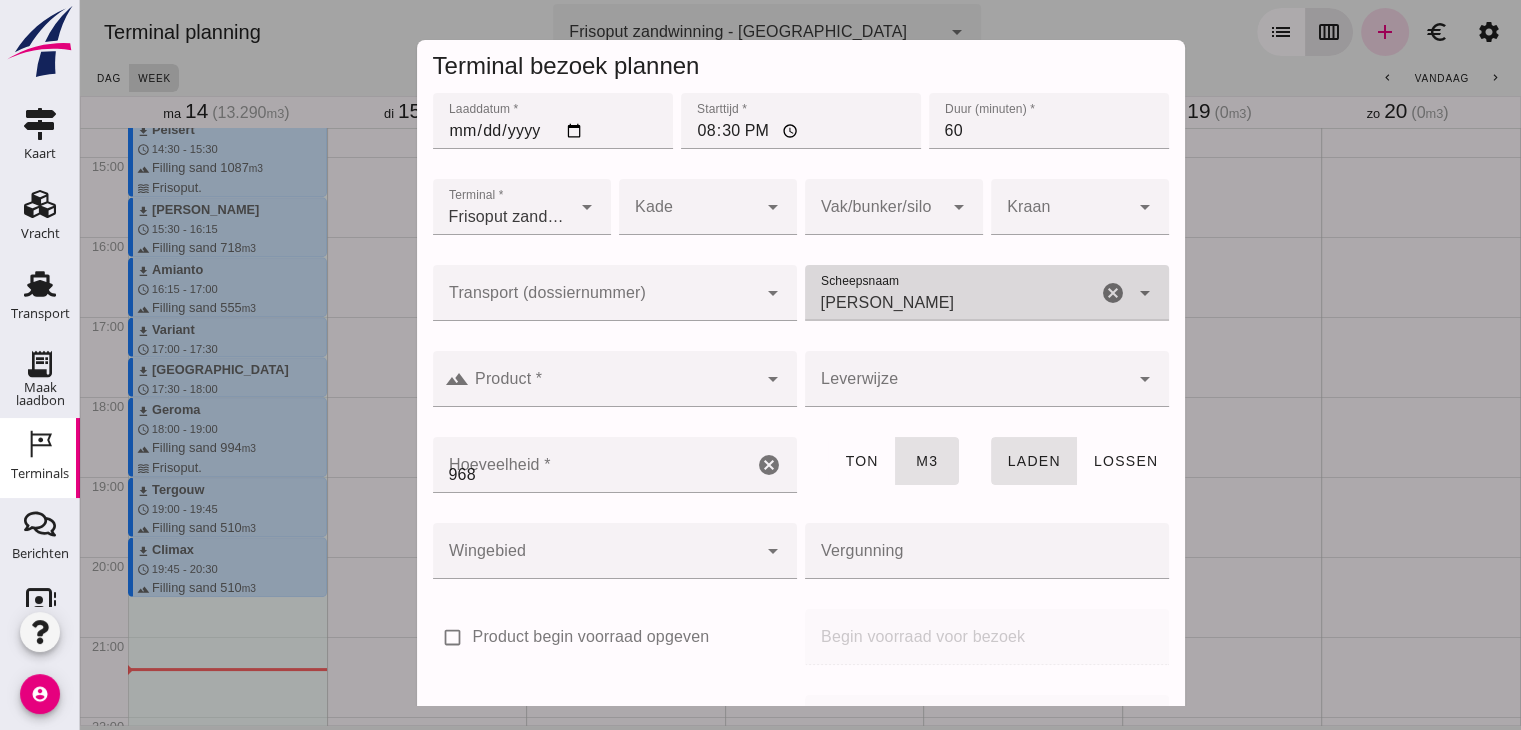 type on "[PERSON_NAME]" 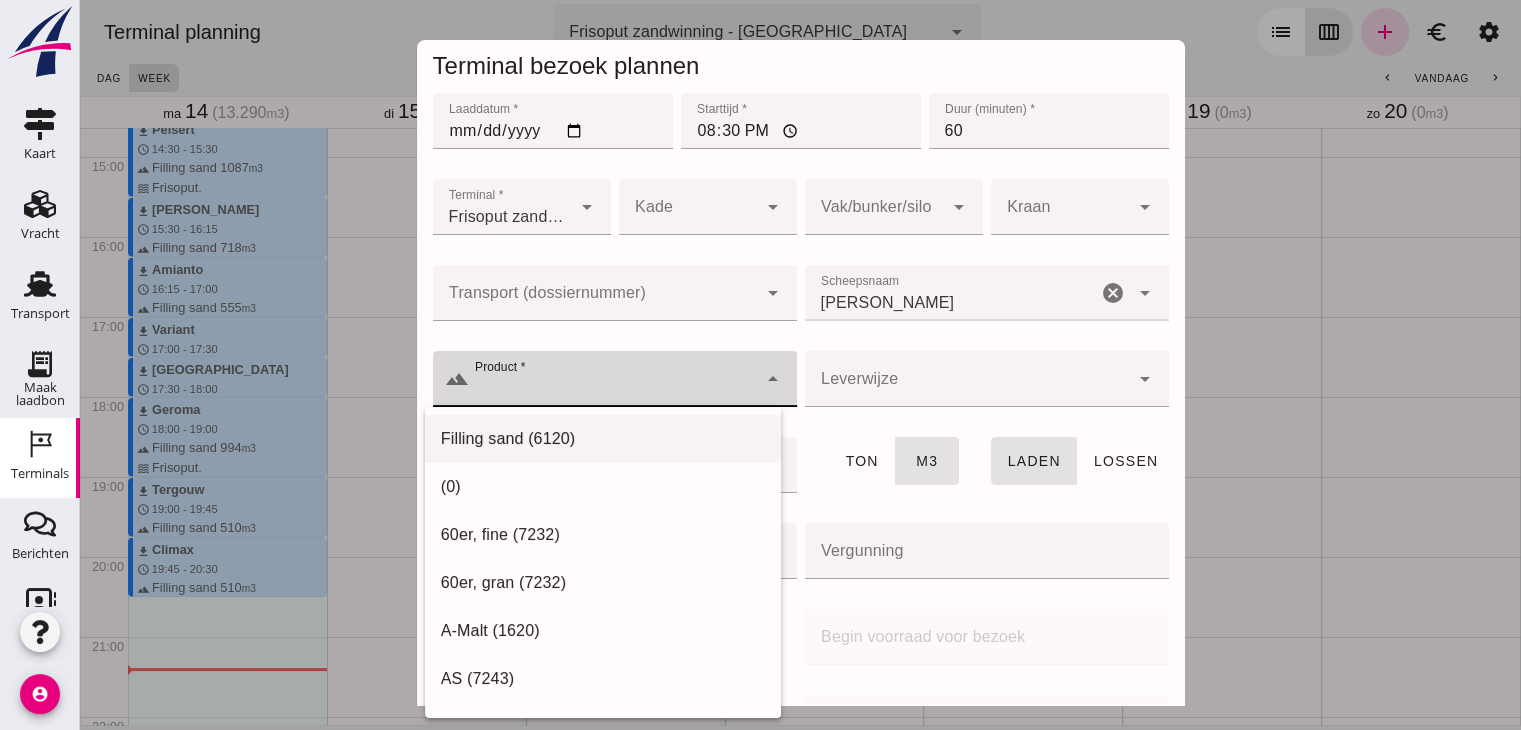 click on "Filling sand (6120)" at bounding box center [603, 439] 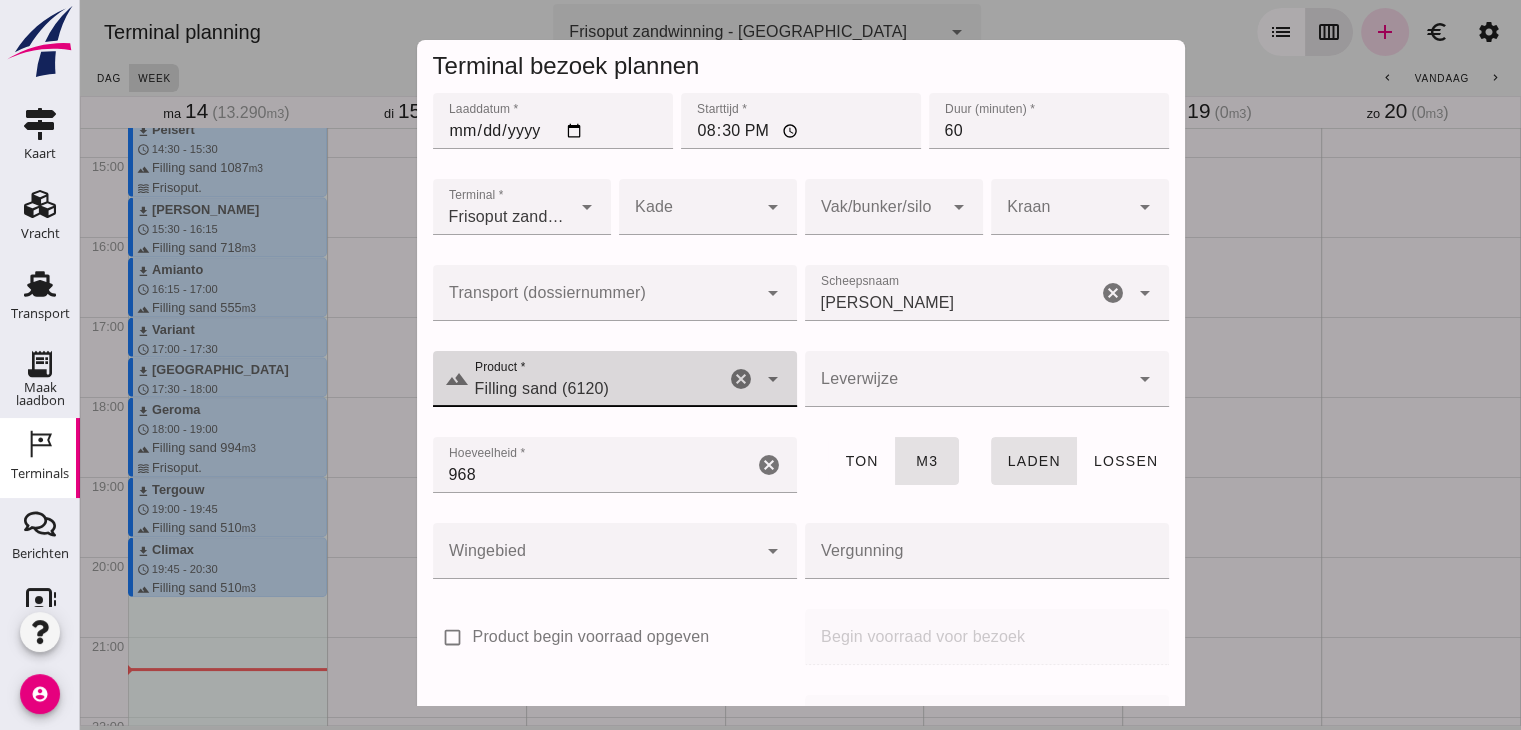 type on "Filling sand (6120)" 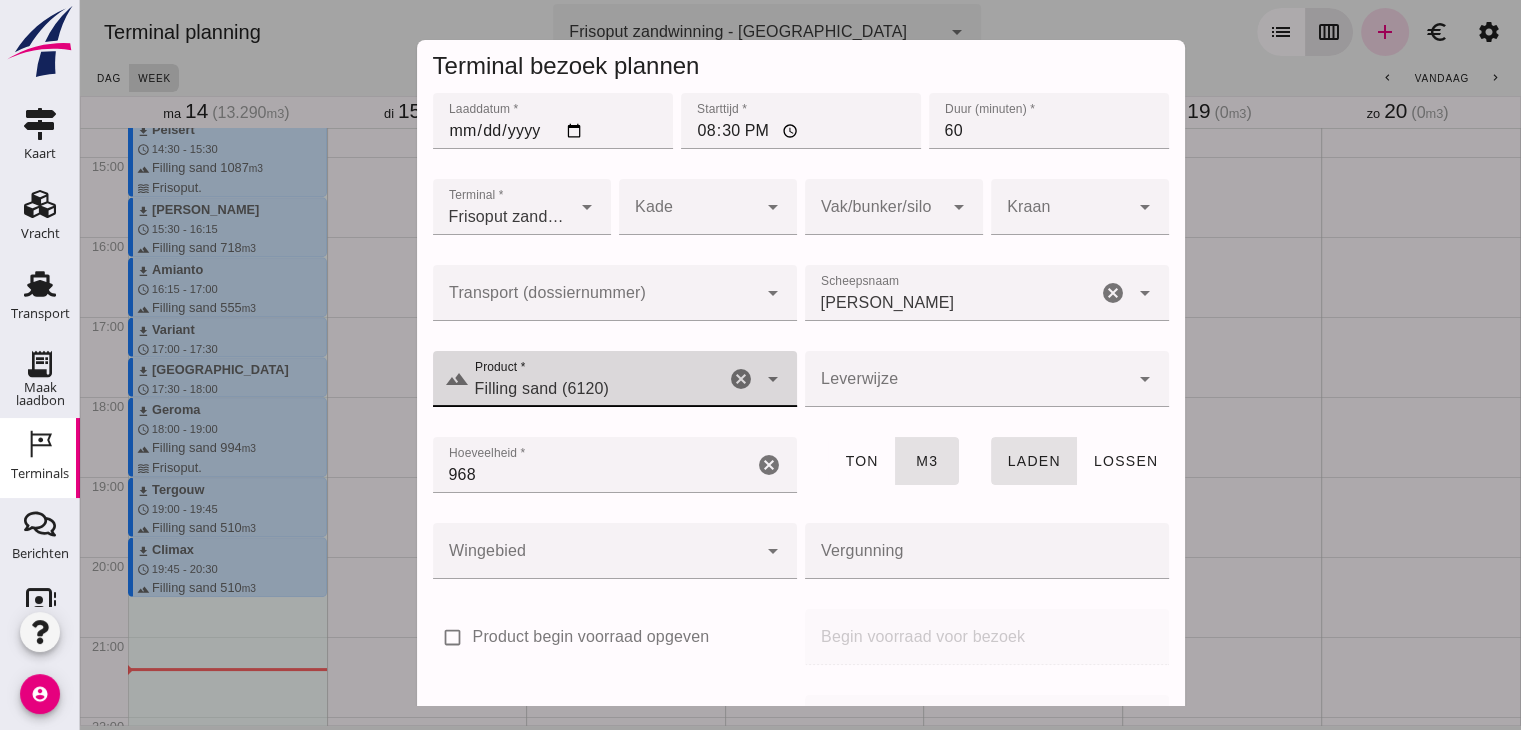 click 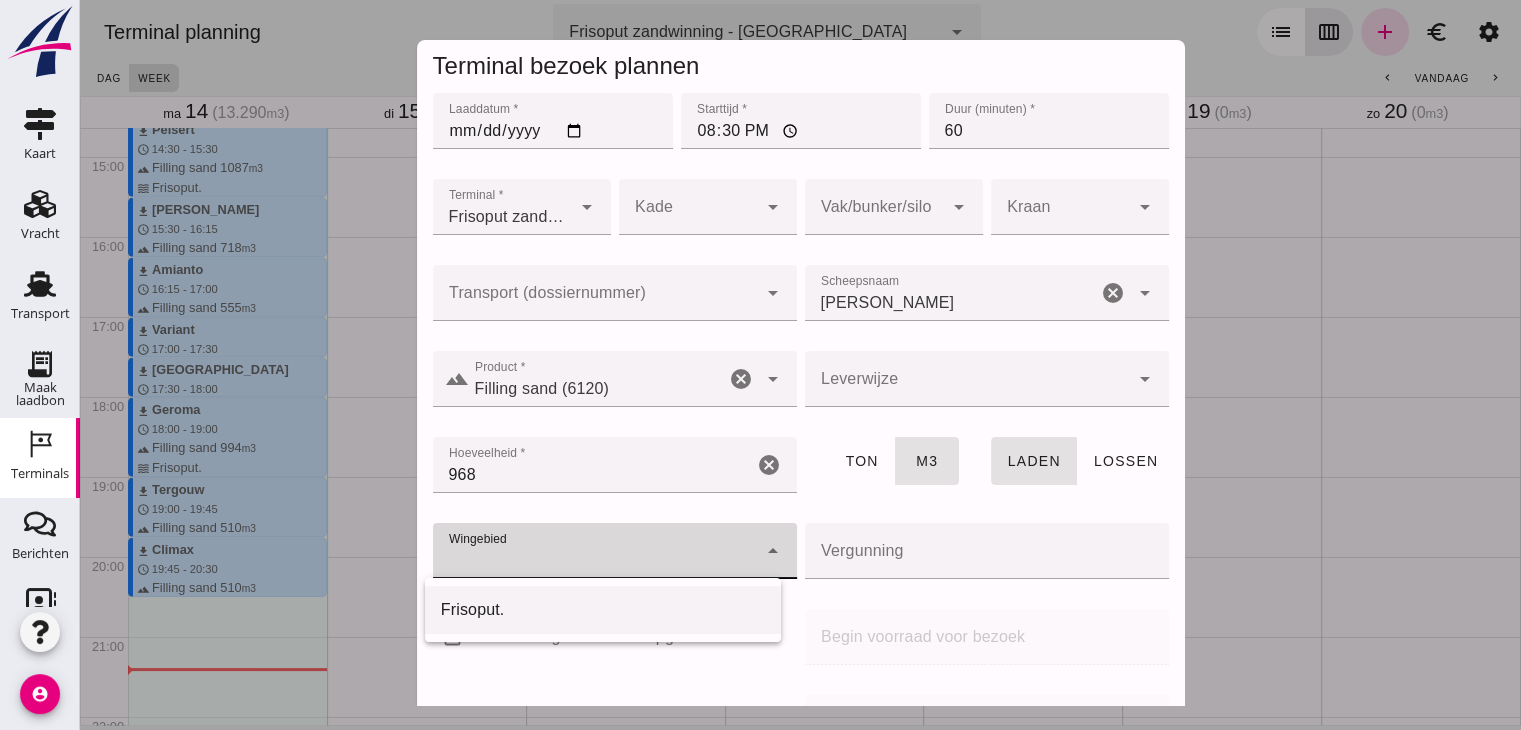 click on "Frisoput." at bounding box center (603, 610) 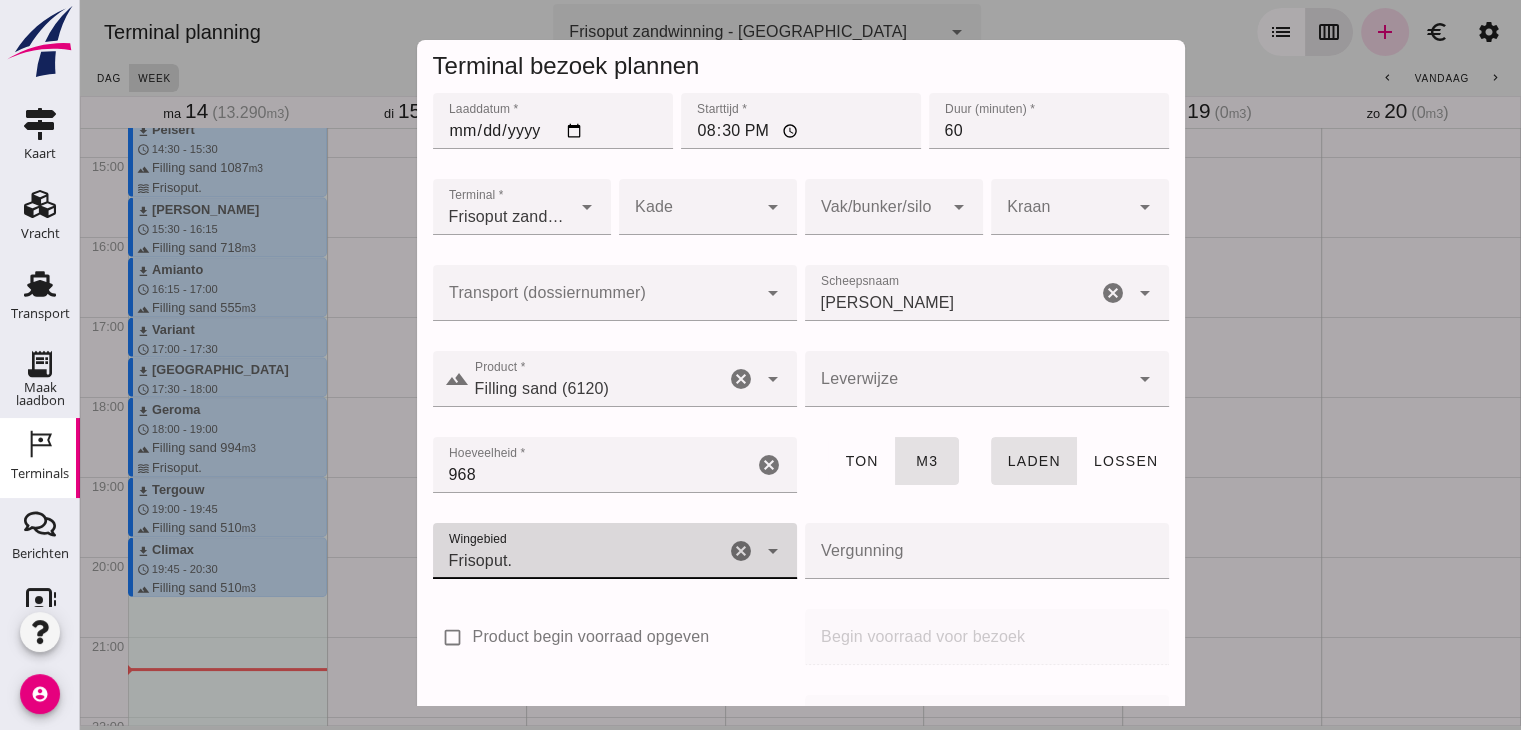 scroll, scrollTop: 237, scrollLeft: 0, axis: vertical 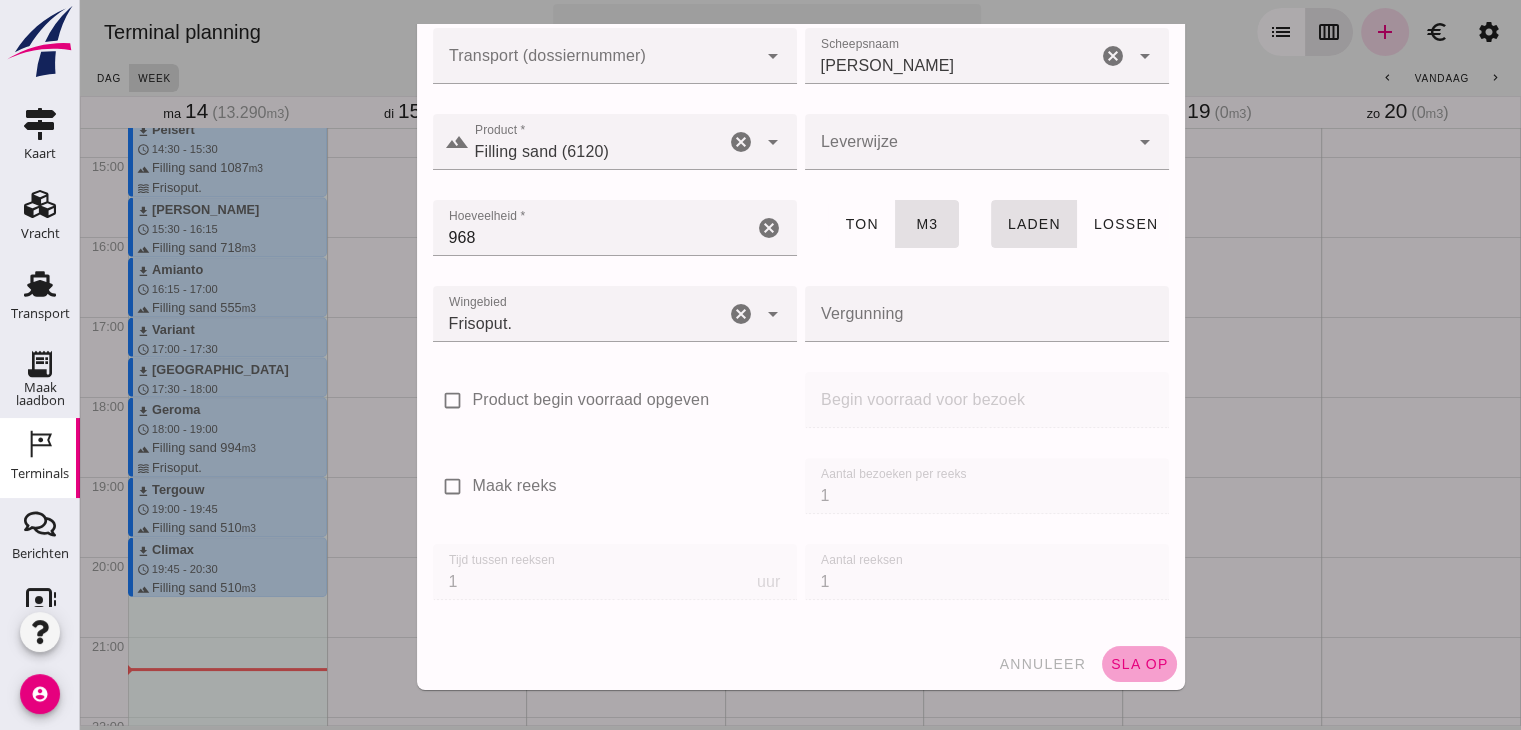 click on "sla op" 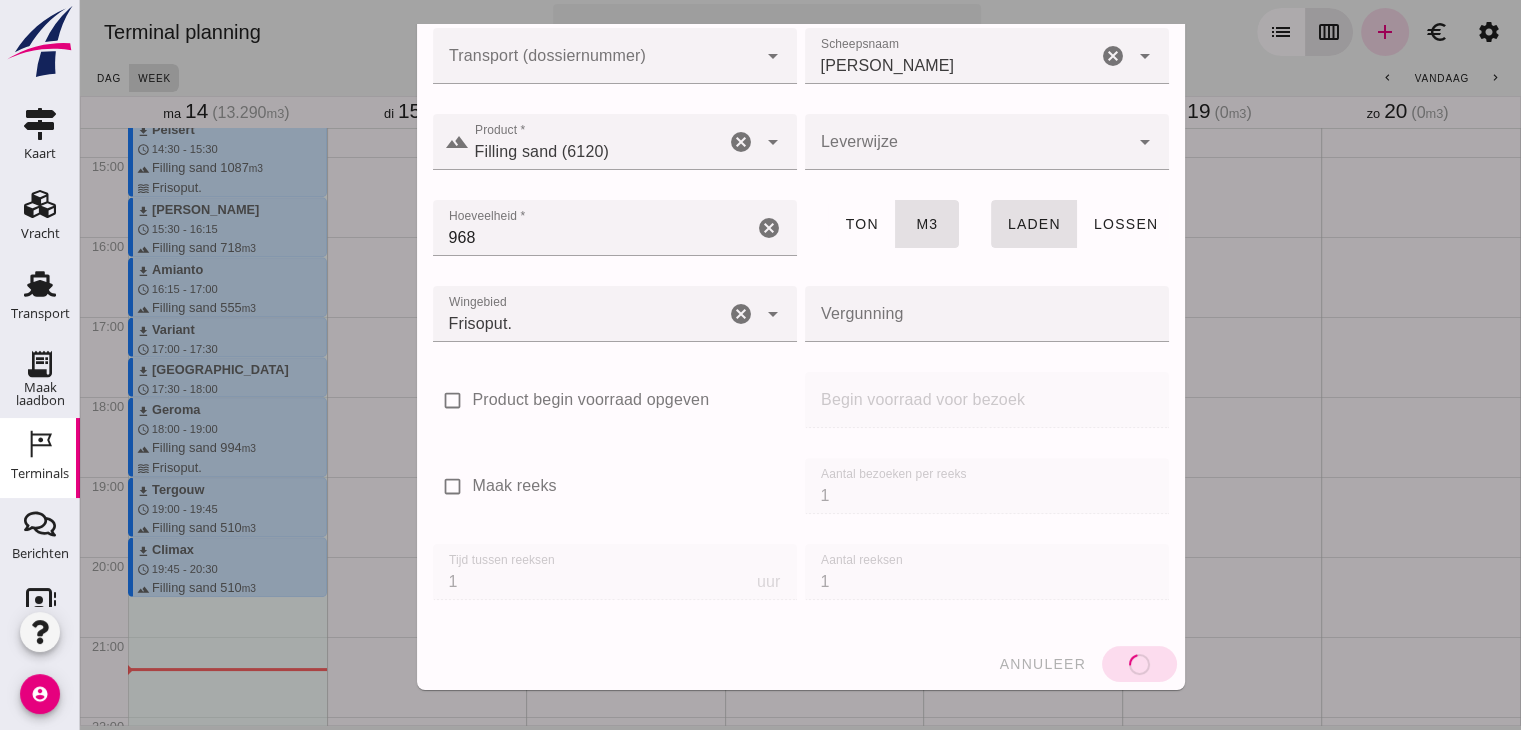 type 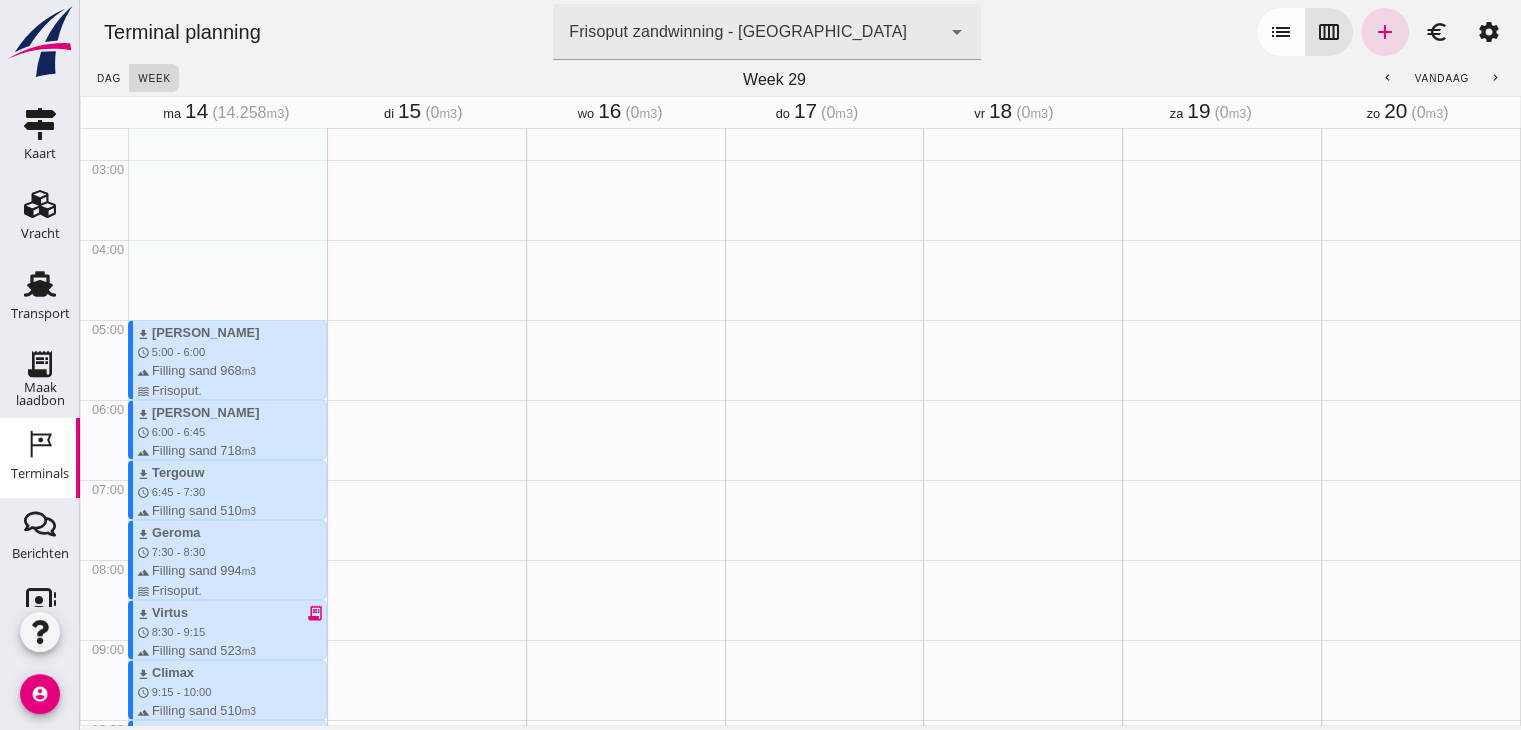 scroll, scrollTop: 224, scrollLeft: 0, axis: vertical 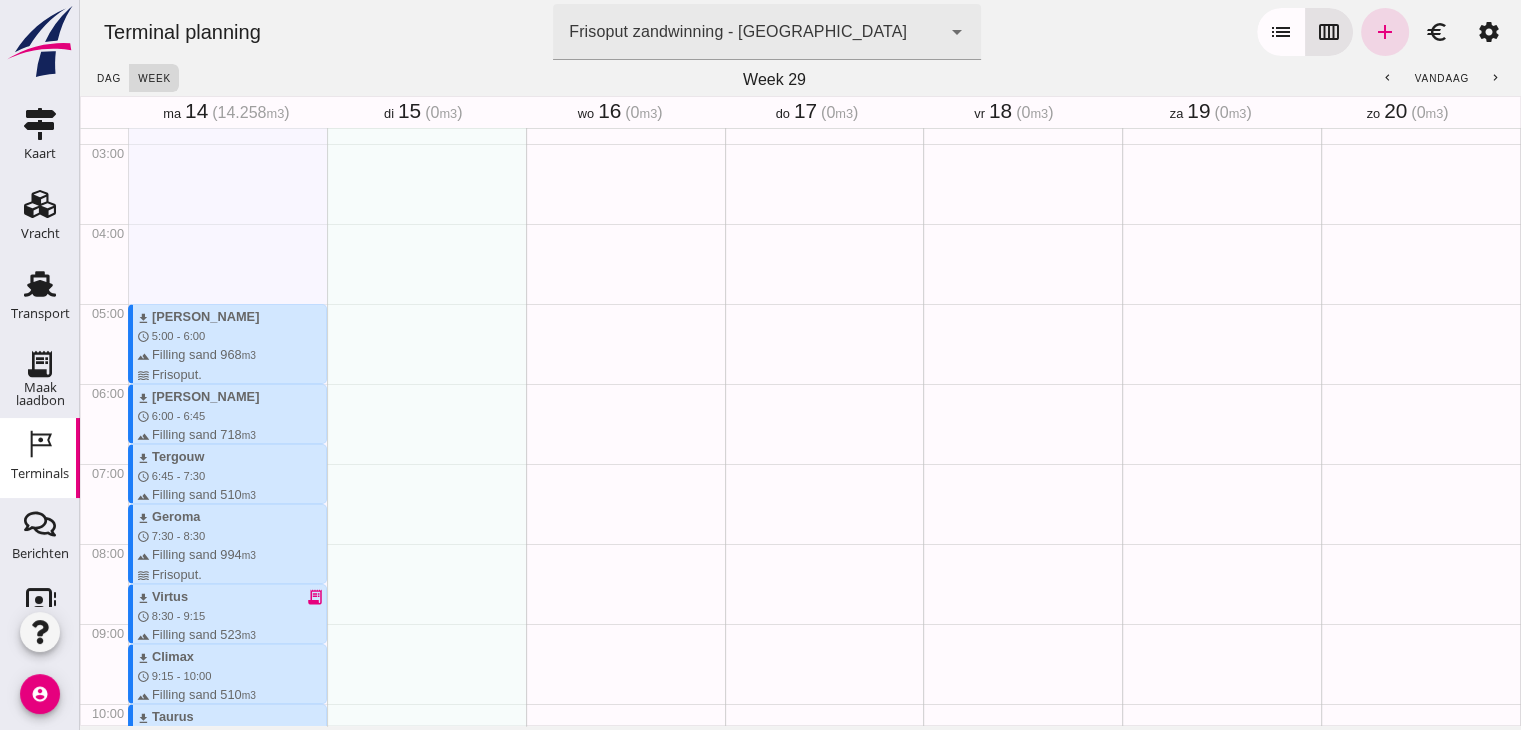 click on "Geen afspraken" at bounding box center (426, 863) 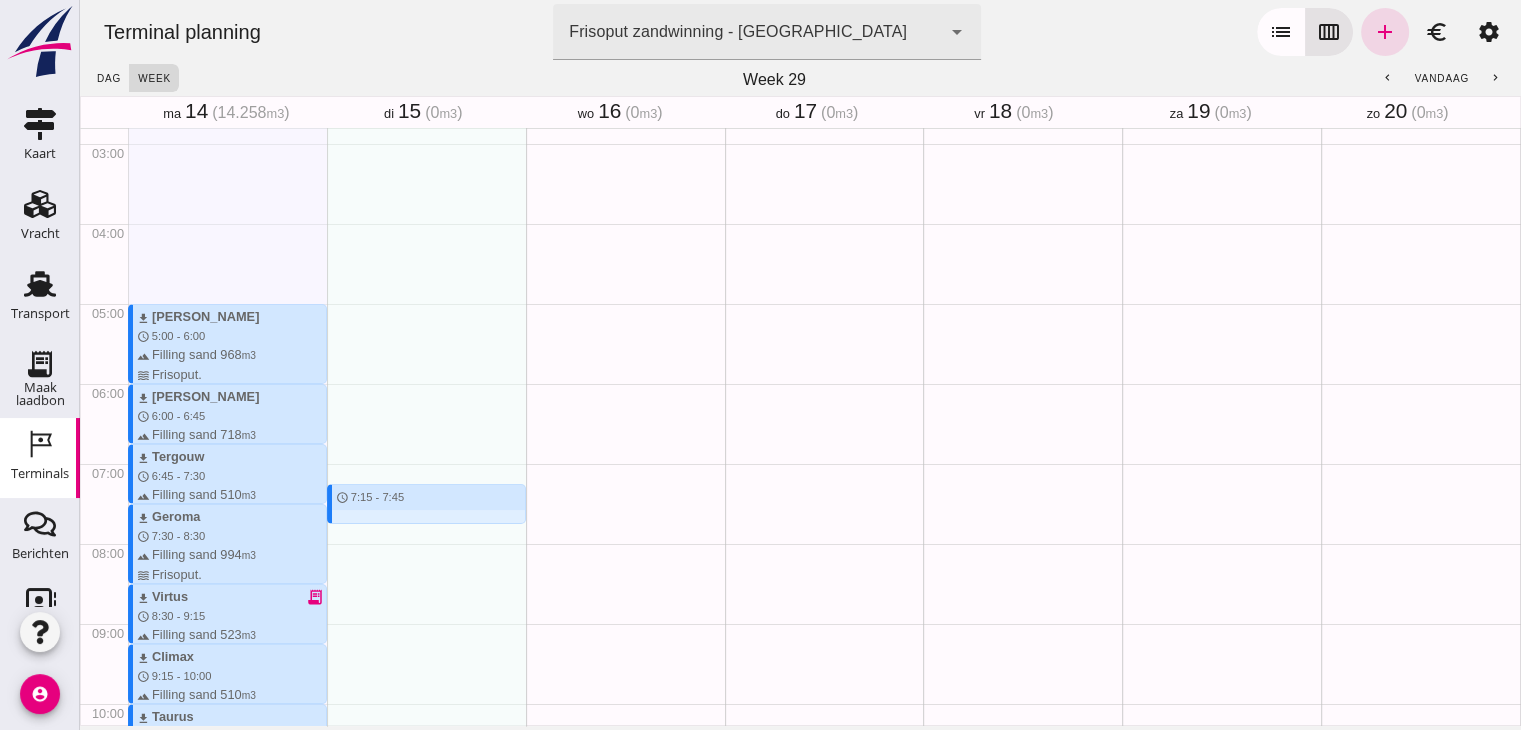 drag, startPoint x: 358, startPoint y: 489, endPoint x: 355, endPoint y: 517, distance: 28.160255 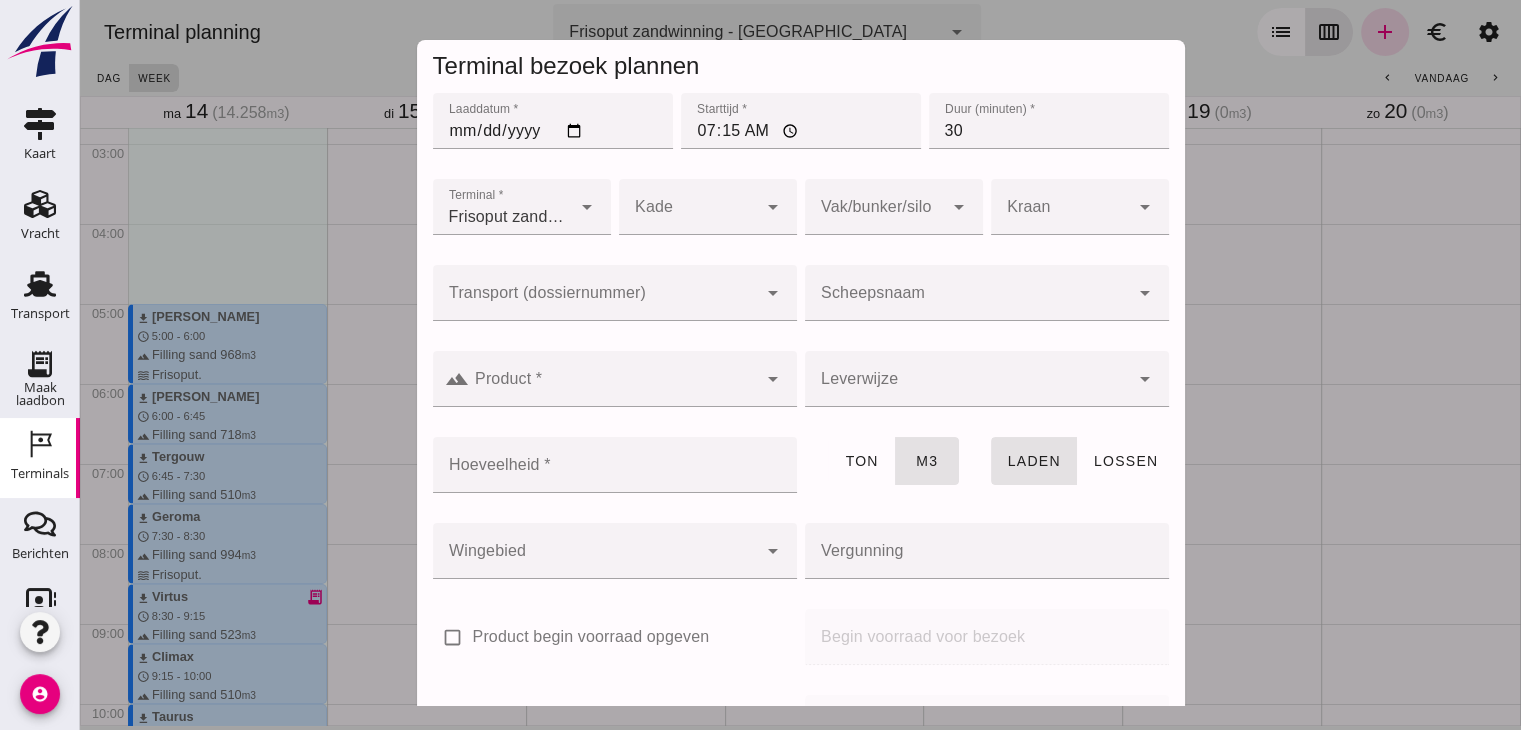 scroll, scrollTop: 237, scrollLeft: 0, axis: vertical 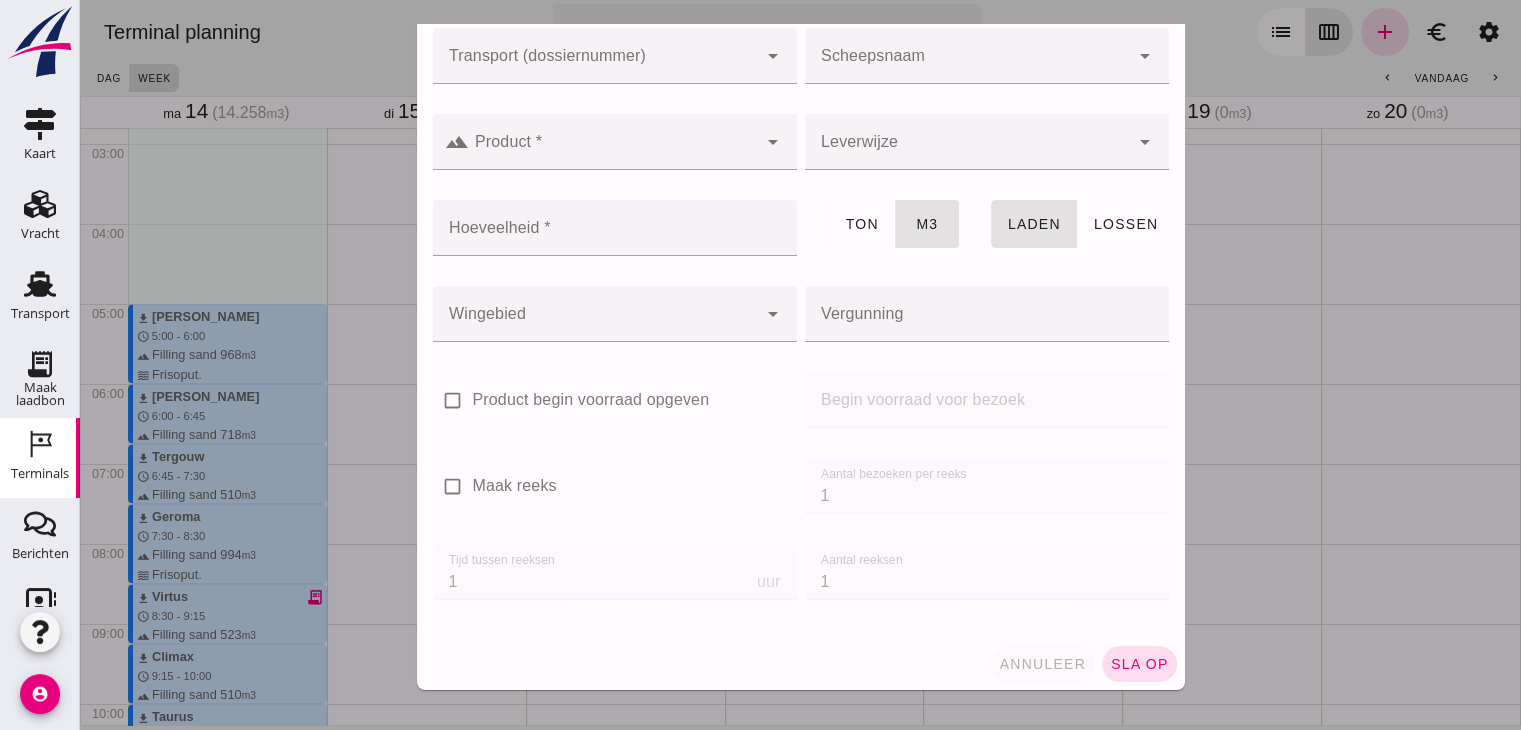 click on "annuleer" 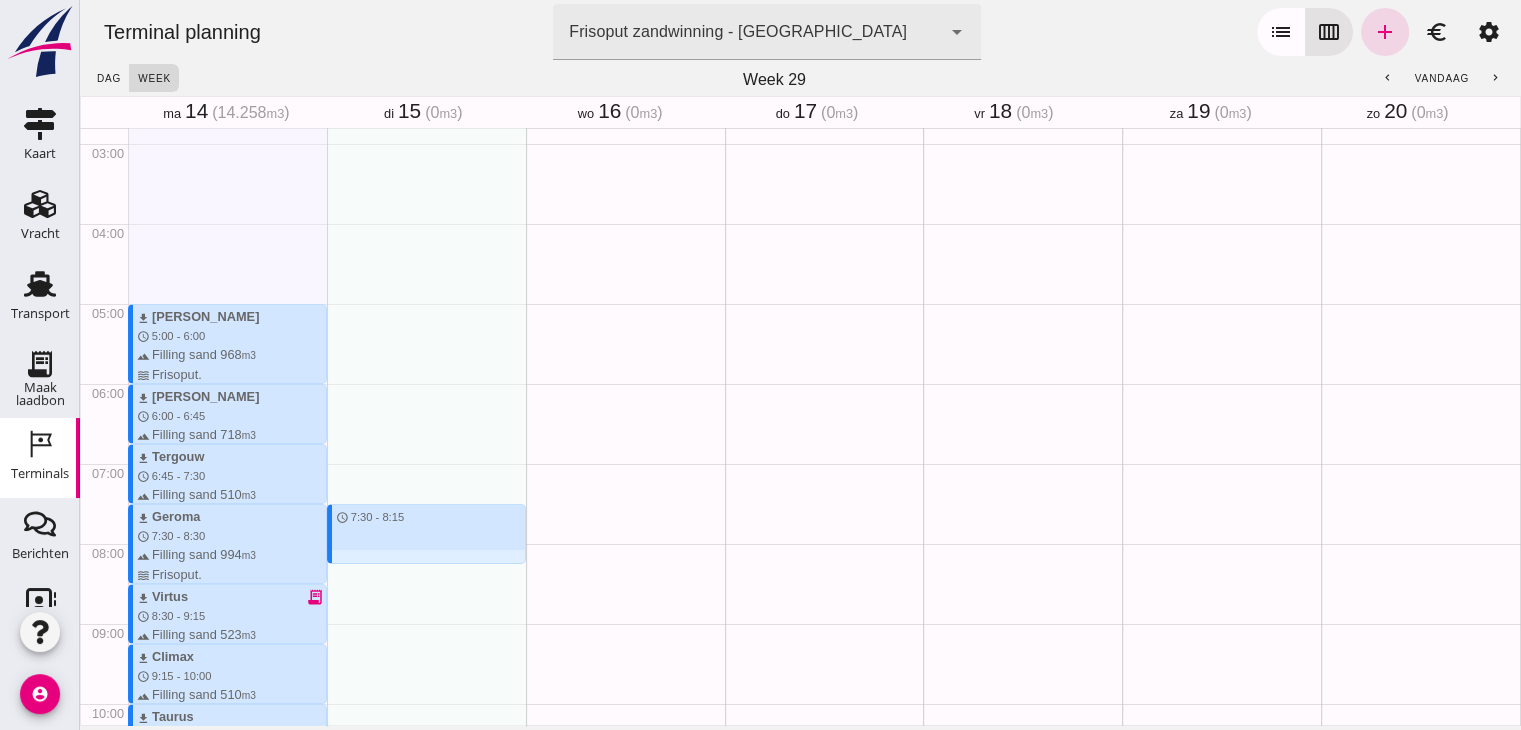 drag, startPoint x: 367, startPoint y: 498, endPoint x: 367, endPoint y: 559, distance: 61 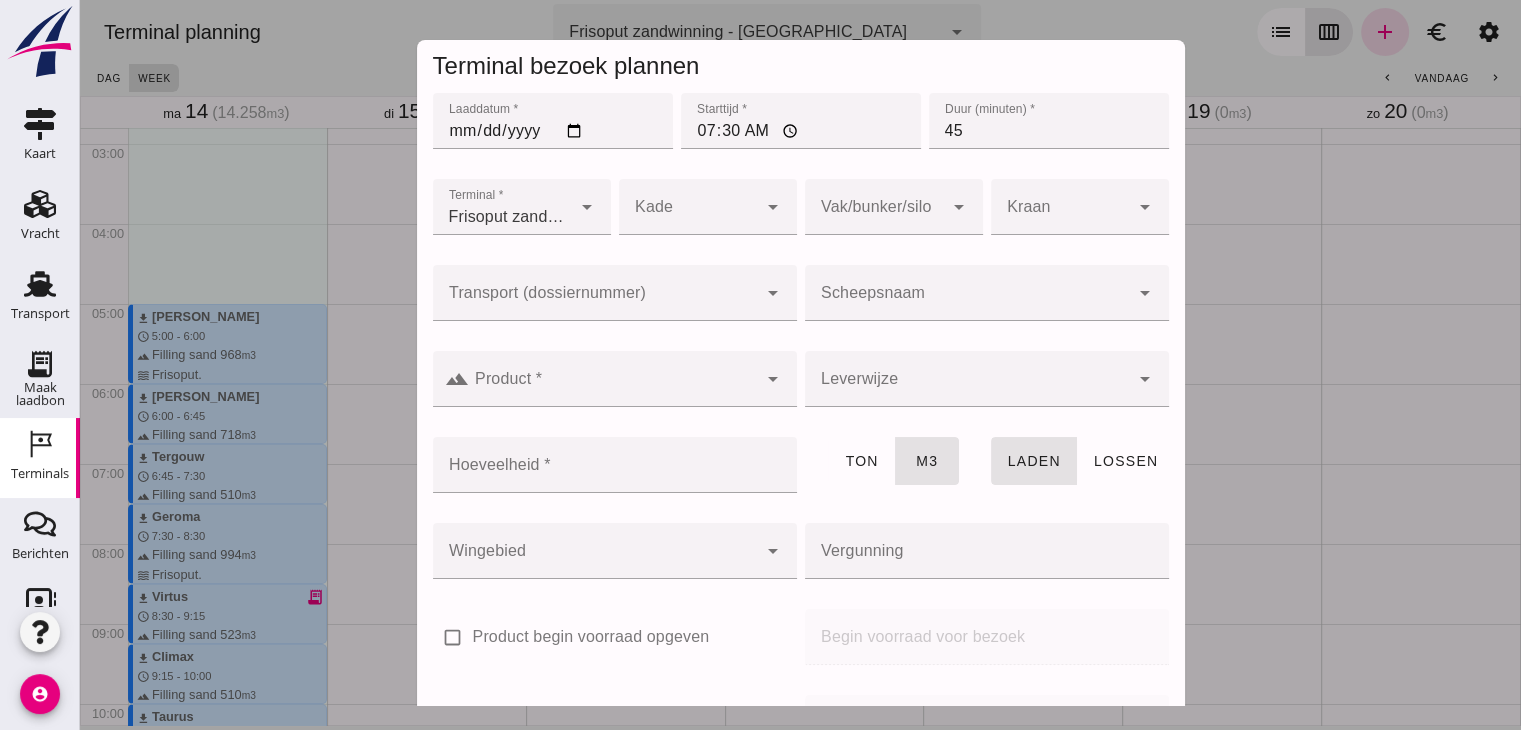 click on "Scheepsnaam" 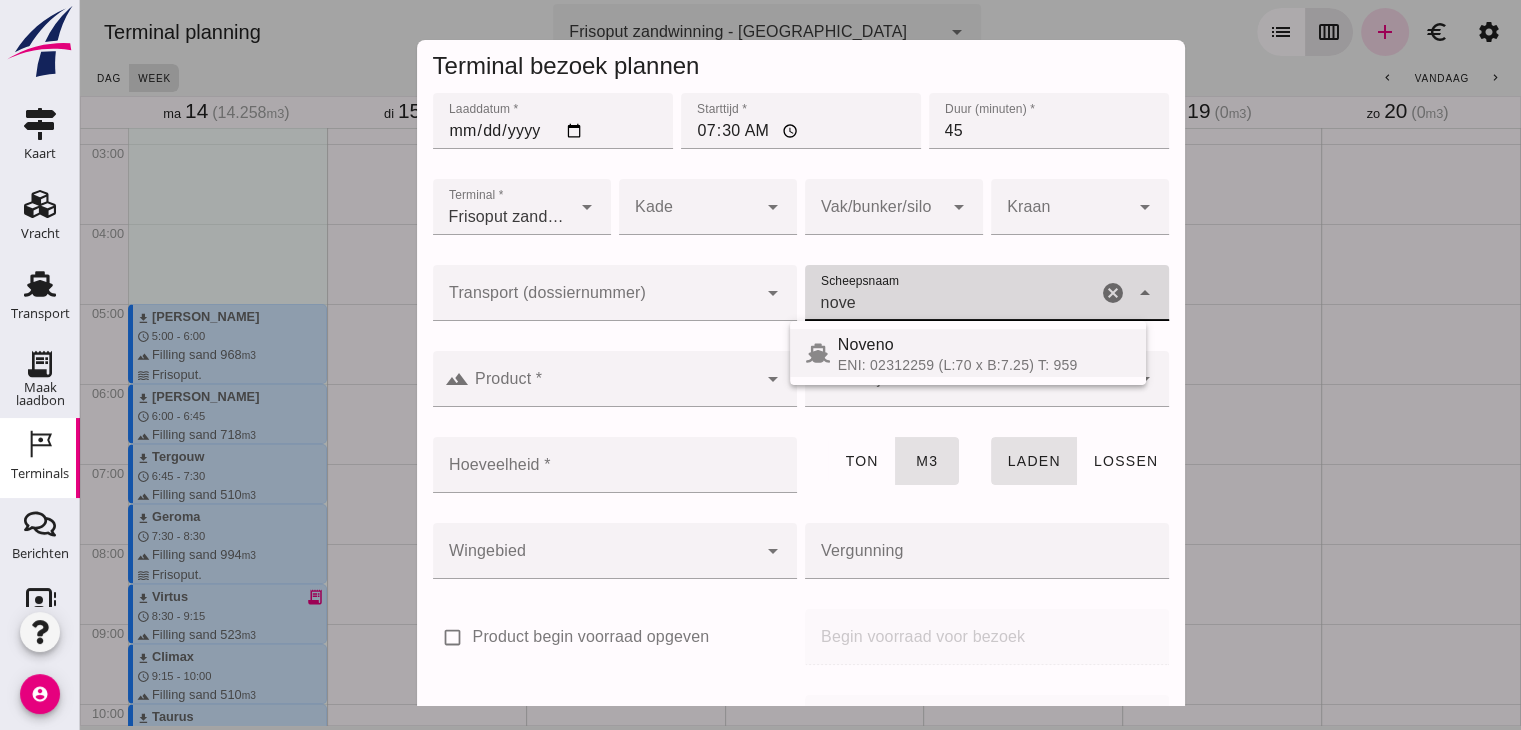 click on "ENI: 02312259 (L:70 x B:7.25) T: 959" at bounding box center [984, 365] 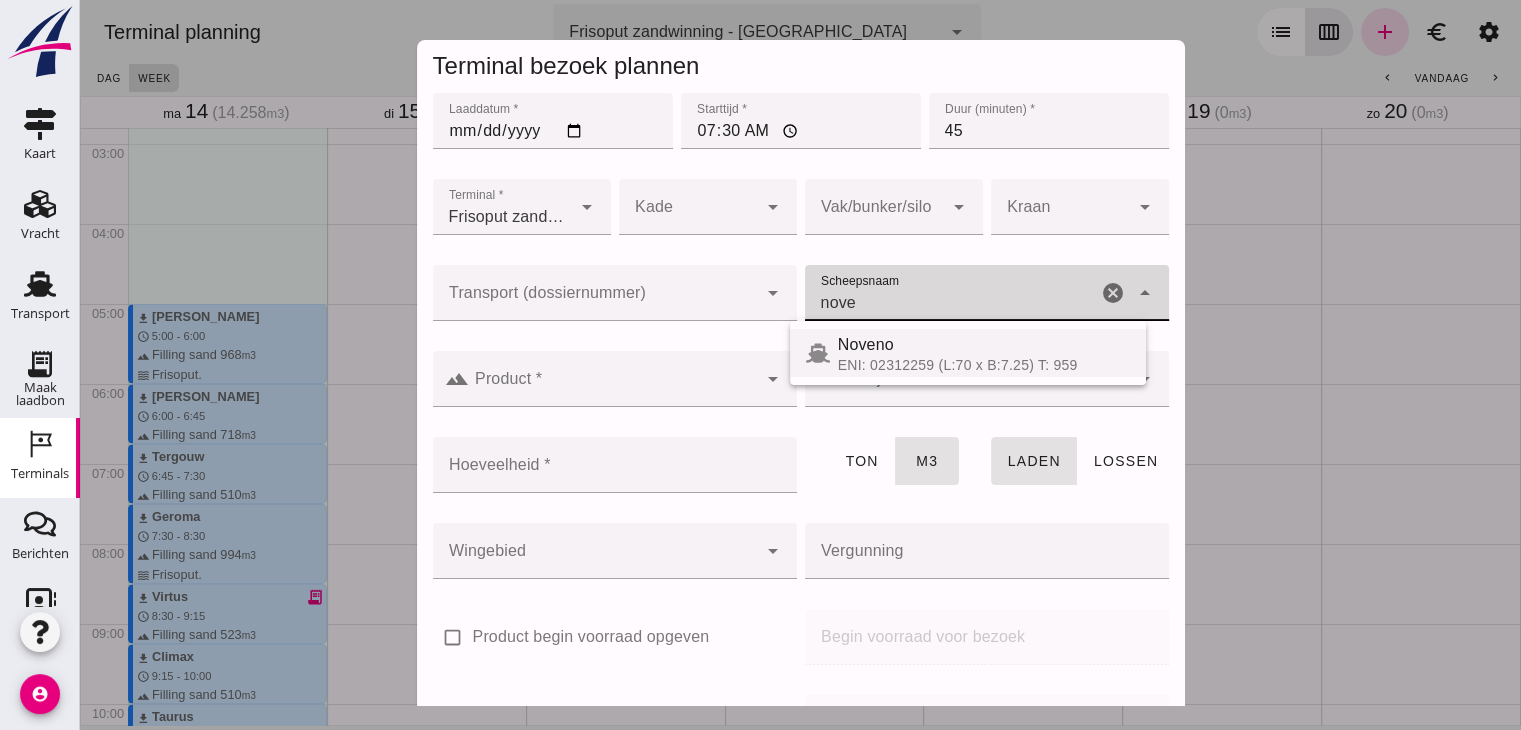 type on "Noveno" 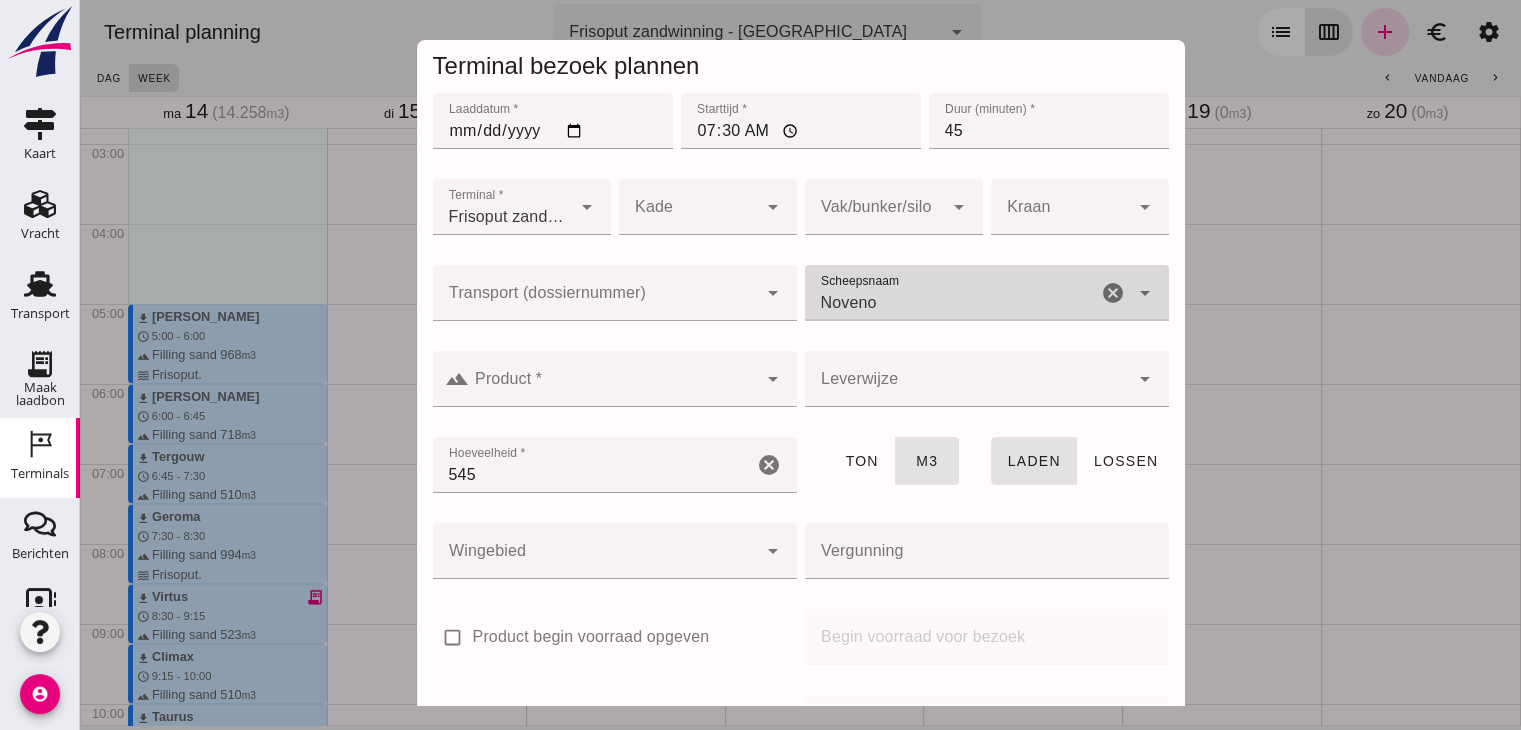 type on "Noveno" 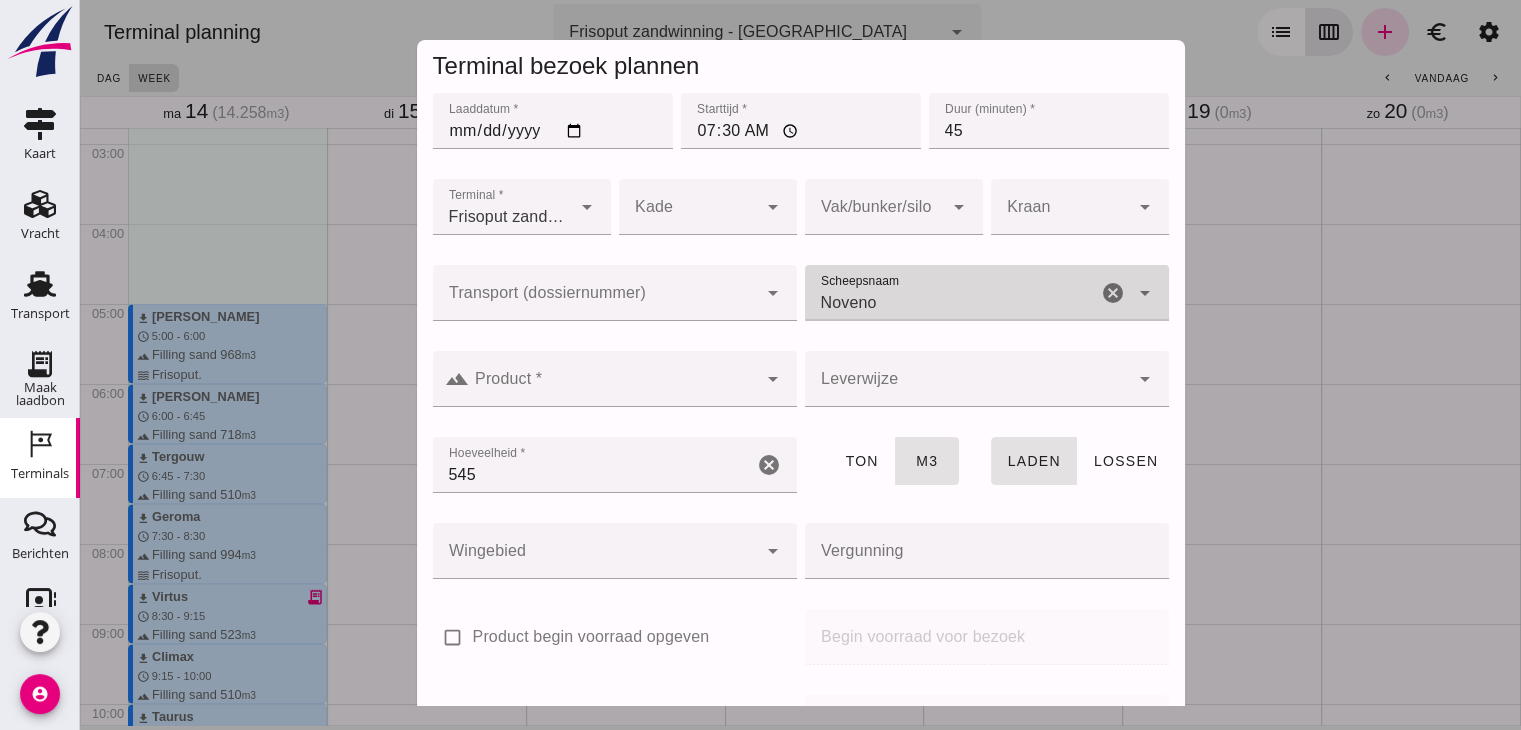 click on "Product *" 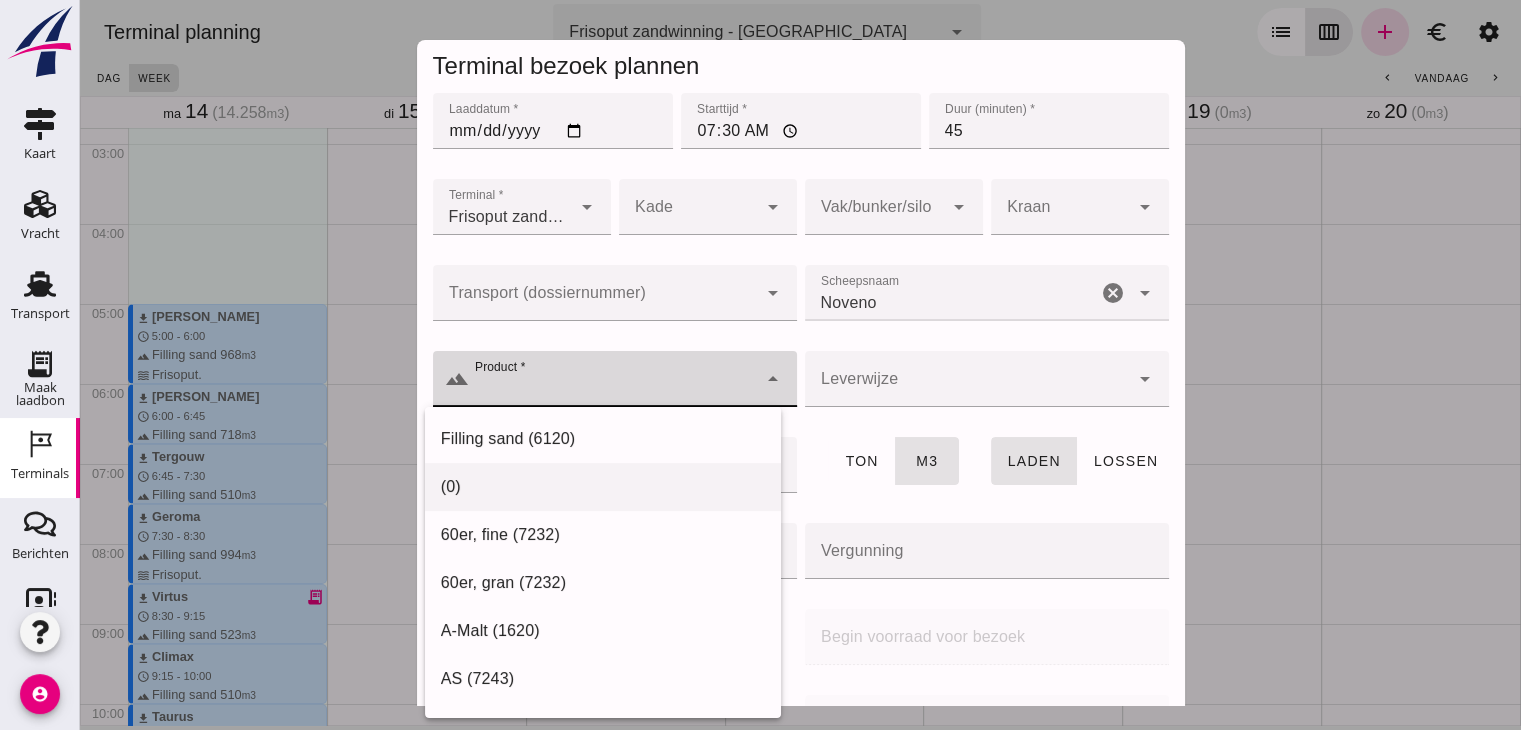 click on "Filling sand (6120)" at bounding box center [603, 439] 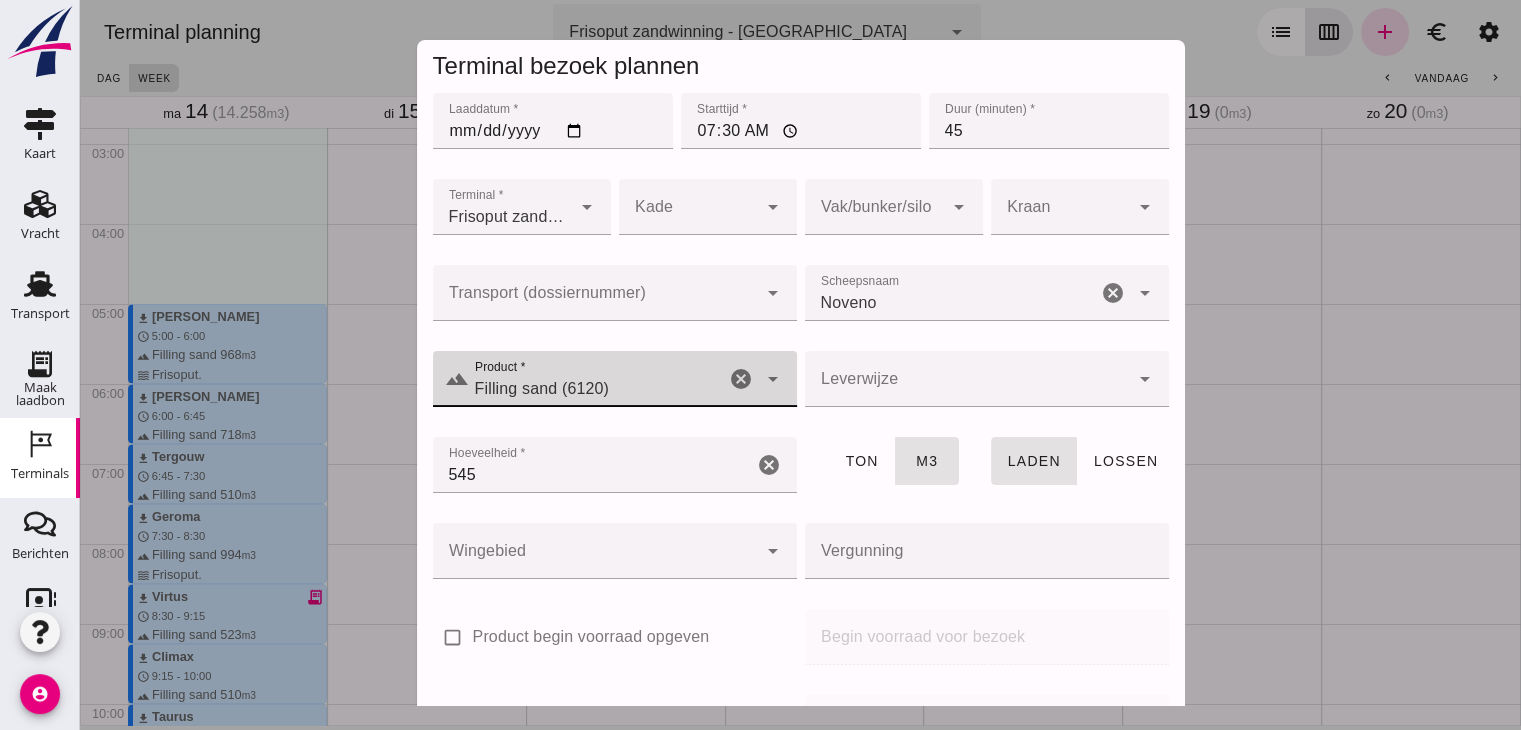 click 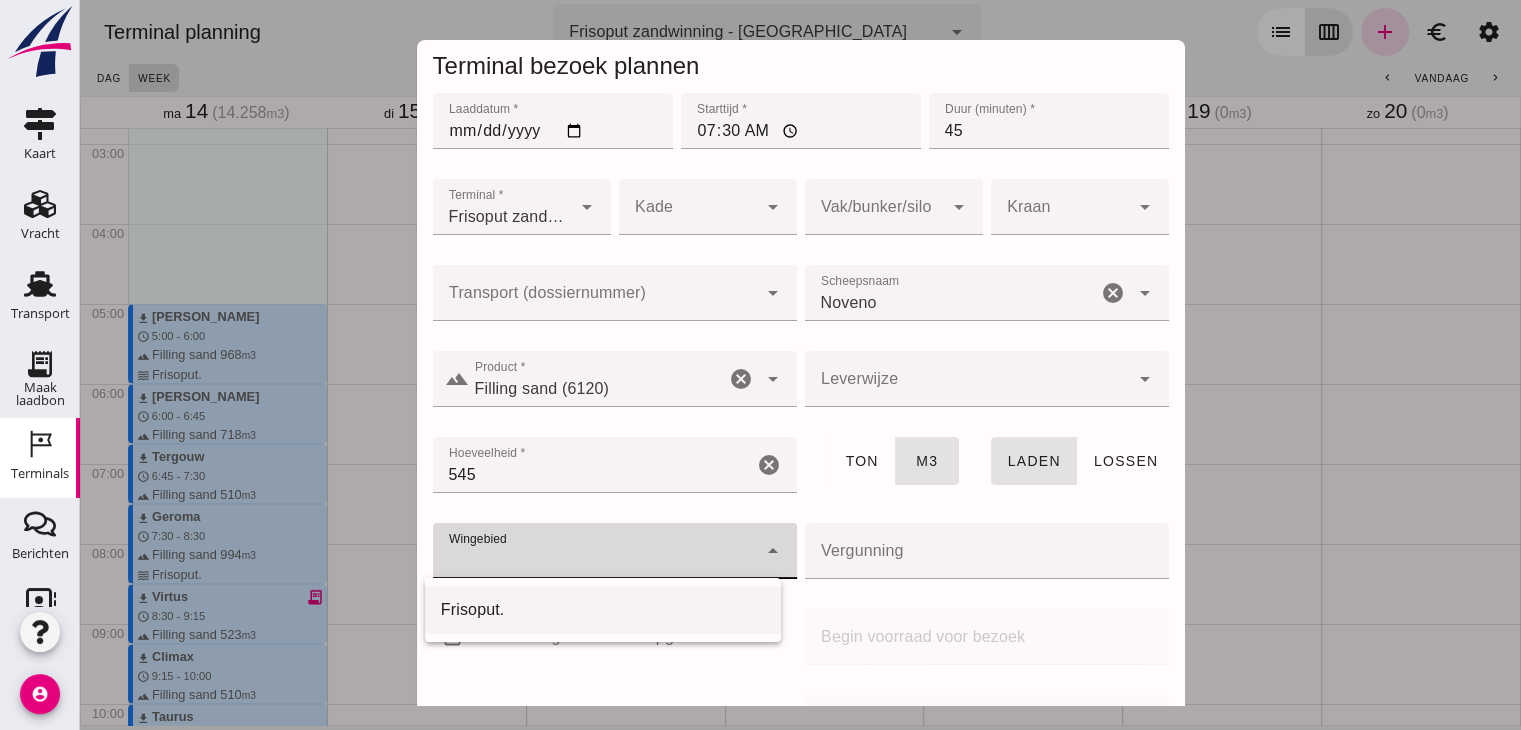 click on "Frisoput." at bounding box center (603, 610) 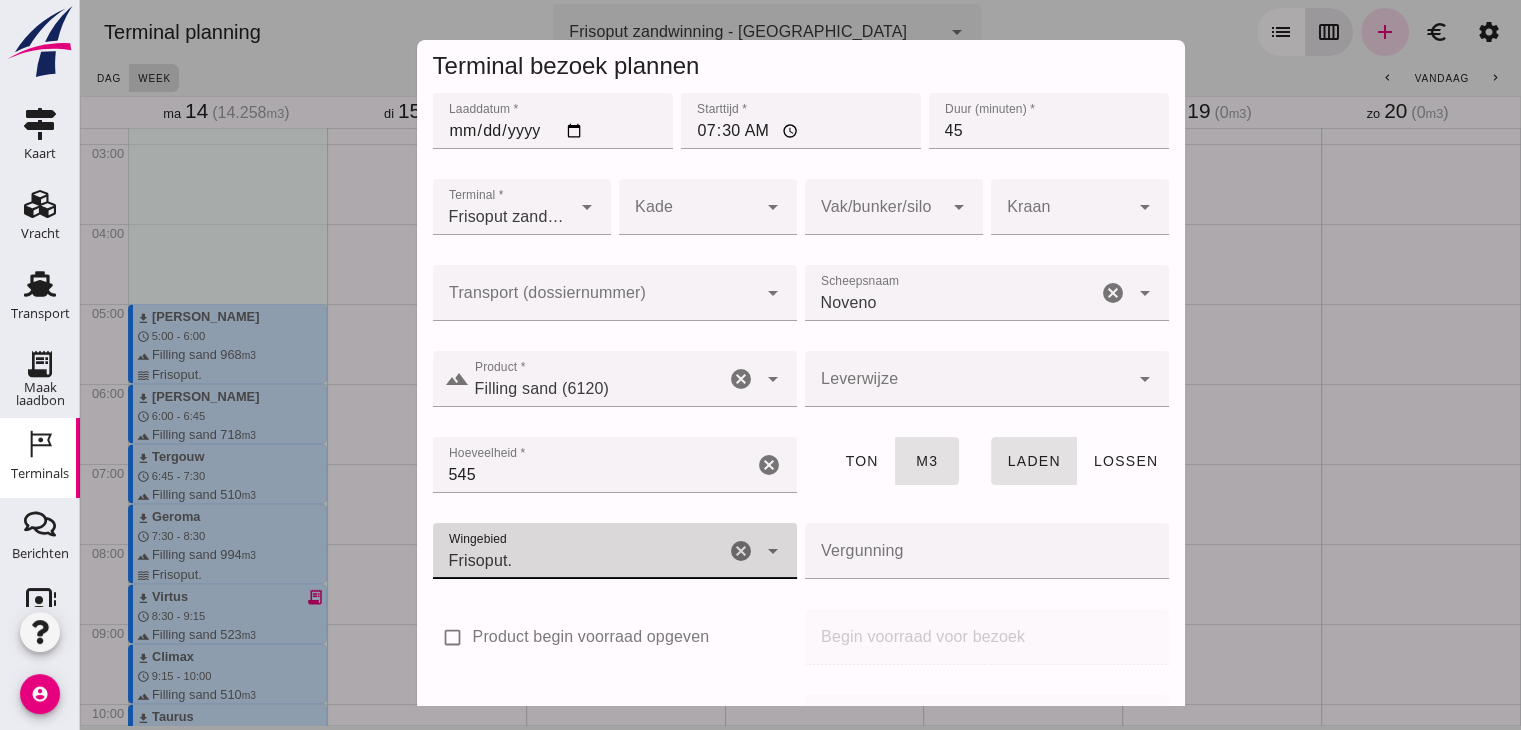 scroll, scrollTop: 237, scrollLeft: 0, axis: vertical 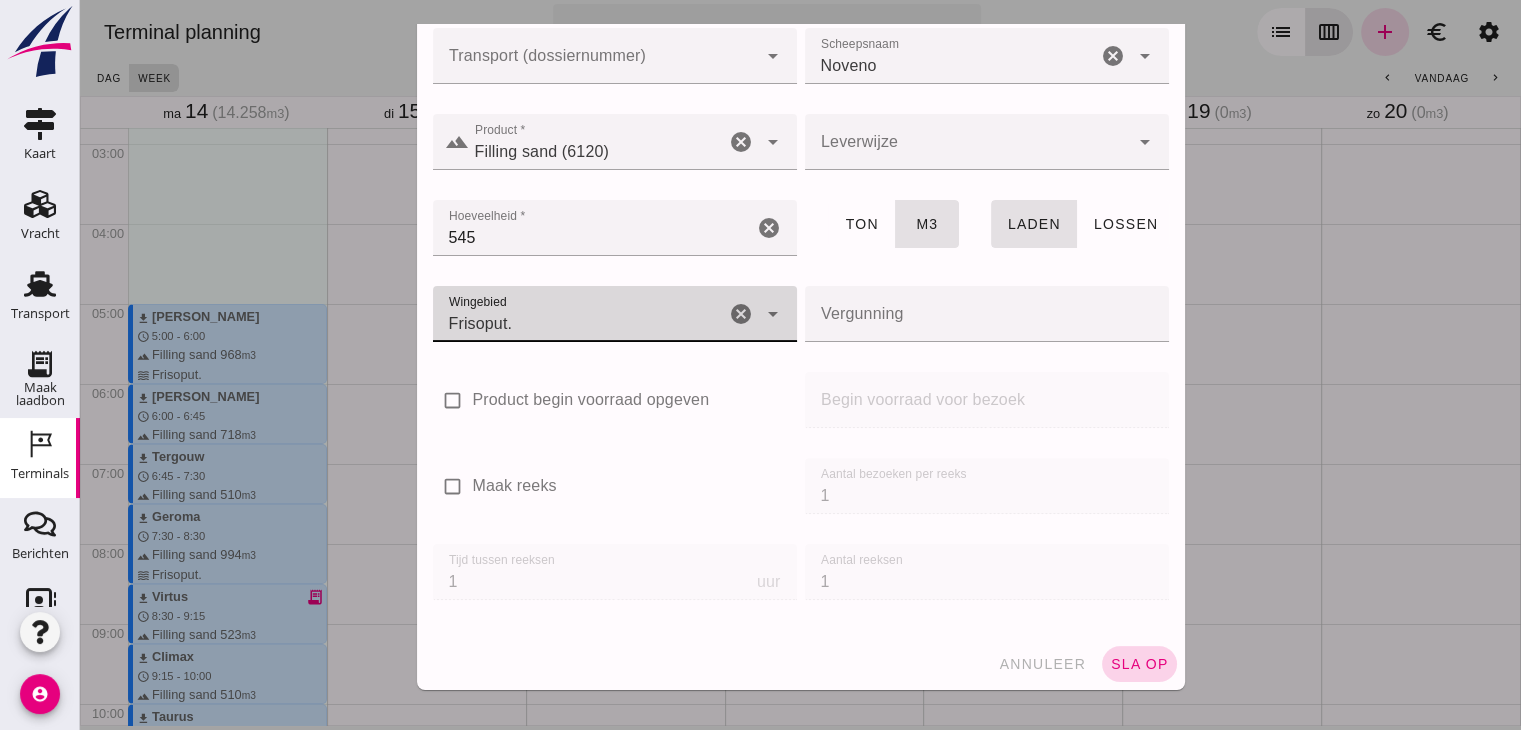 click on "sla op" 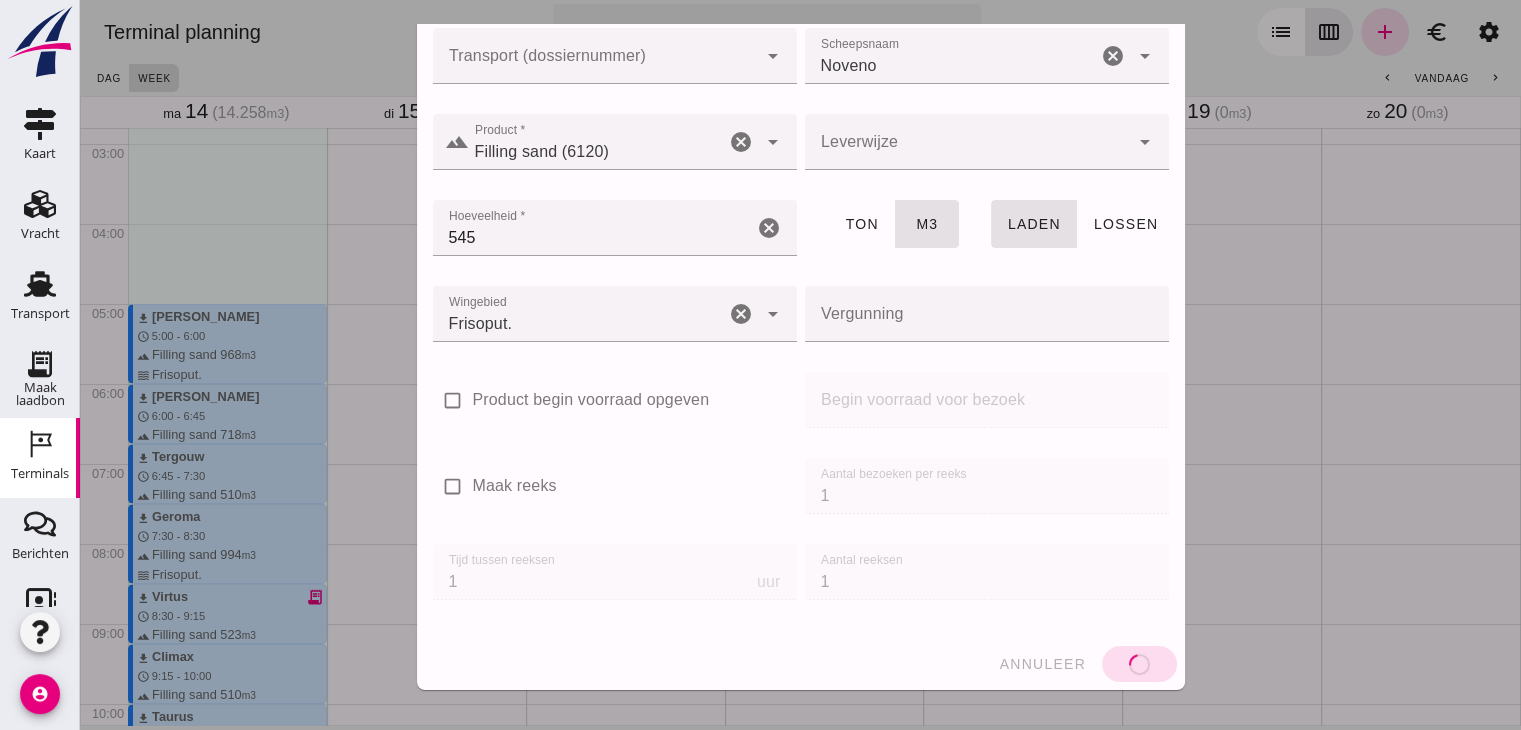 type 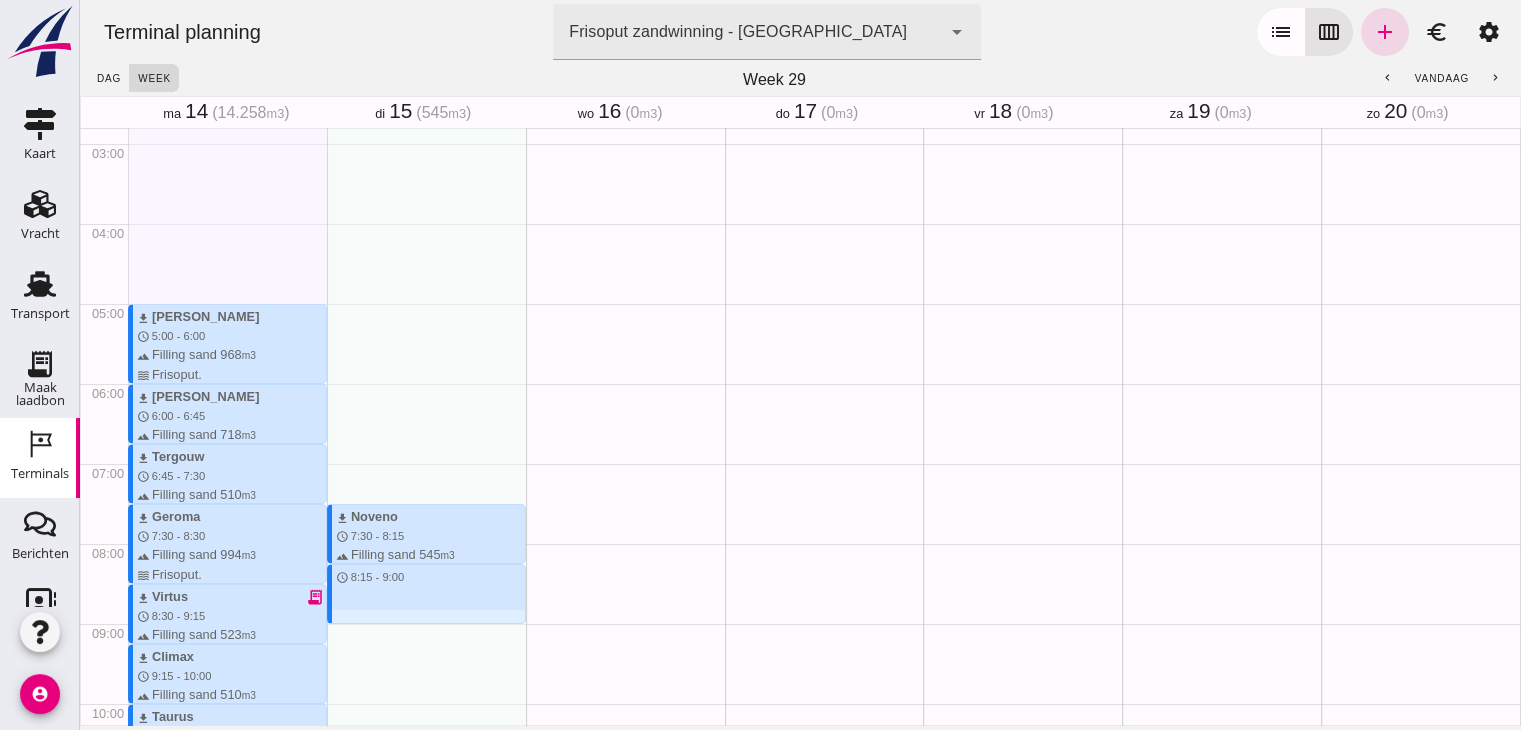 drag, startPoint x: 395, startPoint y: 568, endPoint x: 396, endPoint y: 623, distance: 55.00909 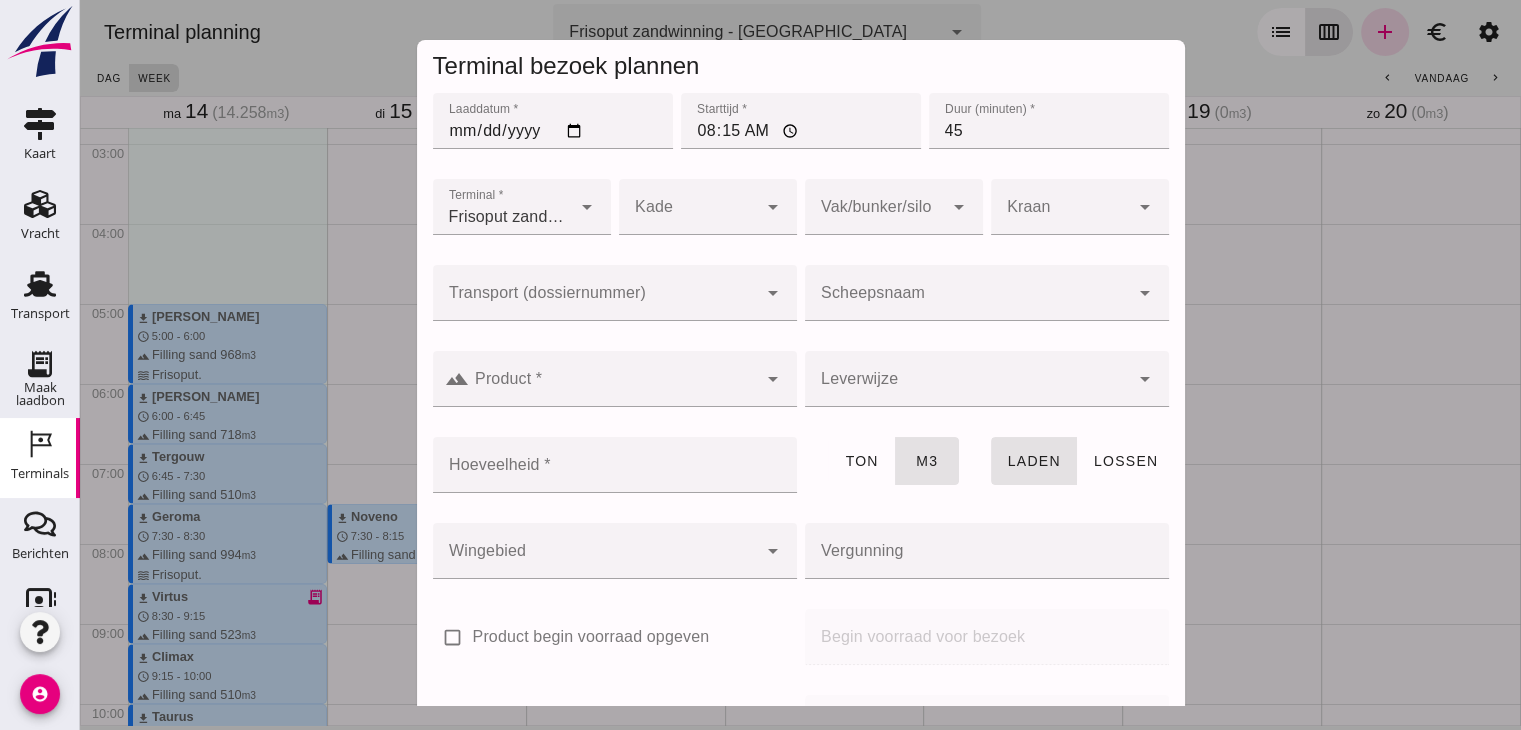 click on "Scheepsnaam" 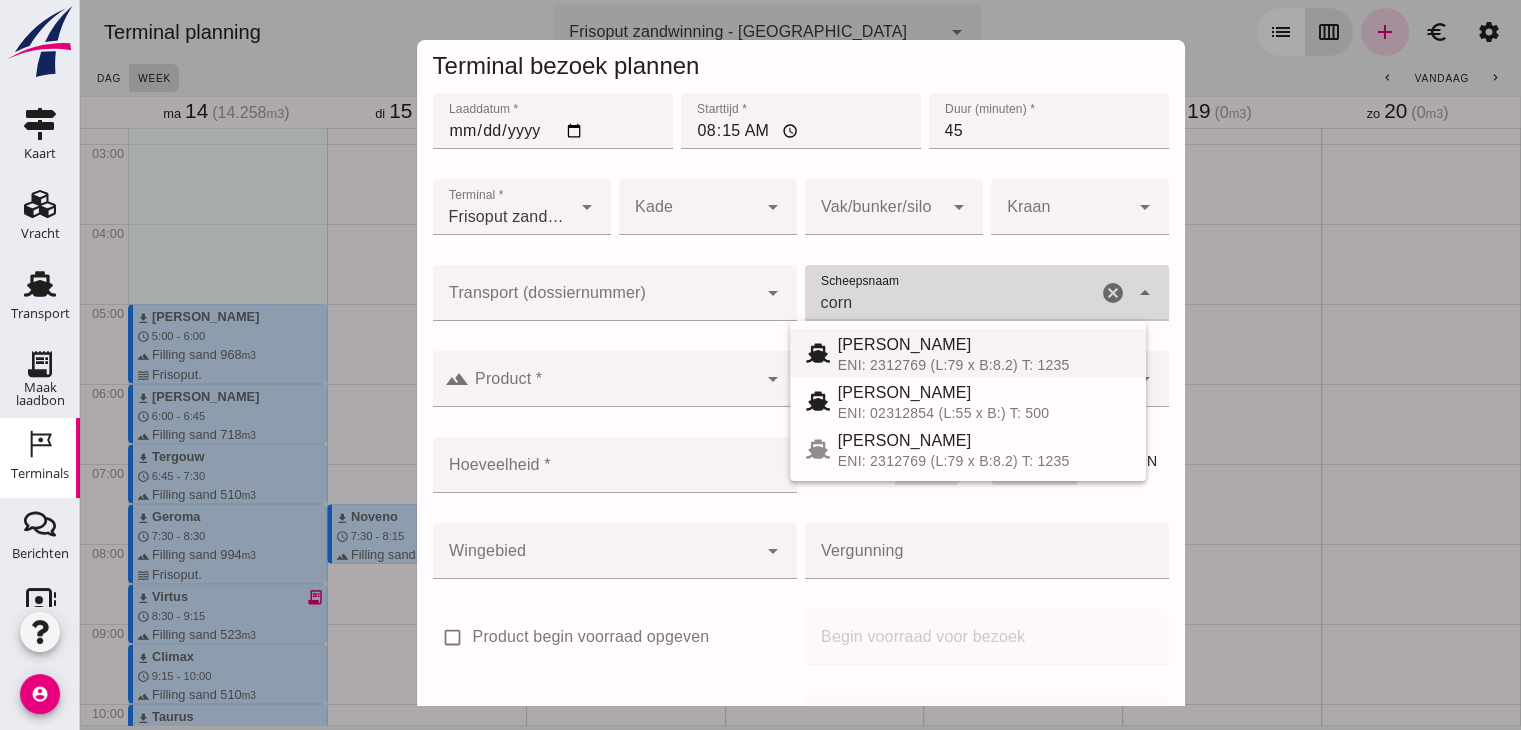 click on "ENI: 2312769 (L:79 x B:8.2) T: 1235" at bounding box center [984, 365] 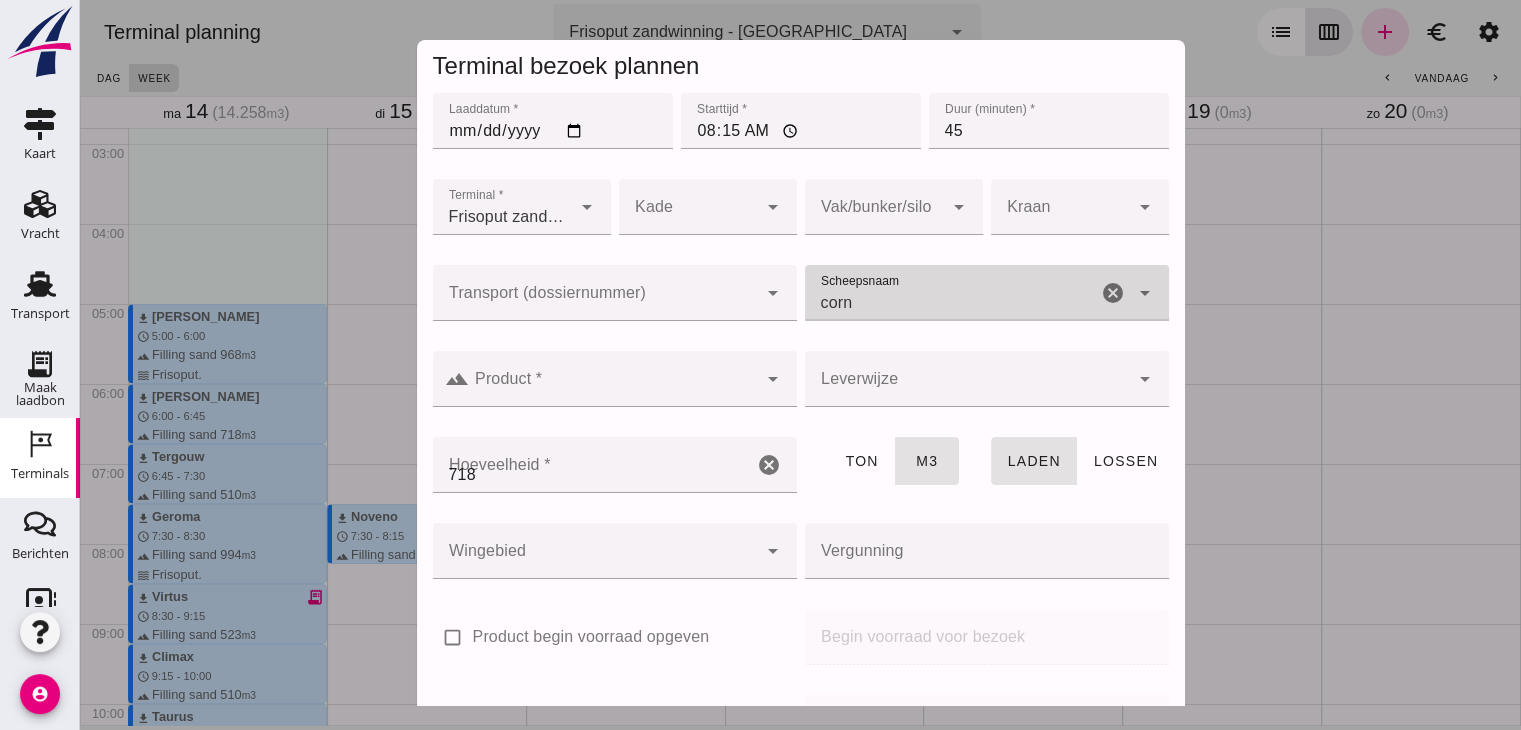 type on "[PERSON_NAME]" 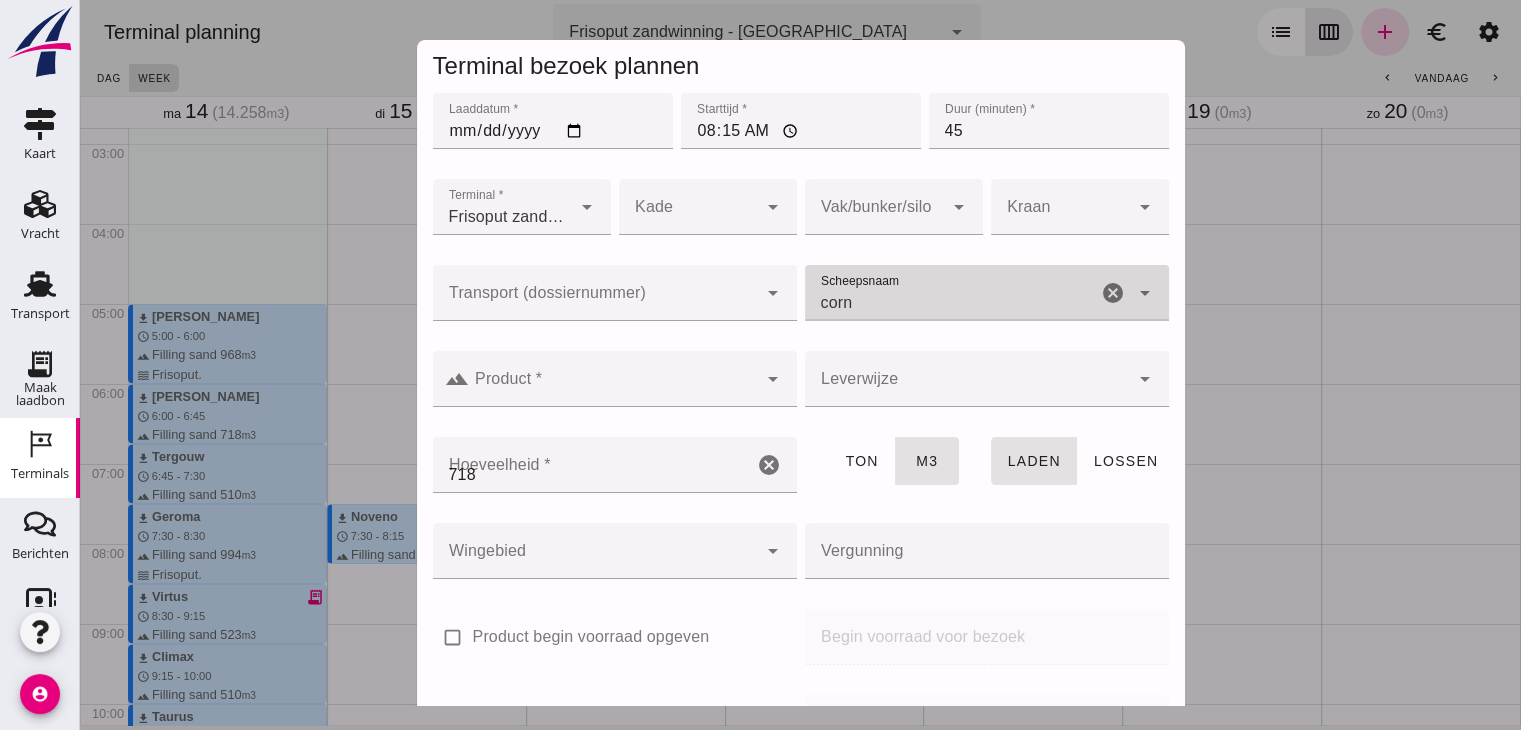 type on "718" 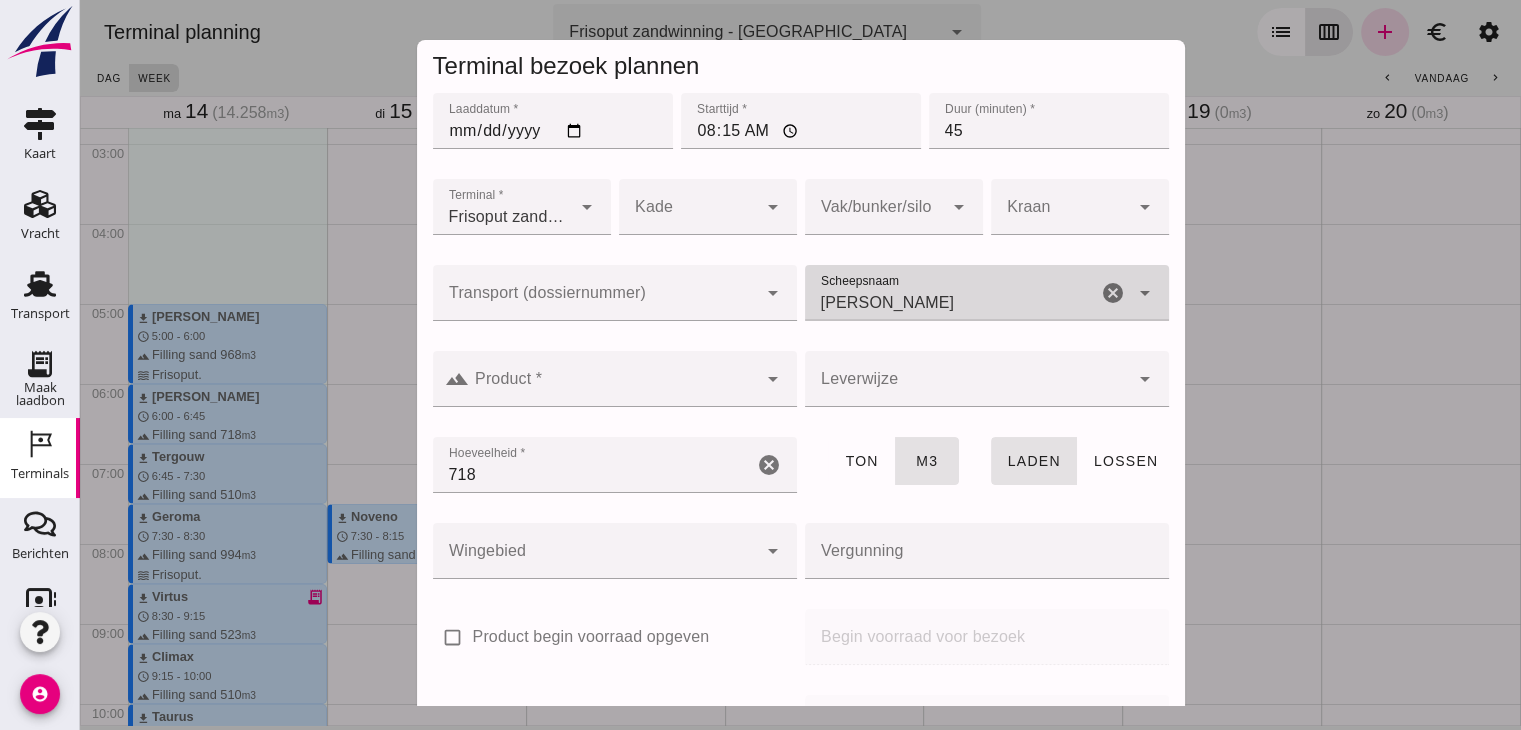 type on "[PERSON_NAME]" 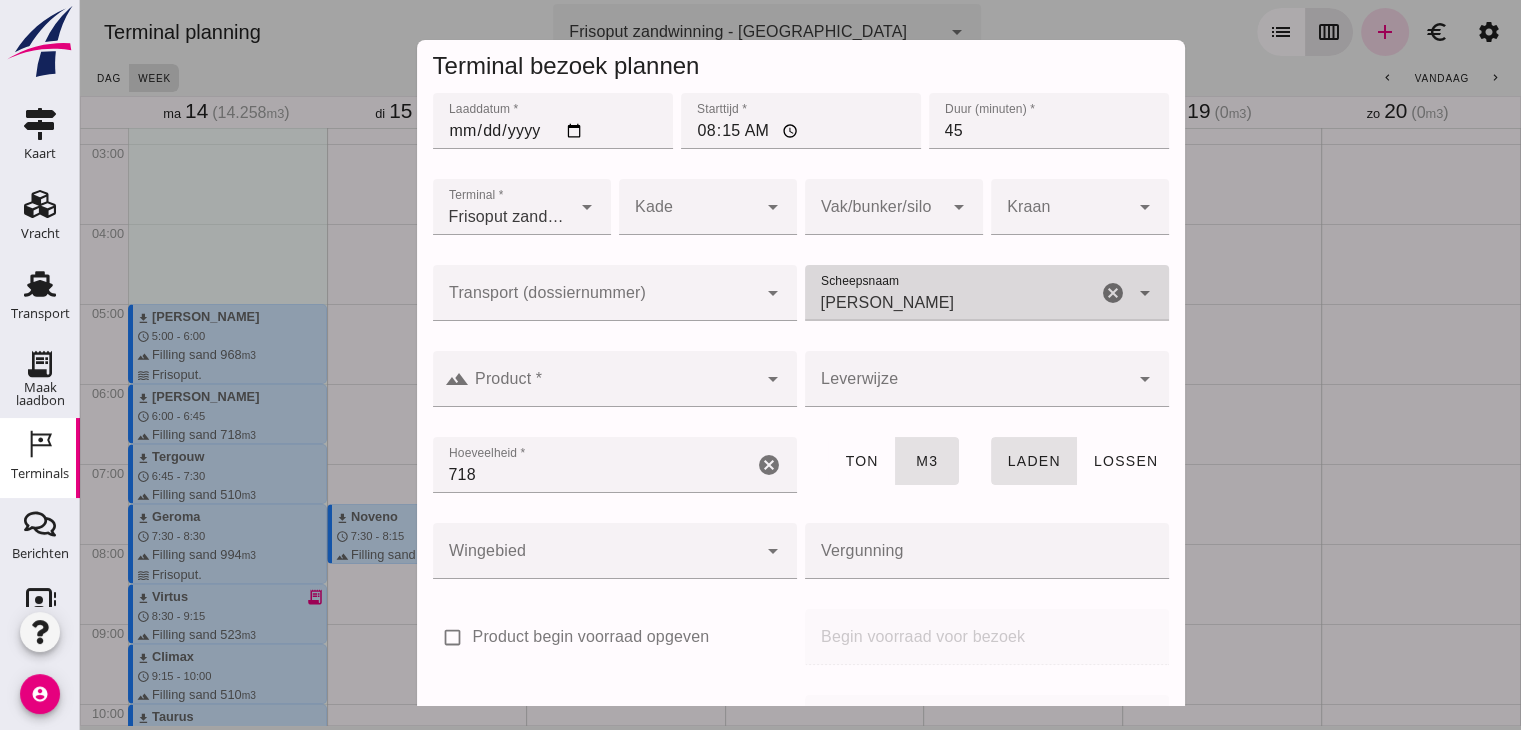 click 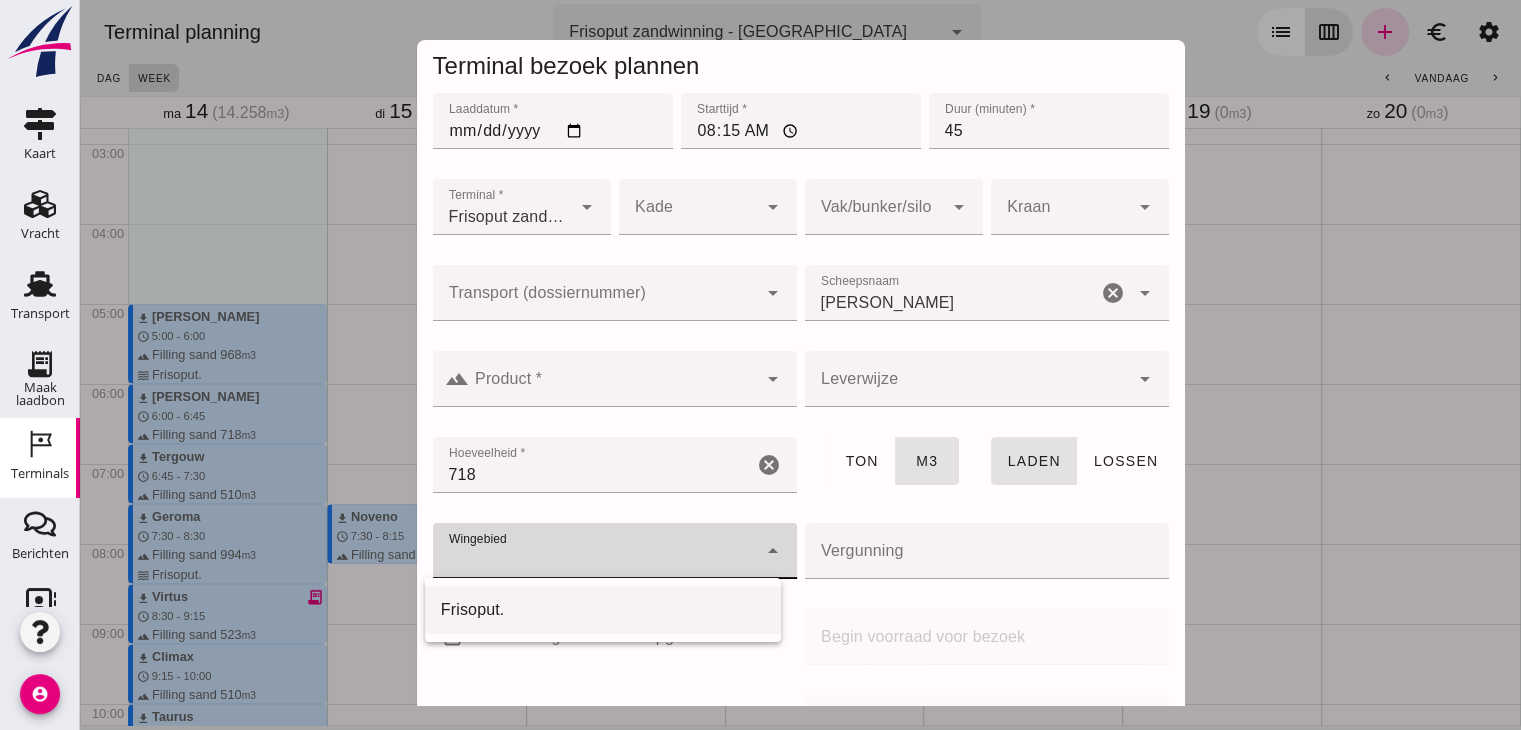 click on "Frisoput." at bounding box center (603, 610) 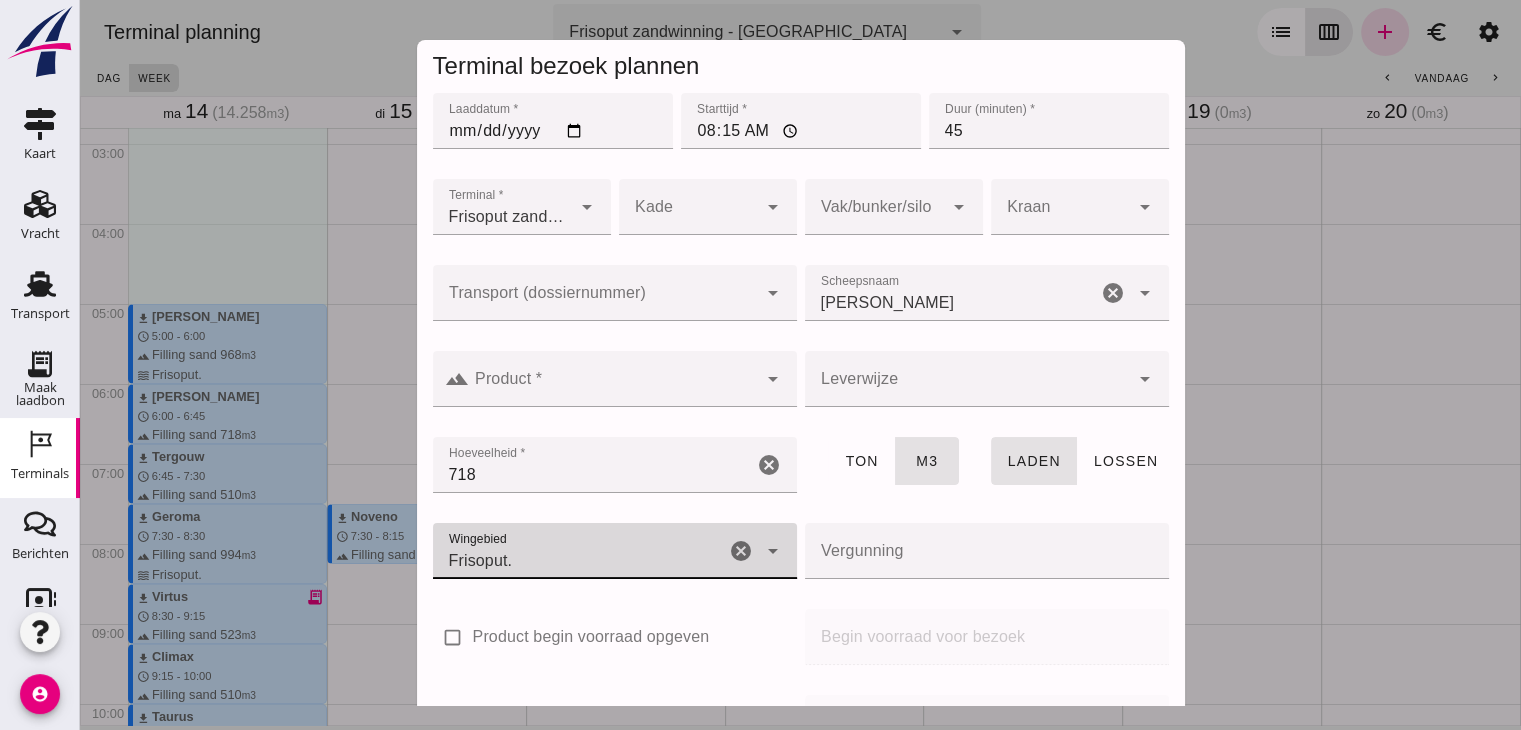 click on "Product *" 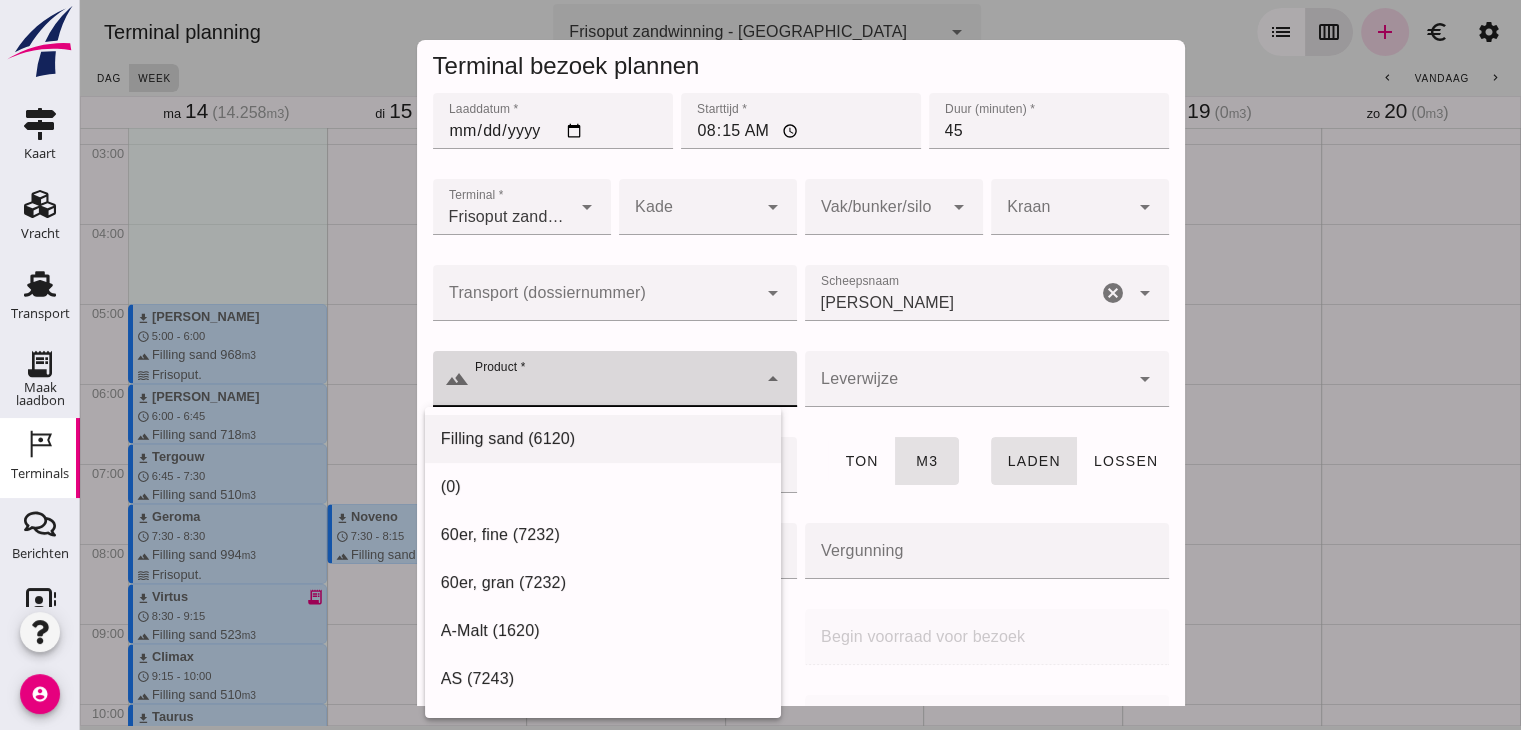 click on "Filling sand (6120)" at bounding box center (603, 439) 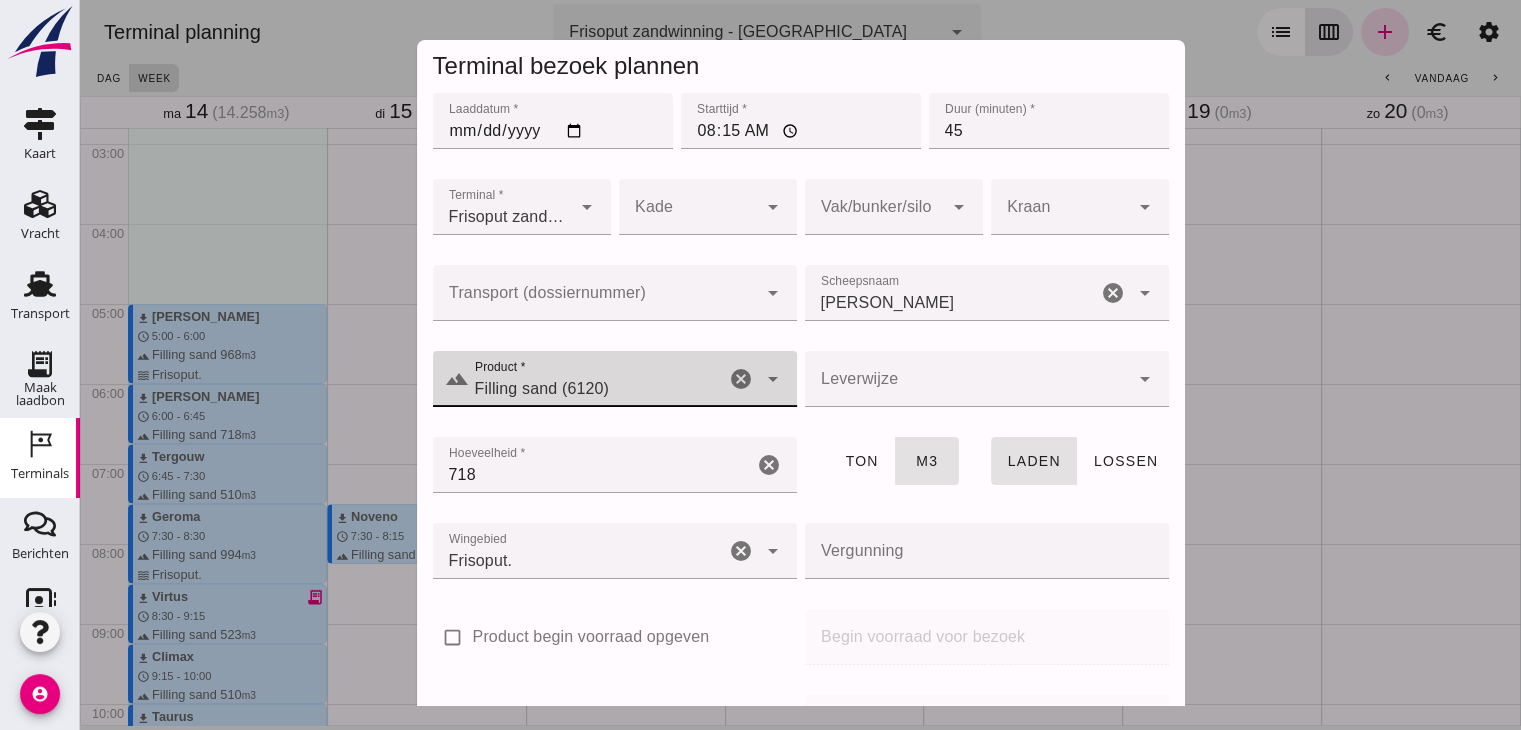 scroll, scrollTop: 237, scrollLeft: 0, axis: vertical 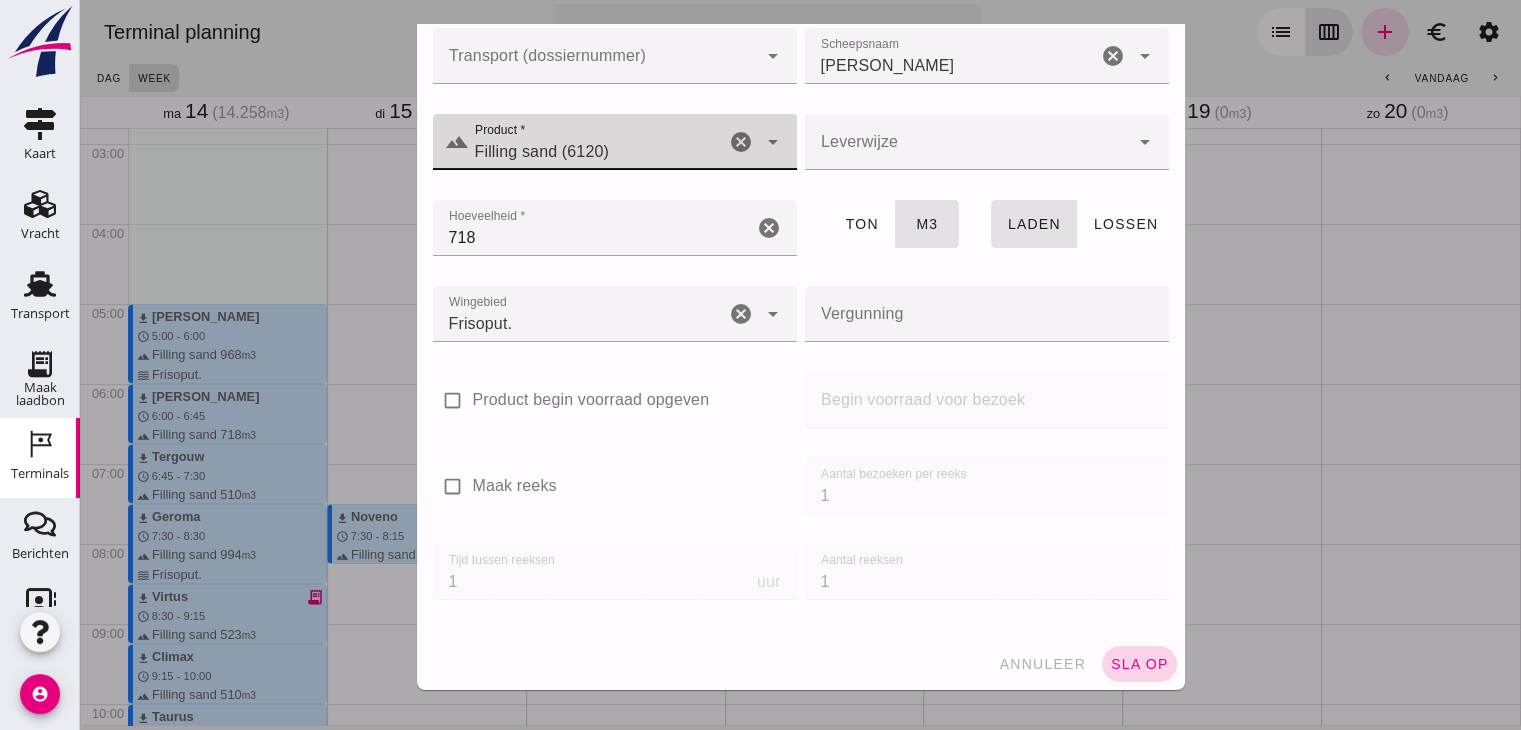 click on "sla op" 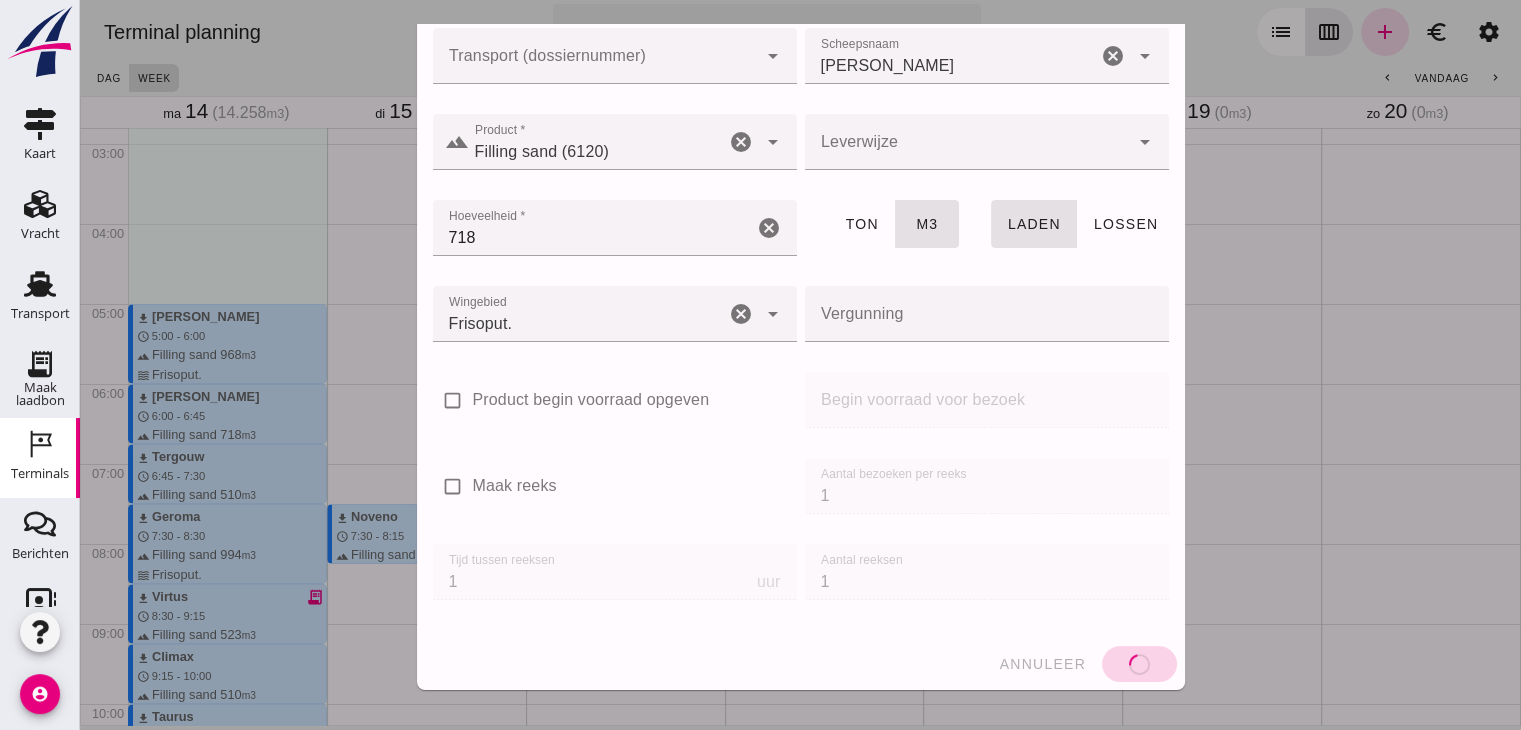 type 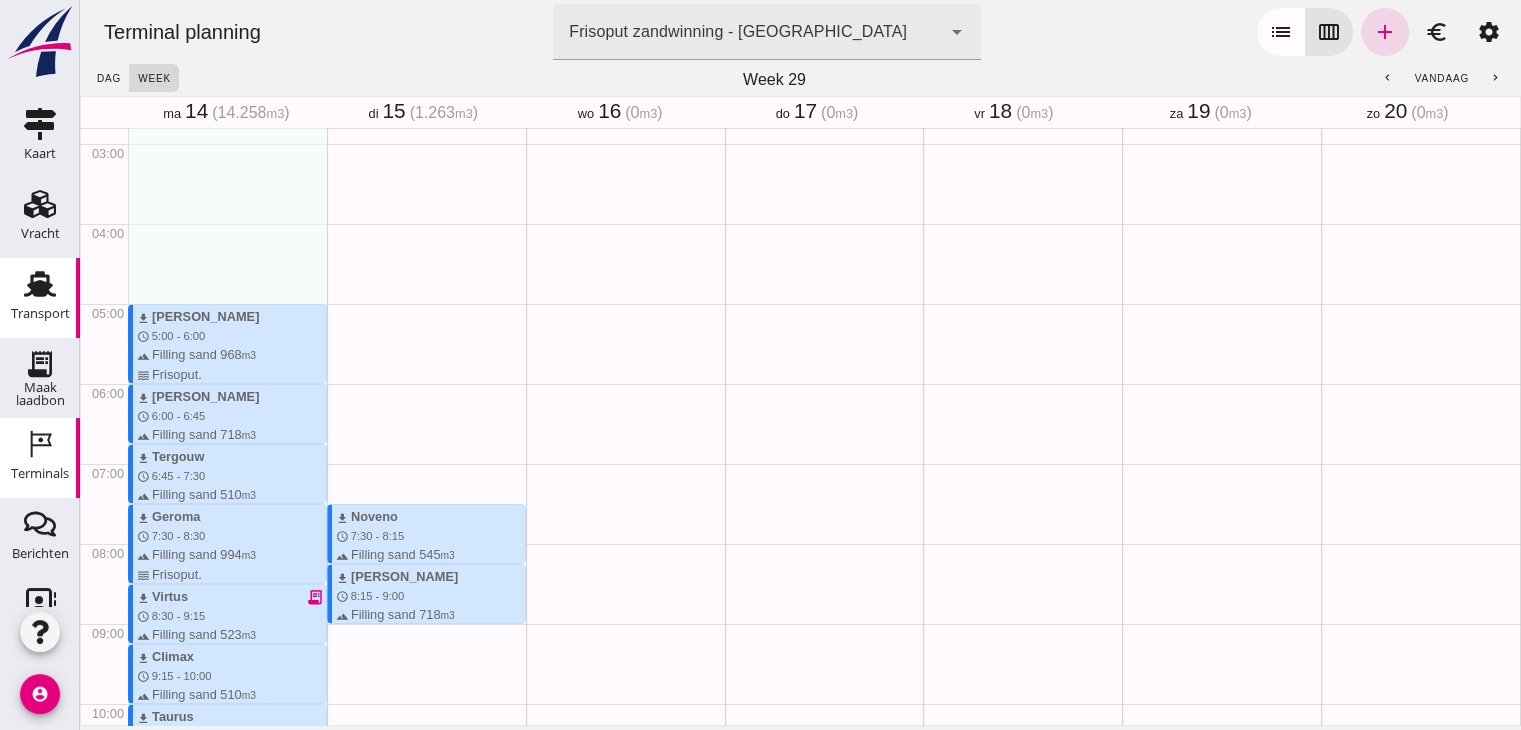 click on "Transport  Transport" at bounding box center (40, 298) 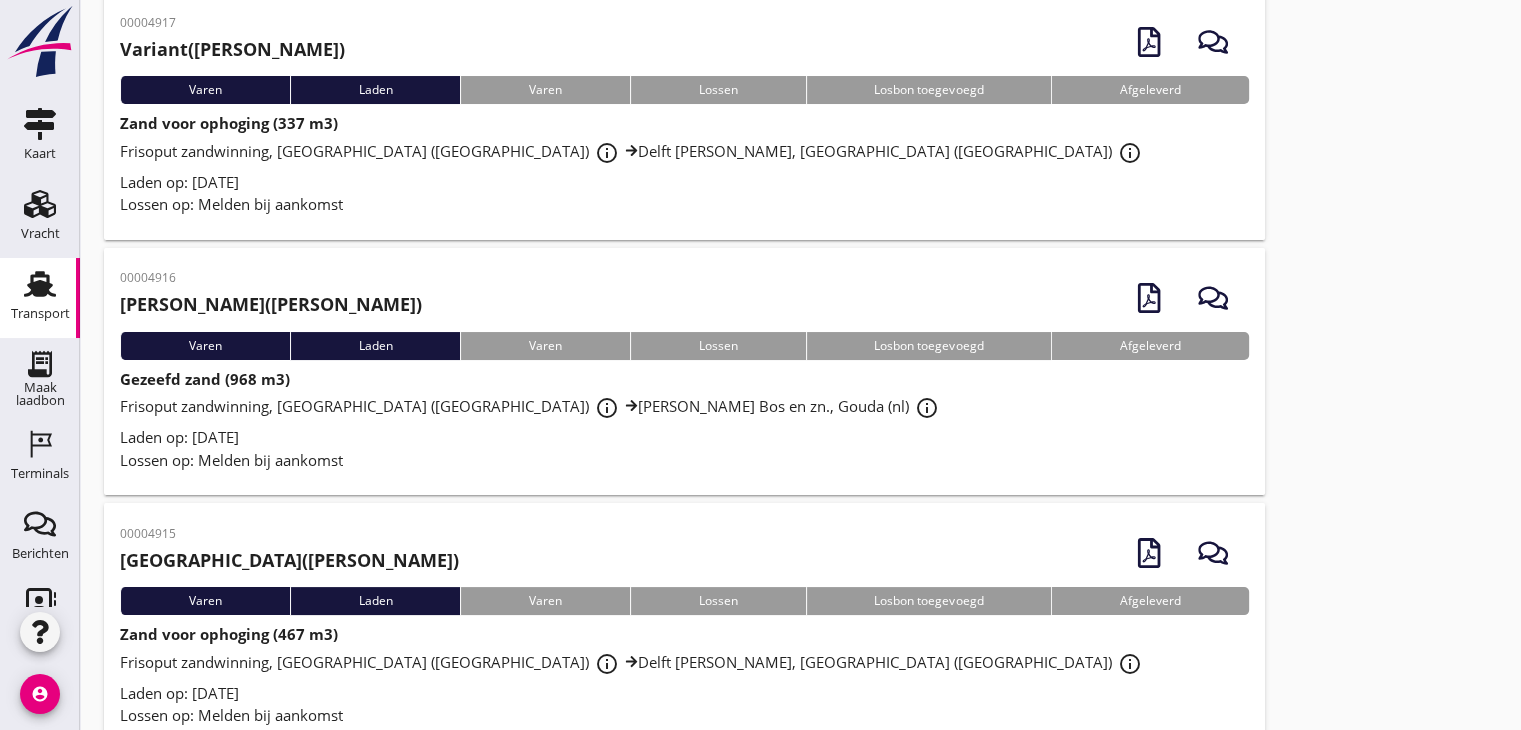 scroll, scrollTop: 0, scrollLeft: 0, axis: both 